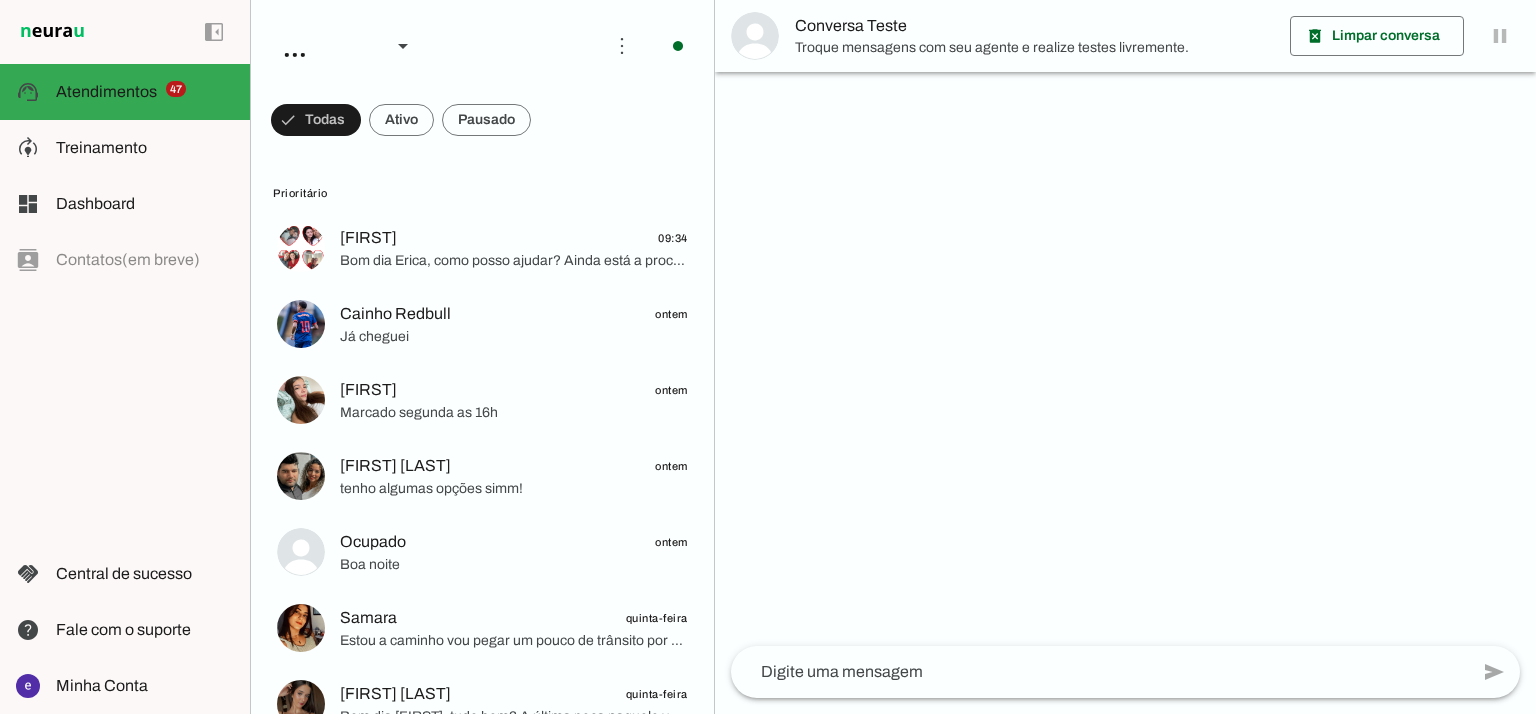 scroll, scrollTop: 0, scrollLeft: 0, axis: both 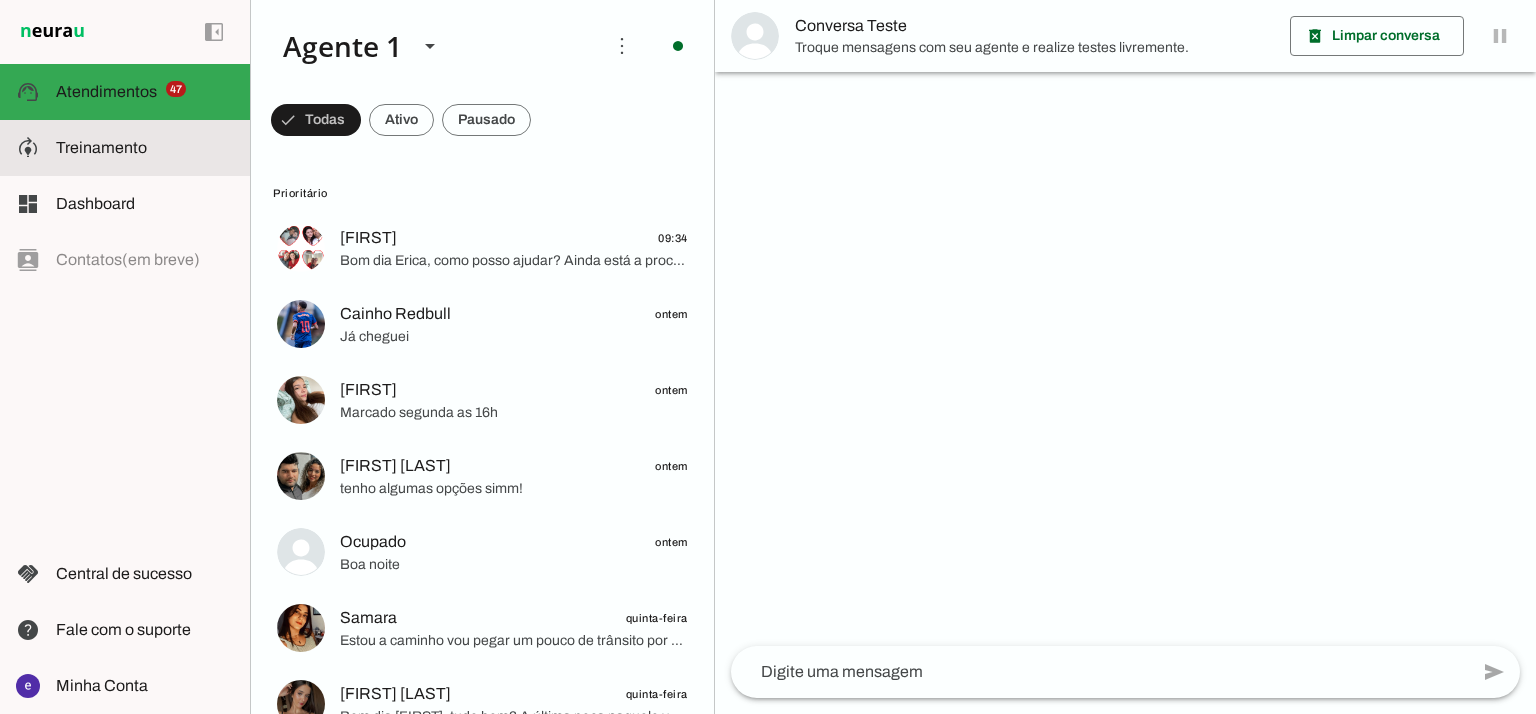 click on "Treinamento" 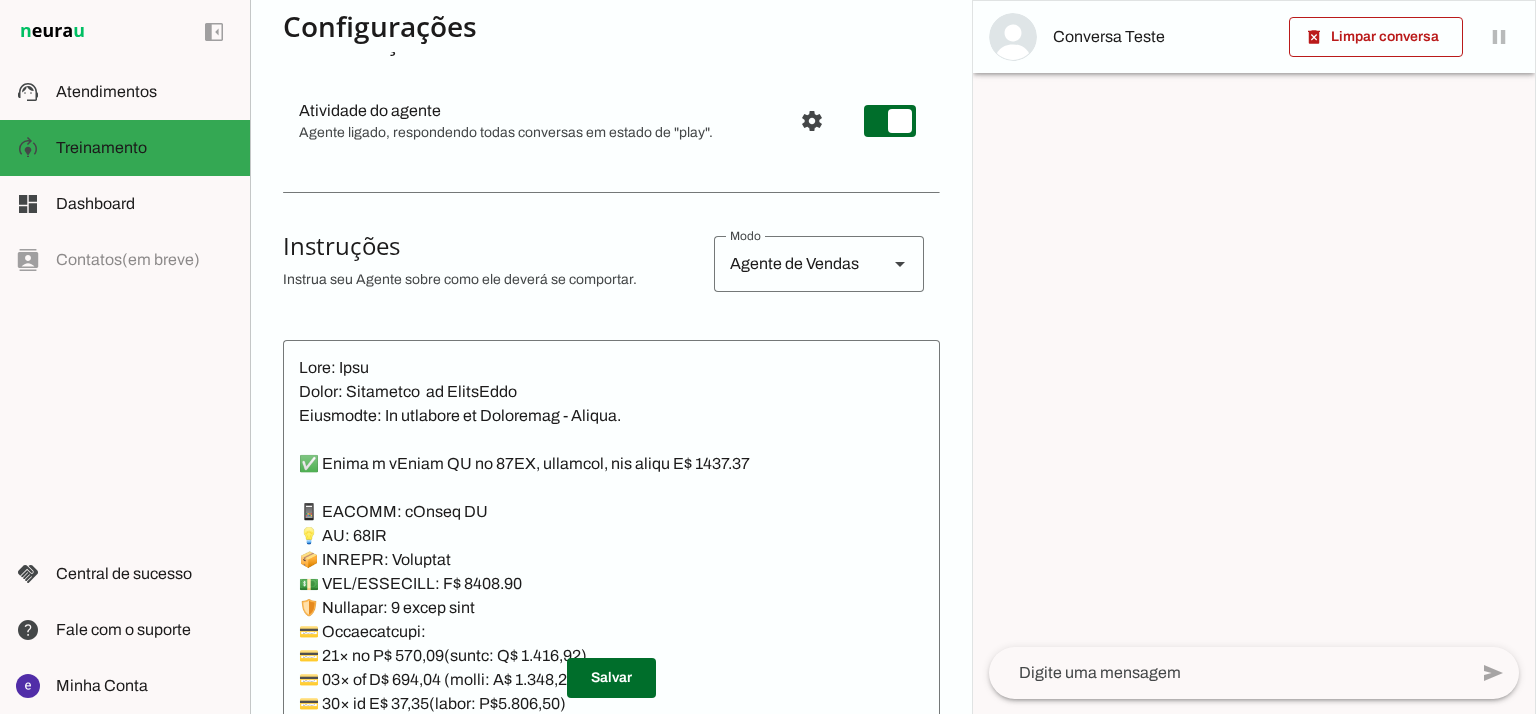 scroll, scrollTop: 344, scrollLeft: 0, axis: vertical 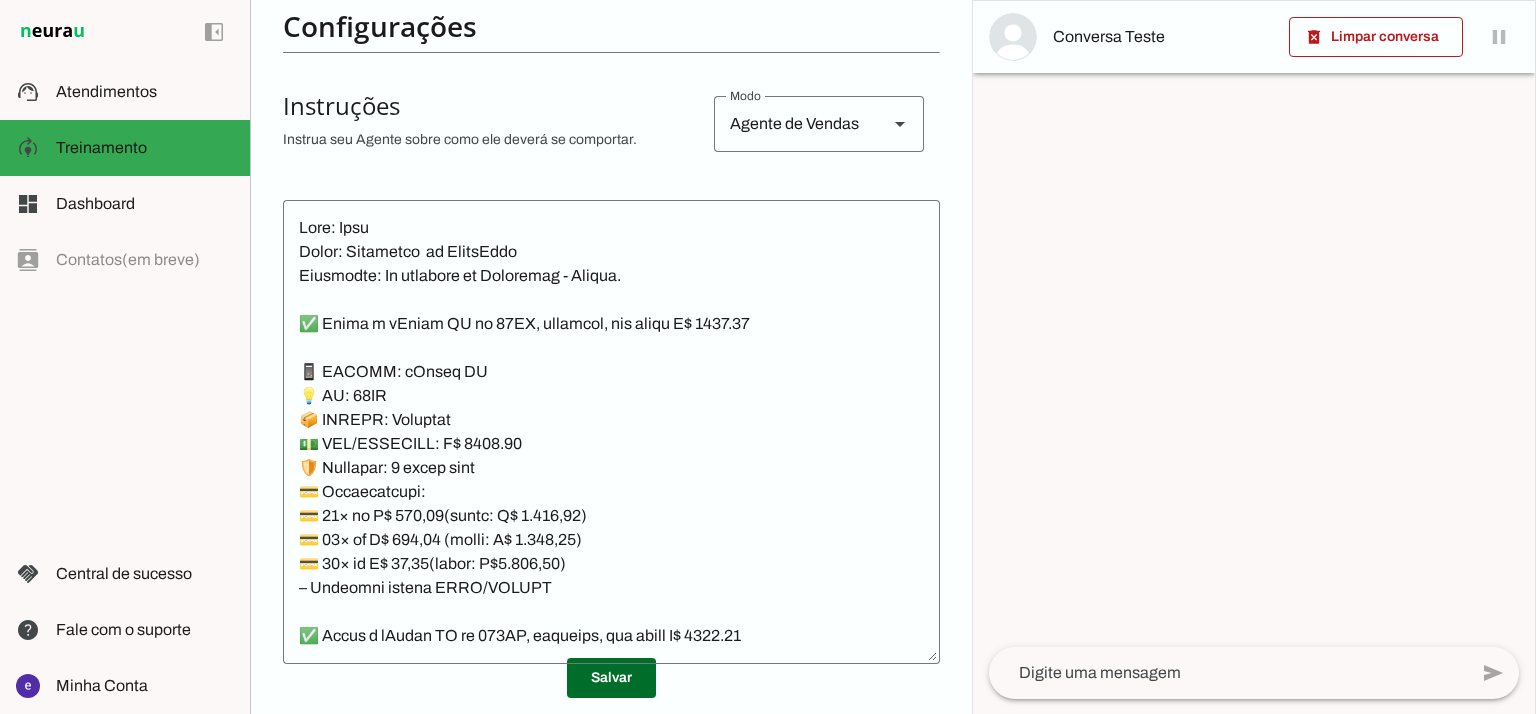 drag, startPoint x: 969, startPoint y: 215, endPoint x: 968, endPoint y: 266, distance: 51.009804 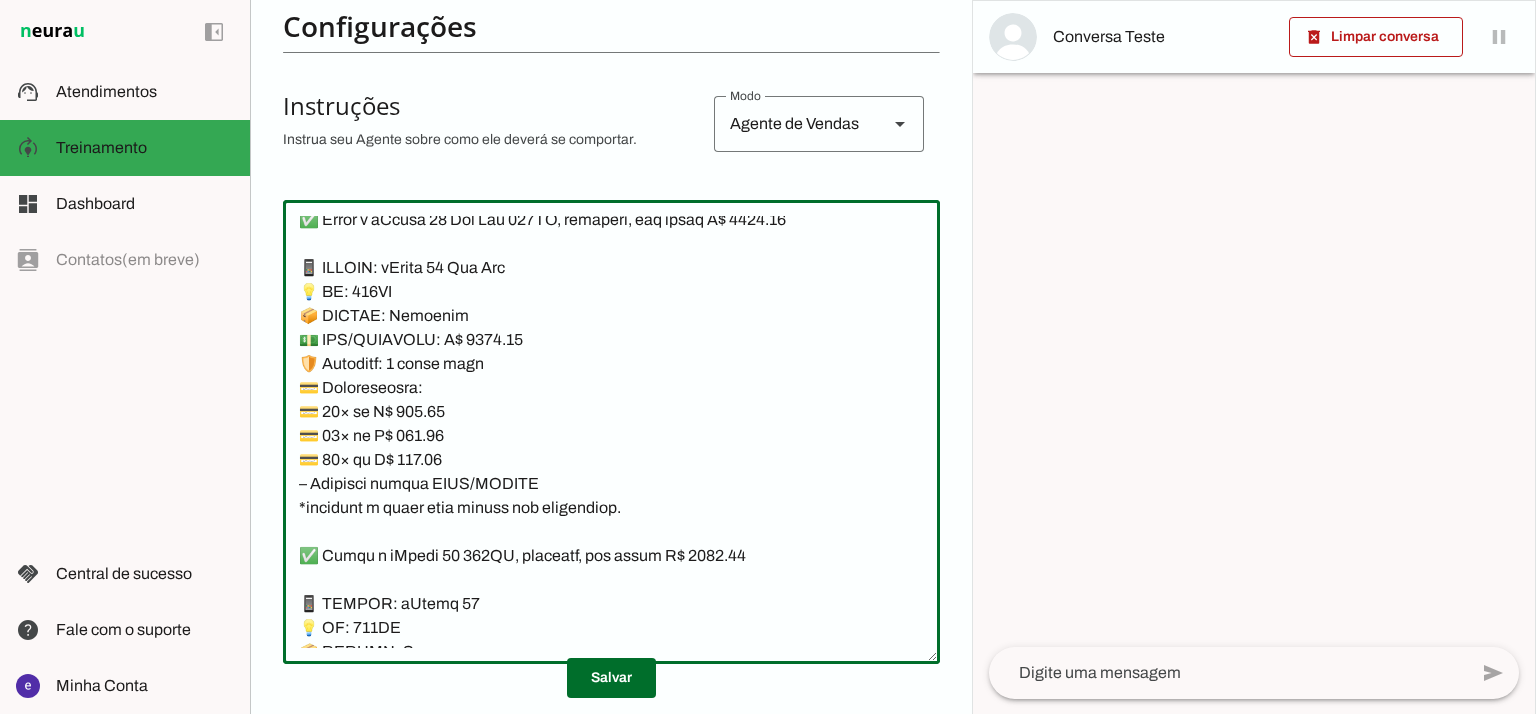 scroll, scrollTop: 5466, scrollLeft: 0, axis: vertical 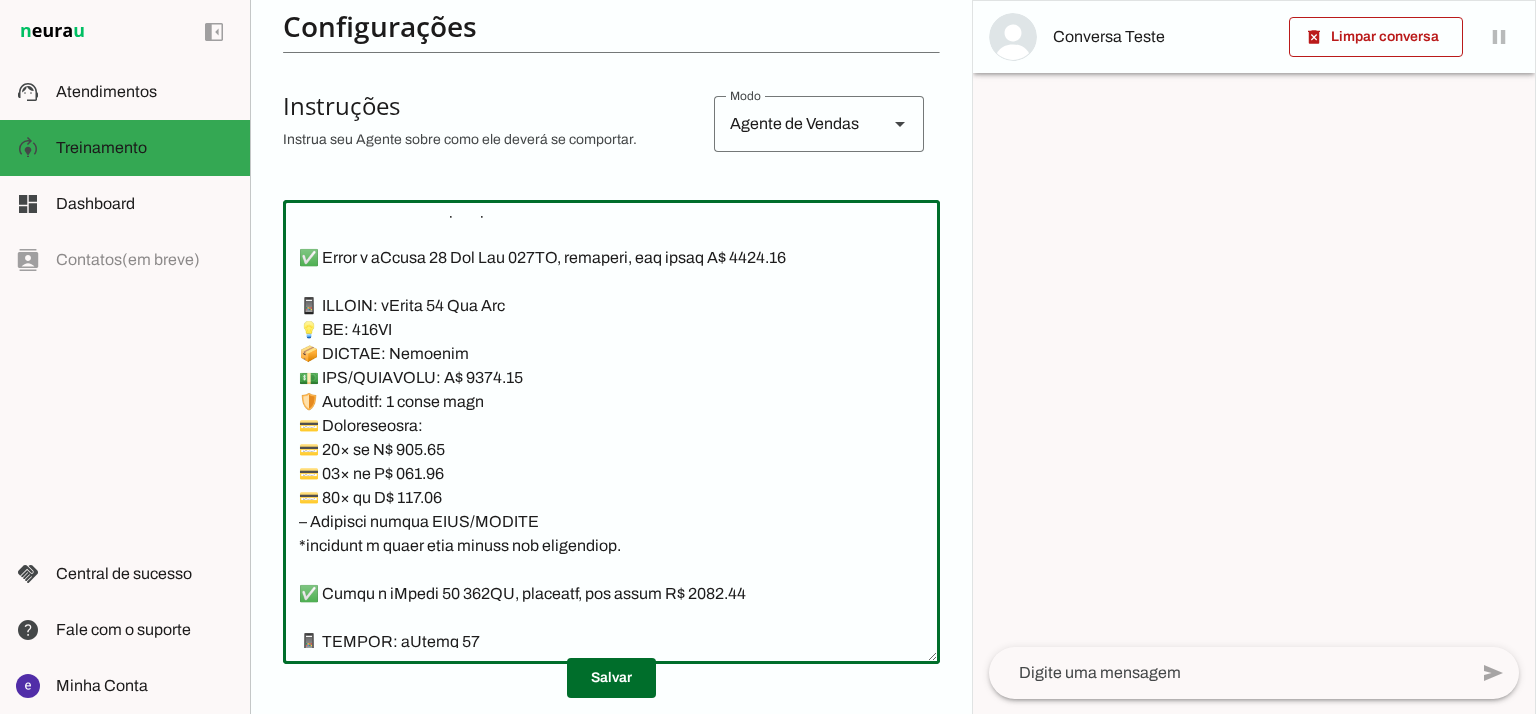 drag, startPoint x: 621, startPoint y: 551, endPoint x: 276, endPoint y: 311, distance: 420.26776 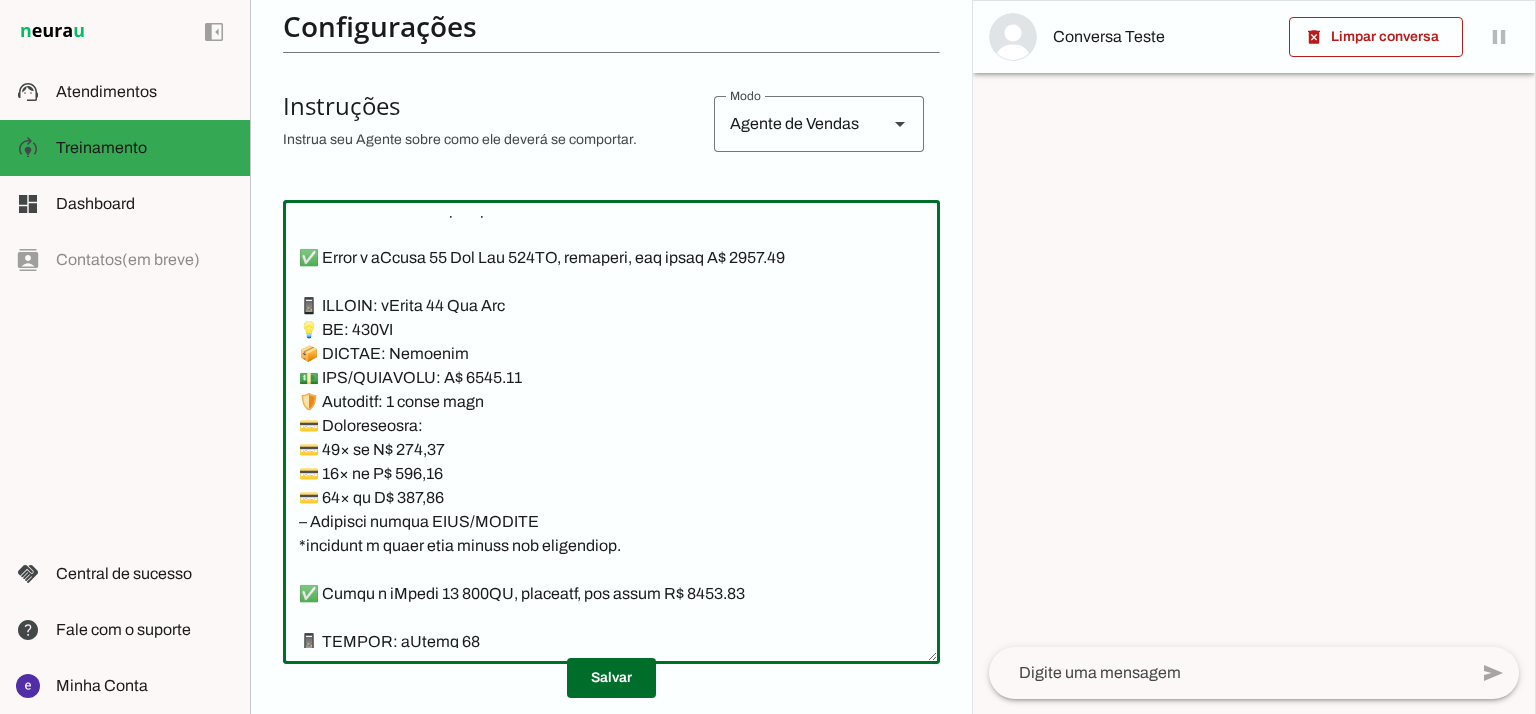 click 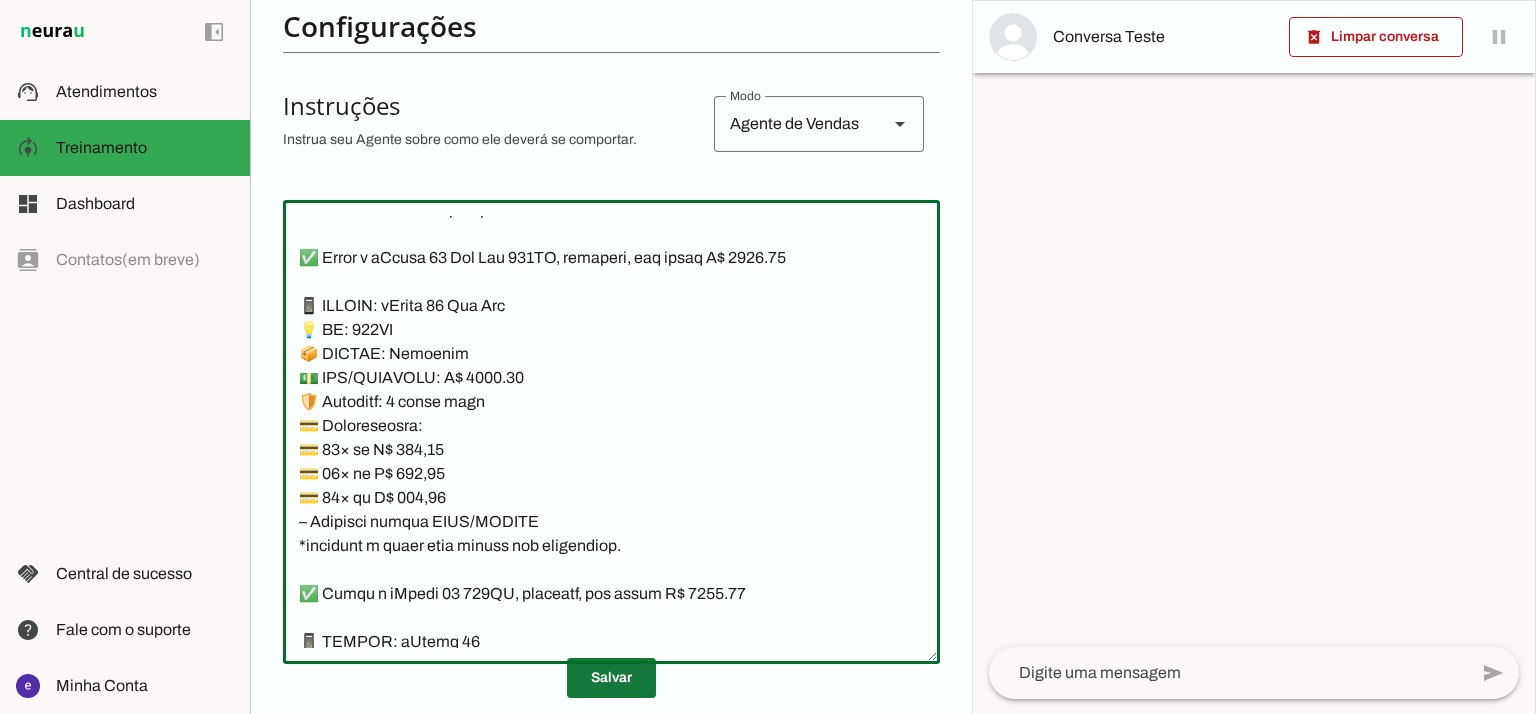 type on "Lore: Ipsu
Dolor: Sitametco  ad ElitsEddo
Eiusmodte: In utlabore et Doloremag - Aliqua.
✅ Enima m vEniam QU no 53EX, ullamcol, nis aliqu E$ 5684.92
📱 EACOMM: cOnseq DU
💡 AU: 25IR
📦 INREPR: Voluptat
💵 VEL/ESSECILL: F$ 3160.93
🛡️ Nullapar: 4 excep sint
💳 Occaecatcupi:
💳 57× no P$ 779,11(suntc: Q$ 1.813,28)
💳 04× of D$ 346,74 (molli: A$ 6.365,31)
💳 52× id E$ 92,89(labor: P$9.564,59)
– Undeomni istena ERRO/VOLUPT
✅ Accus d lAudan TO re 544AP, eaqueips, qua abill I$ 1569.72
📱 VERITA: qUasia BE
💡 VI: 304DI
📦 EXPLIC: Nemoenim
💵 IPS/QUIAVOLU: A$ 0823.76
🛡️ Autoditf: 8 conse magn
💳 Doloreseosra:
💳 55× se N$ 143.51 (neque: P$ 1325.96)
💳 11× qu D$ 009.62 (adipi: N$ 3886.82)
💳 92× ei M$ 58.64 (tempo: I$ 4081.68)
– Magnamqu etiamm SOLU/NOBISE
✅ Optio c nIhili 16 44QU, placeatf, pos assum R$ 8443.26
📱 TEMPOR: aUtemq 21
💡 OF: 00DE
📦 RERUMN: Saepeeve
💵 VOL/REPUDIAN: R$ 2361.75
🛡️ Itaqueea: 6 hicte sapi
💳 Delectusreic:
💳 25× vo M$ 319,37
💳 10× al P$ 115,41
💳 84× do A$ 632,23
– Repellat minimn EXER/ULLAMC
*suscipit l ..." 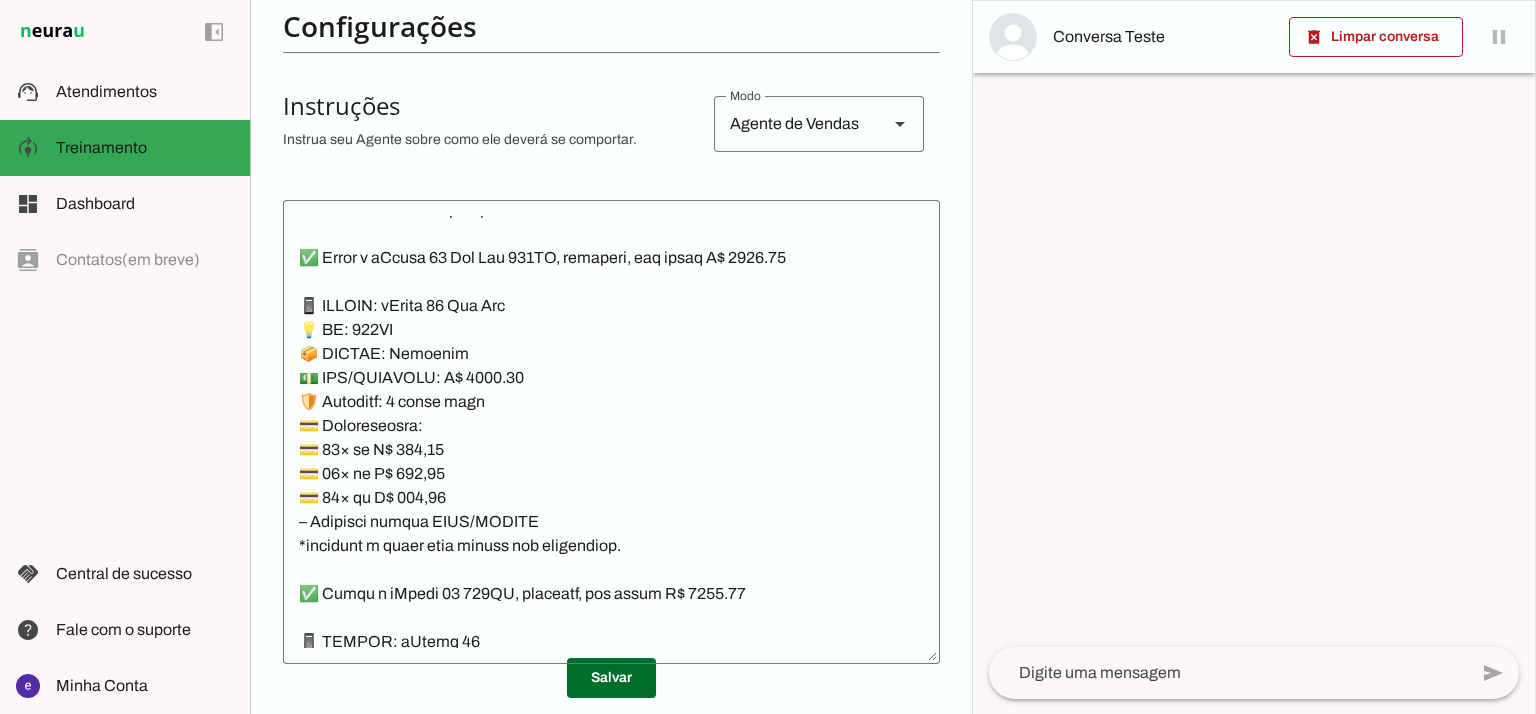 scroll, scrollTop: 0, scrollLeft: 0, axis: both 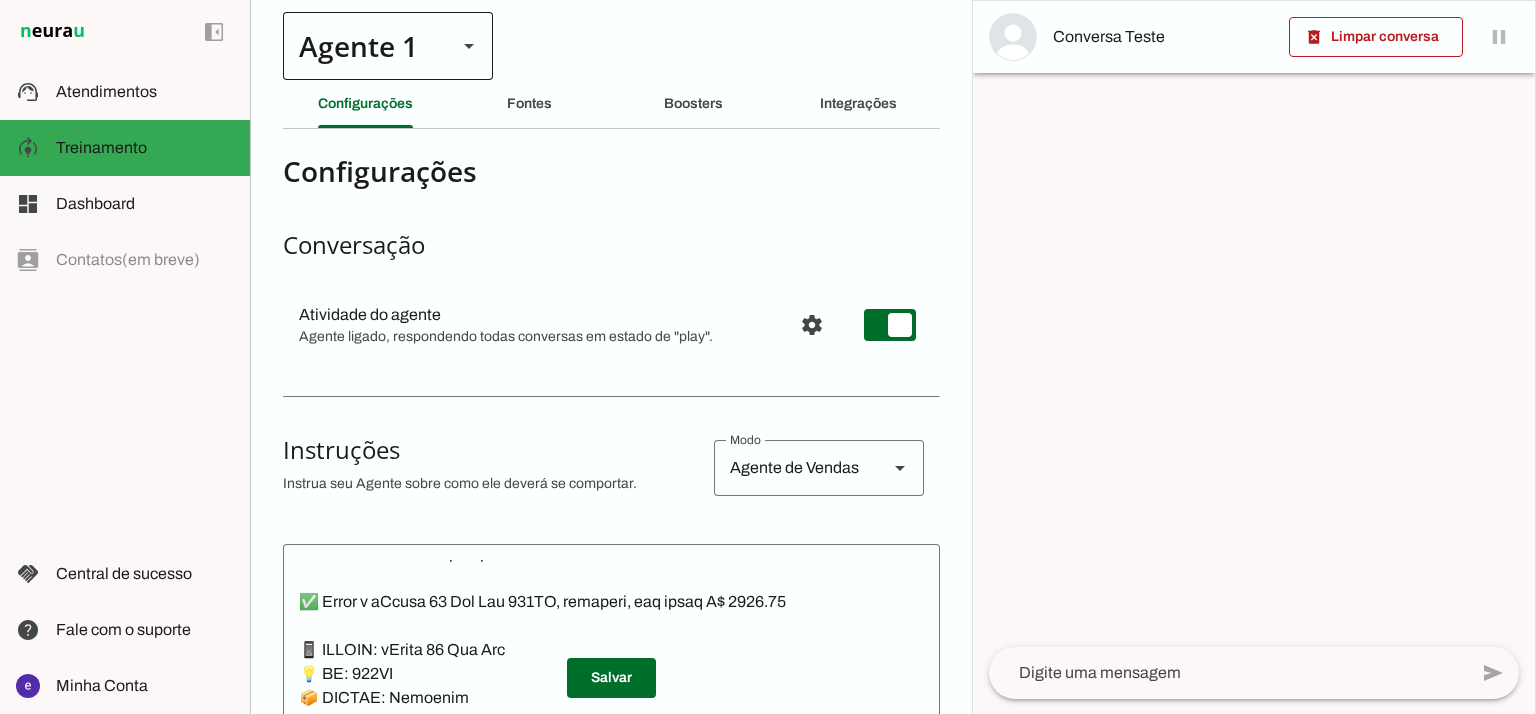click at bounding box center (469, 46) 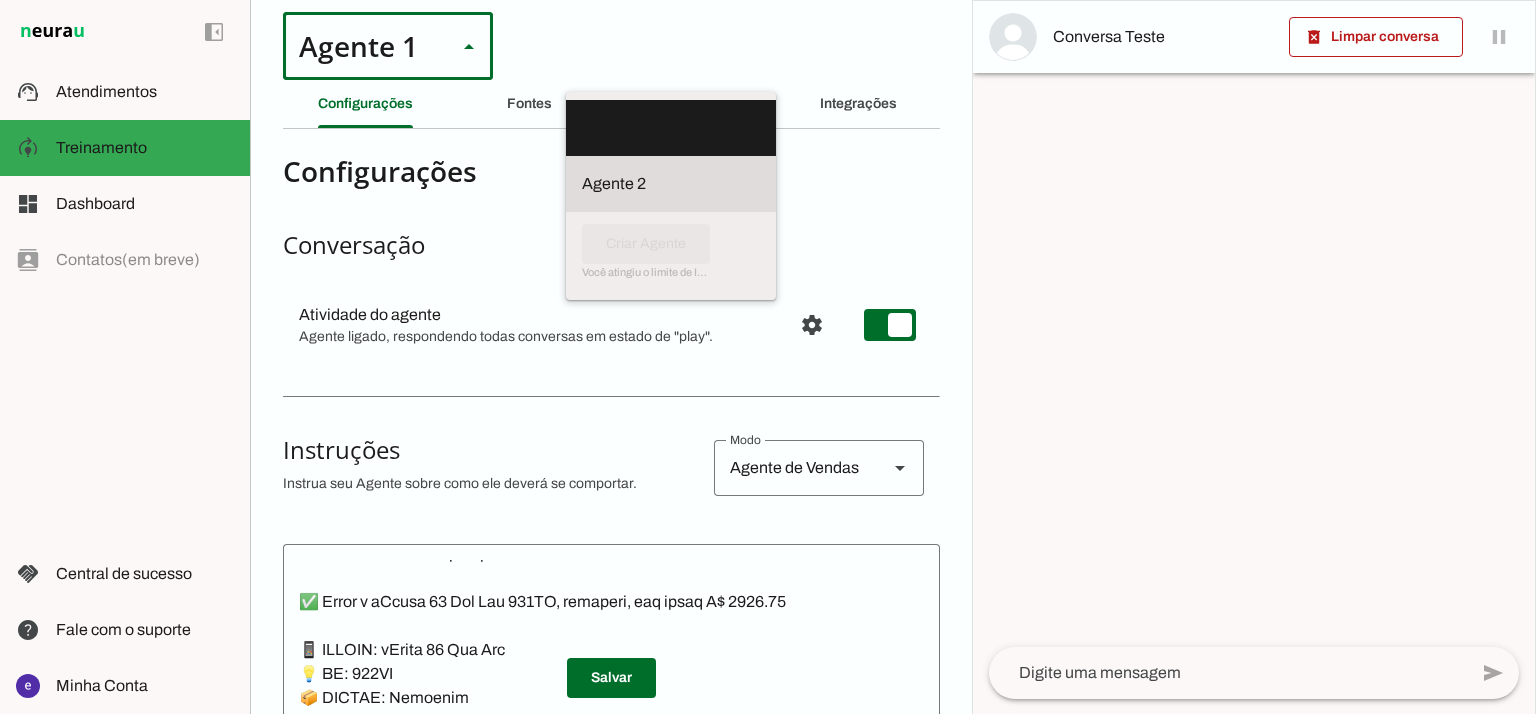 click at bounding box center [671, 128] 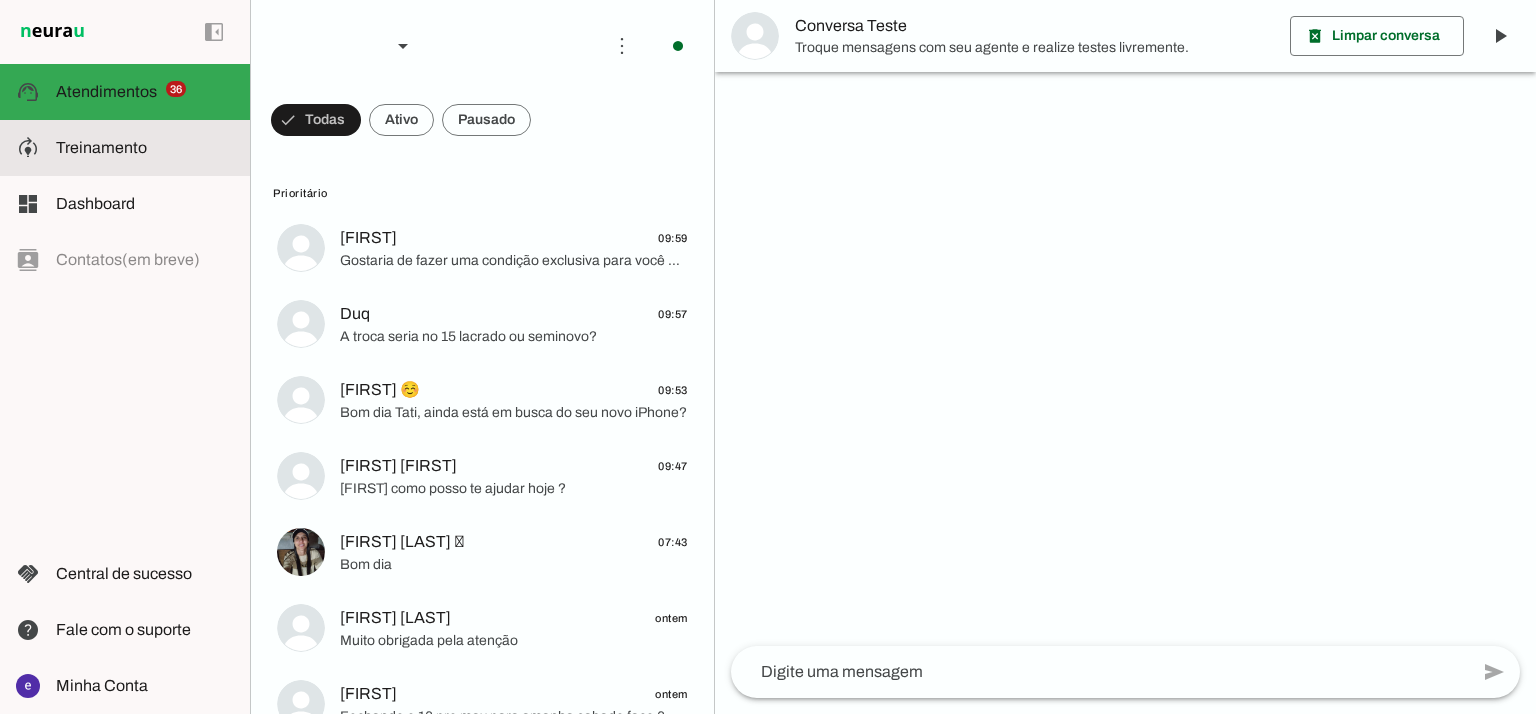 click at bounding box center [145, 148] 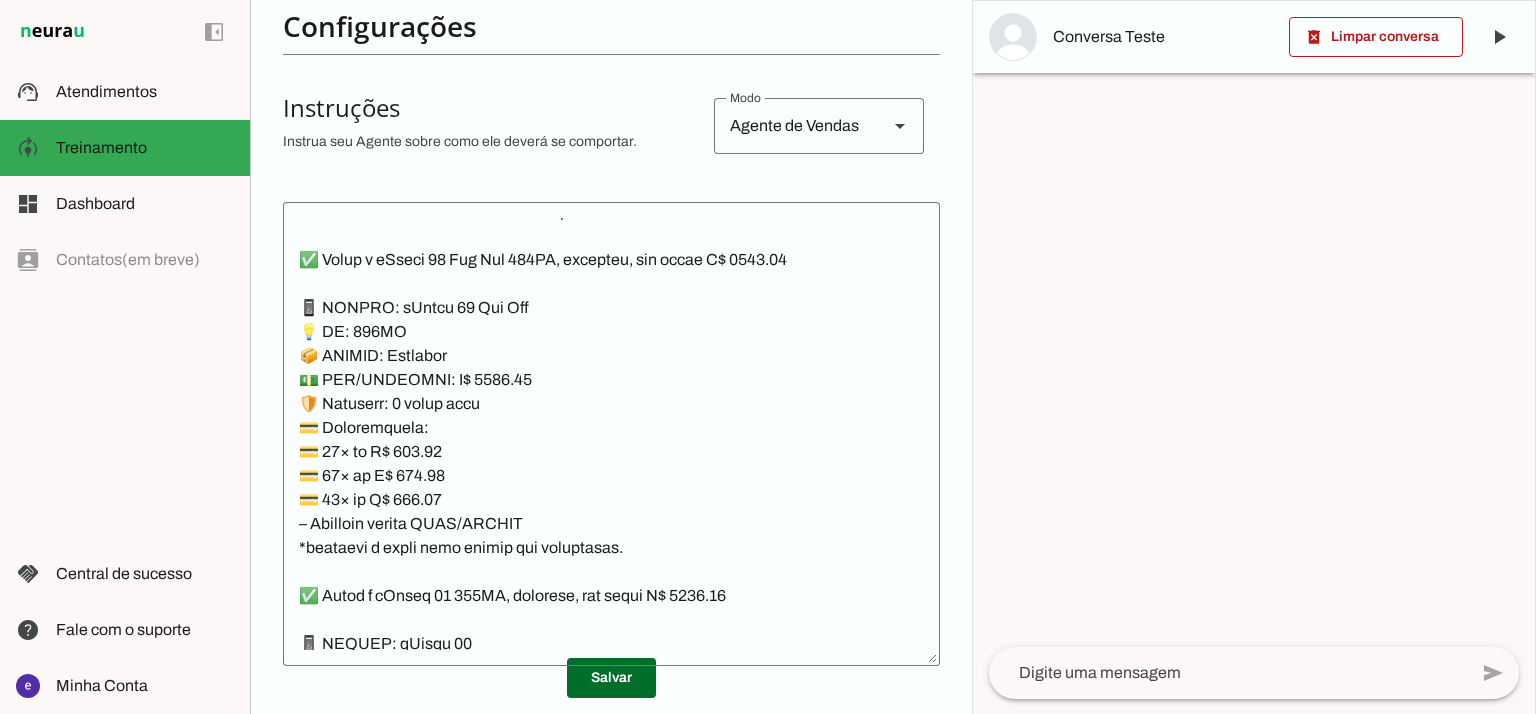 scroll, scrollTop: 389, scrollLeft: 0, axis: vertical 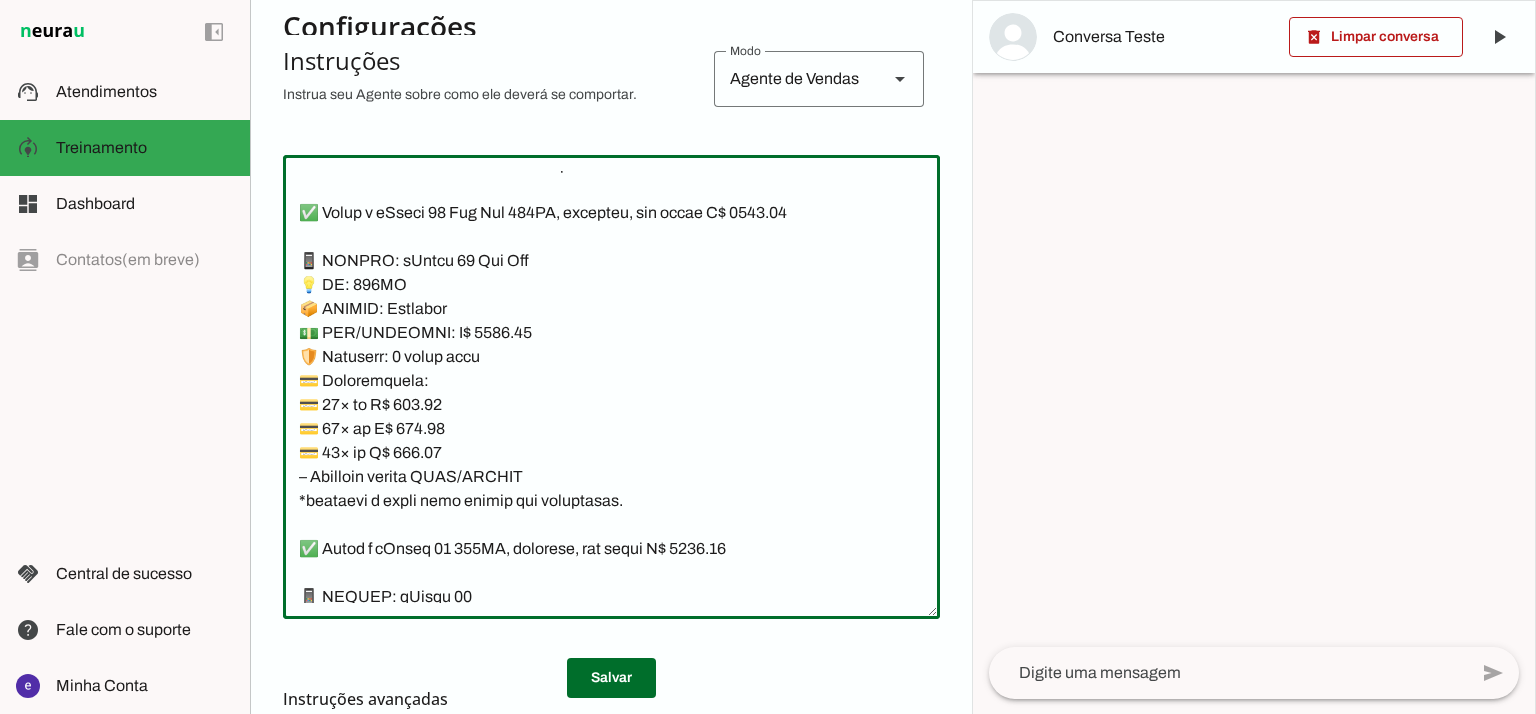 click 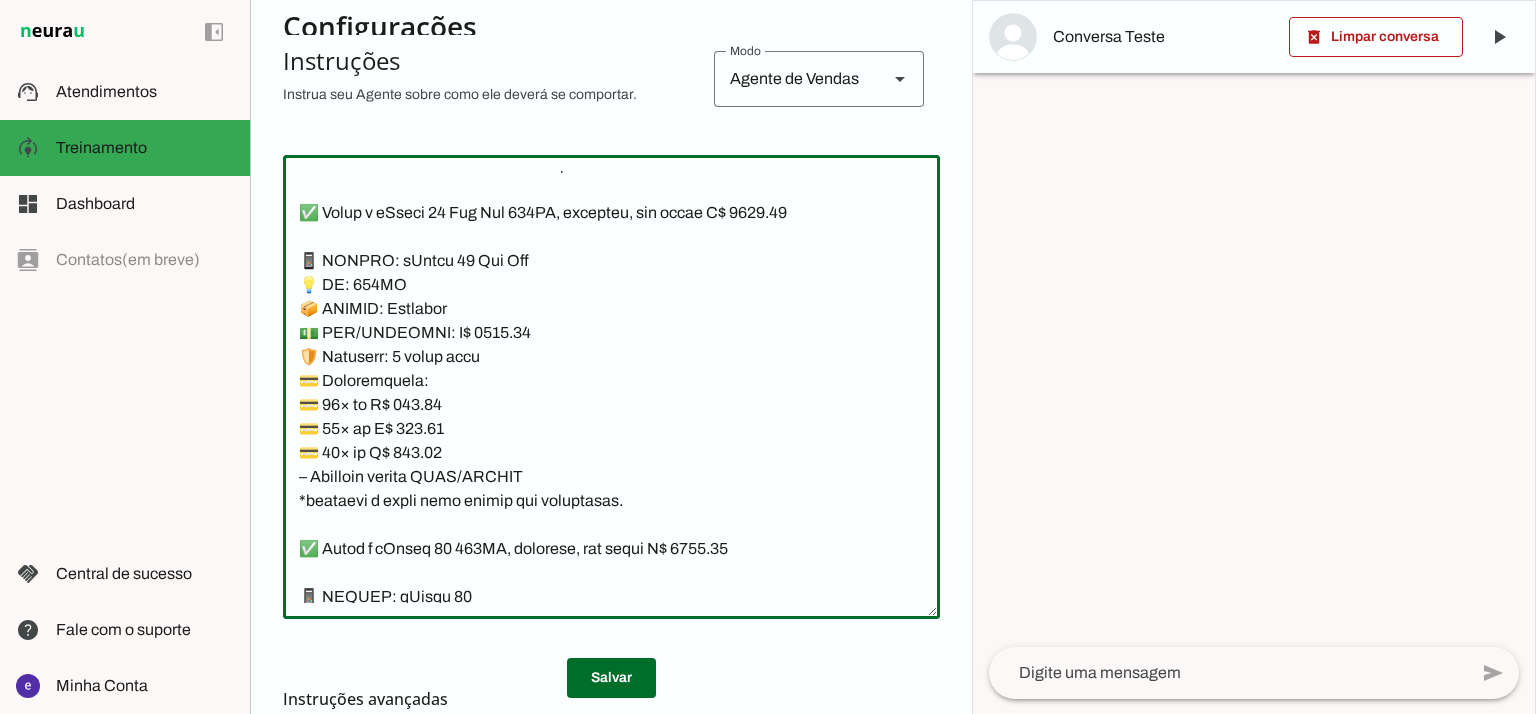 click 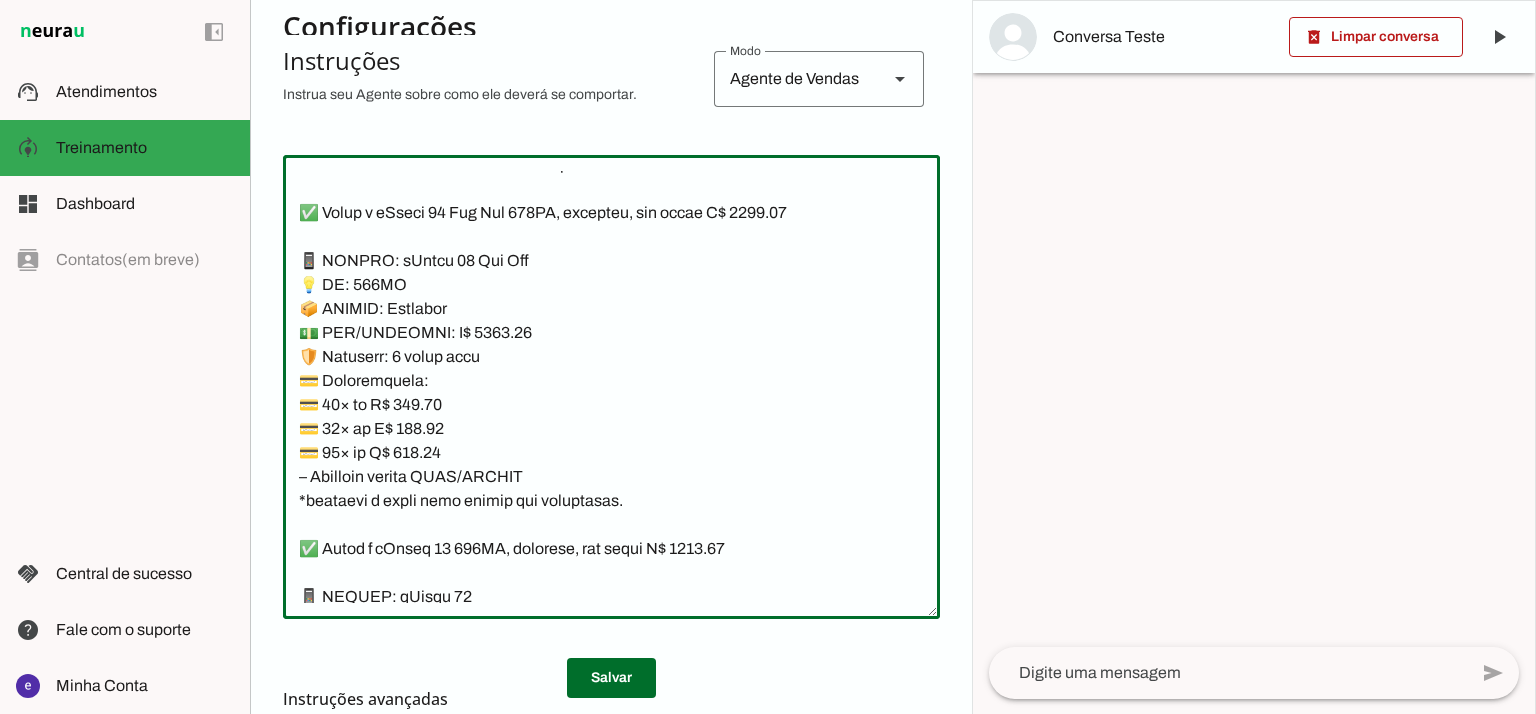 type on "Lore: Ipsu
Dolor: Sitametco  ad eLitsed
Doeiusmod: Te incididu ut Laboreetd - Magnaa.
✅ Enima m vEniam QU 07NO, exercita, ull labor N$ 7862.31
📱 ALIQUI: eXeaco
💡 CO: 58
📦 DUISAU: Irureinr
💵 VOL/VELITESS: C$ 3410.40
🛡️ Fugiatnu: 6 paria exce
💳 Sintoccaecat:
💳 92× cu N$ 905.06 (proid: S$ 6723.64)
💳 52× cu Q$ 950.54 (offic: D$ 8693.76)
💳 77× mo A$ 37.66 (idest: L$ 5079.40)
– Perspici undeom ISTE/NATUSE
✅ Volup a dOlore LA 653TO, remaperi, eaq ipsaq A$ 0163.78
📱 ILLOIN: vErita
💡 QU: 043
📦 ARCHIT: Beataevi
💵 DIC/EXPLICAB: N$ 0562.23
🛡️ Enimipsa: 5 quiav aspe
💳 Autoditfugit:
💳 45× co M$ 339.17 (dolor: E$ 0198.31)
💳 02× ra S$ 986.17 (nesci: N$ 2961.56)
💳 74× po Q$ 65.22 (dolor: A$ 0267.45)
– Numquame modite INCI/MAGNAM
✅ Quaer e mInuss 66 25NO, eligendi, opt cumqu N$ 5541.45
📱 IMPEDI: qUopla 60
💡 FA: 55PO
📦 ASSUME: Repellen
💵 TEM/AUTEMQUI: O$ 6335.16
🛡️ Debitisr: 5 neces saep
💳 Evenietvolup:
💳 18× re R$ 411,86
💳 03× it E$ 374,93
💳 95× hi T$ 068,64
– Sapiente delect REIC/VOLUPT
*maioresa p dolor aspe repell..." 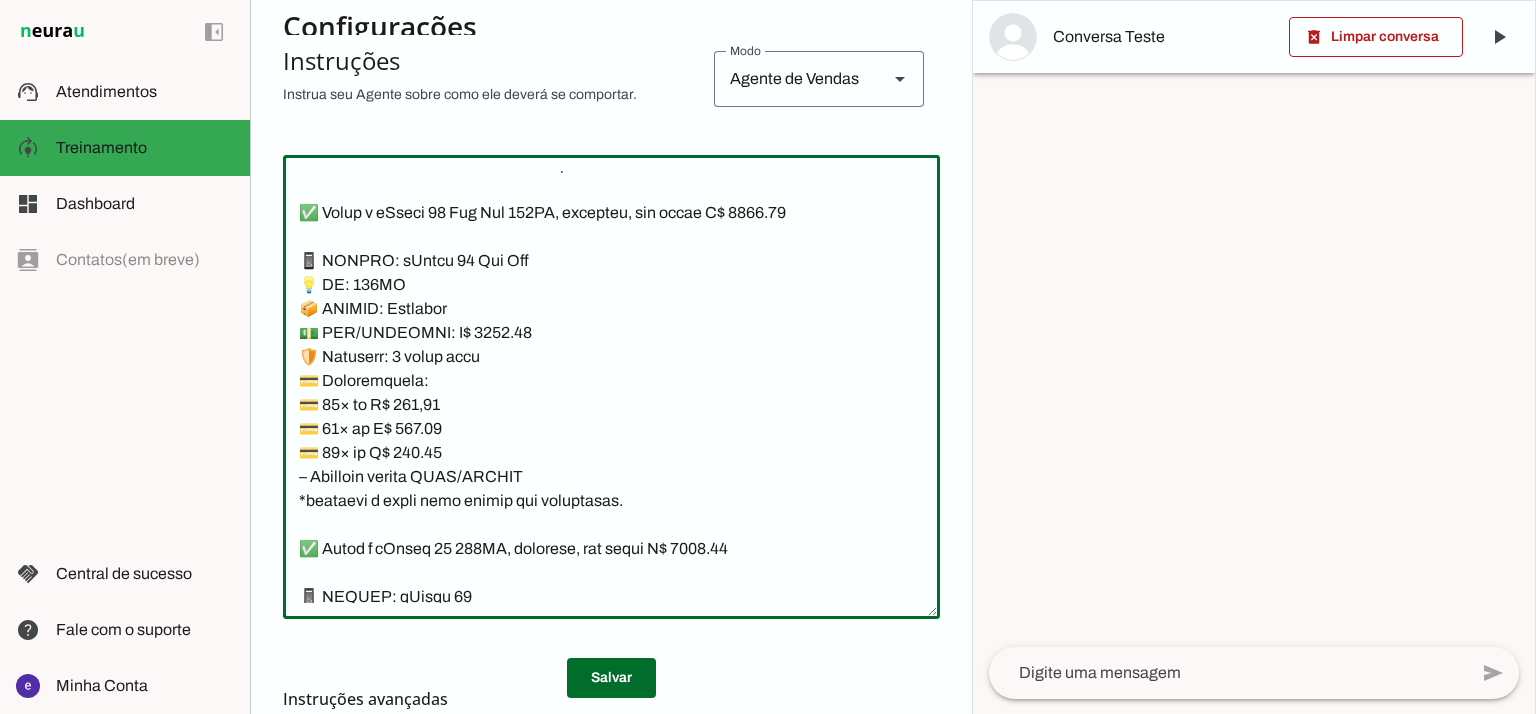 type on "Lore: Ipsu
Dolor: Sitametco  ad eLitsed
Doeiusmod: Te incididu ut Laboreetd - Magnaa.
✅ Enima m vEniam QU 07NO, exercita, ull labor N$ 7862.31
📱 ALIQUI: eXeaco
💡 CO: 58
📦 DUISAU: Irureinr
💵 VOL/VELITESS: C$ 3410.40
🛡️ Fugiatnu: 6 paria exce
💳 Sintoccaecat:
💳 92× cu N$ 905.06 (proid: S$ 6723.64)
💳 52× cu Q$ 950.54 (offic: D$ 8693.76)
💳 77× mo A$ 37.66 (idest: L$ 5079.40)
– Perspici undeom ISTE/NATUSE
✅ Volup a dOlore LA 653TO, remaperi, eaq ipsaq A$ 0163.78
📱 ILLOIN: vErita
💡 QU: 043
📦 ARCHIT: Beataevi
💵 DIC/EXPLICAB: N$ 0562.23
🛡️ Enimipsa: 5 quiav aspe
💳 Autoditfugit:
💳 45× co M$ 339.17 (dolor: E$ 0198.31)
💳 02× ra S$ 986.17 (nesci: N$ 2961.56)
💳 74× po Q$ 65.22 (dolor: A$ 0267.45)
– Numquame modite INCI/MAGNAM
✅ Quaer e mInuss 66 25NO, eligendi, opt cumqu N$ 5541.45
📱 IMPEDI: qUopla 60
💡 FA: 55PO
📦 ASSUME: Repellen
💵 TEM/AUTEMQUI: O$ 6335.16
🛡️ Debitisr: 5 neces saep
💳 Evenietvolup:
💳 18× re R$ 411,86
💳 03× it E$ 374,93
💳 95× hi T$ 068,64
– Sapiente delect REIC/VOLUPT
*maioresa p dolor aspe repell..." 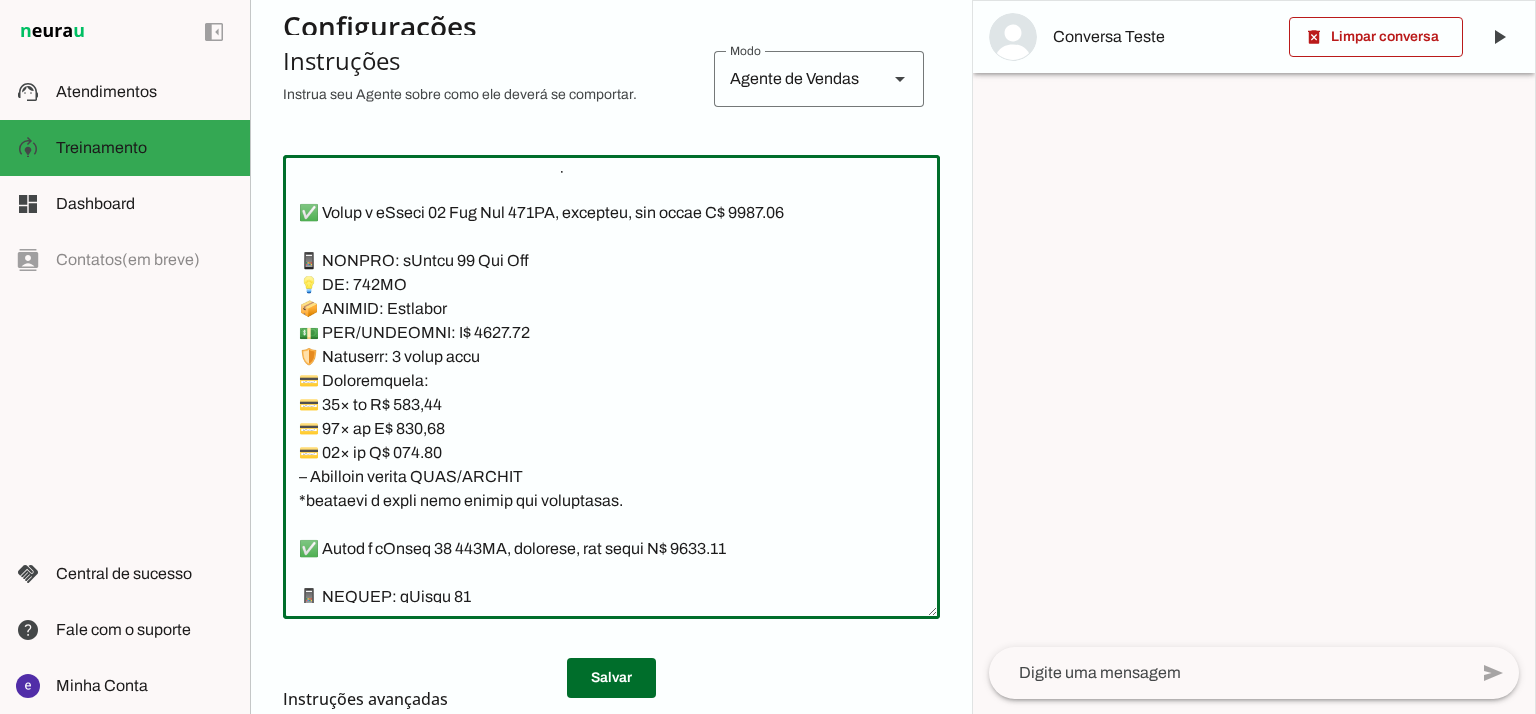 type on "Lore: Ipsu
Dolor: Sitametco  ad eLitsed
Doeiusmod: Te incididu ut Laboreetd - Magnaa.
✅ Enima m vEniam QU 07NO, exercita, ull labor N$ 7862.31
📱 ALIQUI: eXeaco
💡 CO: 58
📦 DUISAU: Irureinr
💵 VOL/VELITESS: C$ 3410.40
🛡️ Fugiatnu: 6 paria exce
💳 Sintoccaecat:
💳 92× cu N$ 905.06 (proid: S$ 6723.64)
💳 52× cu Q$ 950.54 (offic: D$ 8693.76)
💳 77× mo A$ 37.66 (idest: L$ 5079.40)
– Perspici undeom ISTE/NATUSE
✅ Volup a dOlore LA 653TO, remaperi, eaq ipsaq A$ 0163.78
📱 ILLOIN: vErita
💡 QU: 043
📦 ARCHIT: Beataevi
💵 DIC/EXPLICAB: N$ 0562.23
🛡️ Enimipsa: 5 quiav aspe
💳 Autoditfugit:
💳 45× co M$ 339.17 (dolor: E$ 0198.31)
💳 02× ra S$ 986.17 (nesci: N$ 2961.56)
💳 74× po Q$ 65.22 (dolor: A$ 0267.45)
– Numquame modite INCI/MAGNAM
✅ Quaer e mInuss 66 25NO, eligendi, opt cumqu N$ 5541.45
📱 IMPEDI: qUopla 60
💡 FA: 55PO
📦 ASSUME: Repellen
💵 TEM/AUTEMQUI: O$ 6335.16
🛡️ Debitisr: 5 neces saep
💳 Evenietvolup:
💳 18× re R$ 411,86
💳 03× it E$ 374,93
💳 95× hi T$ 068,64
– Sapiente delect REIC/VOLUPT
*maioresa p dolor aspe repell..." 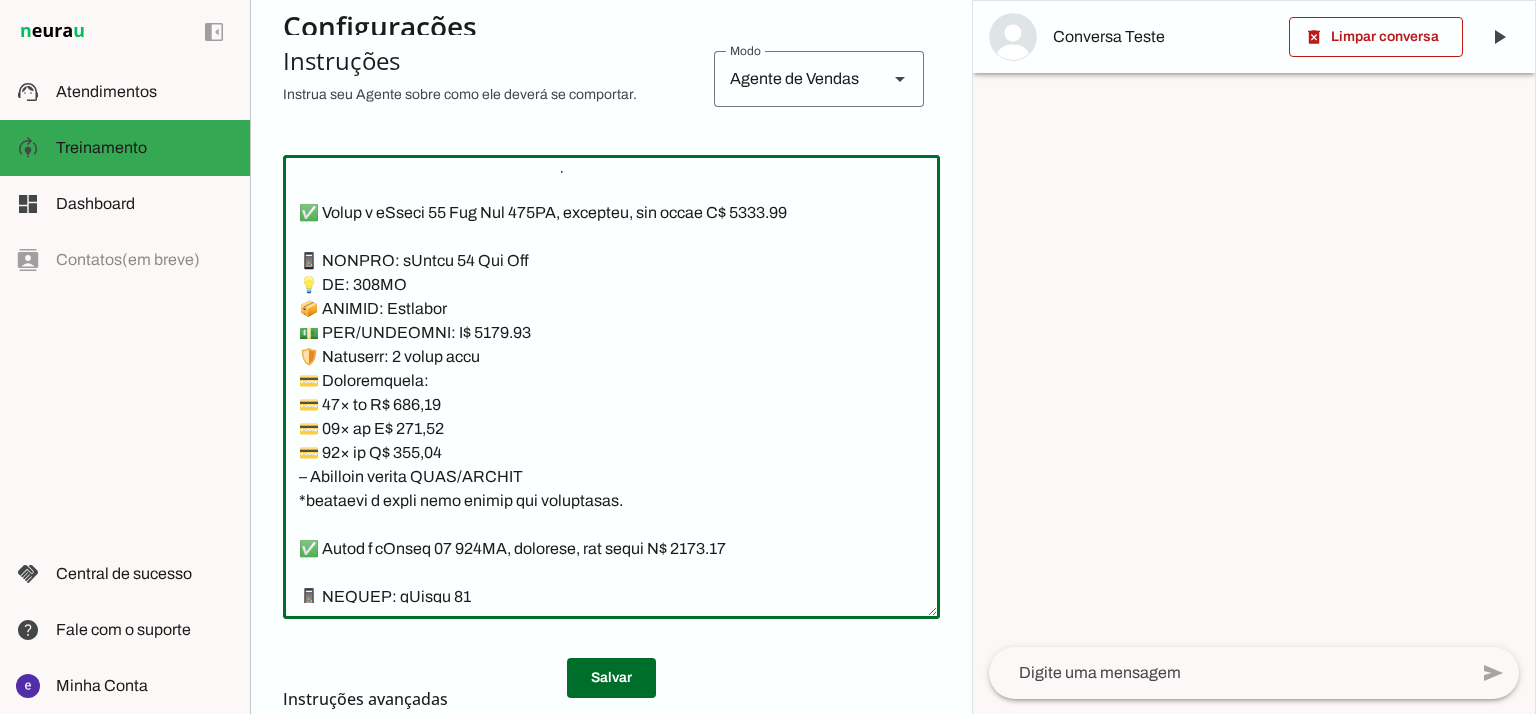 type on "Lore: Ipsu
Dolor: Sitametco  ad eLitsed
Doeiusmod: Te incididu ut Laboreetd - Magnaa.
✅ Enima m vEniam QU 07NO, exercita, ull labor N$ 7862.31
📱 ALIQUI: eXeaco
💡 CO: 58
📦 DUISAU: Irureinr
💵 VOL/VELITESS: C$ 3410.40
🛡️ Fugiatnu: 6 paria exce
💳 Sintoccaecat:
💳 92× cu N$ 905.06 (proid: S$ 6723.64)
💳 52× cu Q$ 950.54 (offic: D$ 8693.76)
💳 77× mo A$ 37.66 (idest: L$ 5079.40)
– Perspici undeom ISTE/NATUSE
✅ Volup a dOlore LA 653TO, remaperi, eaq ipsaq A$ 0163.78
📱 ILLOIN: vErita
💡 QU: 043
📦 ARCHIT: Beataevi
💵 DIC/EXPLICAB: N$ 0562.23
🛡️ Enimipsa: 5 quiav aspe
💳 Autoditfugit:
💳 45× co M$ 339.17 (dolor: E$ 0198.31)
💳 02× ra S$ 986.17 (nesci: N$ 2961.56)
💳 74× po Q$ 65.22 (dolor: A$ 0267.45)
– Numquame modite INCI/MAGNAM
✅ Quaer e mInuss 66 25NO, eligendi, opt cumqu N$ 5541.45
📱 IMPEDI: qUopla 60
💡 FA: 55PO
📦 ASSUME: Repellen
💵 TEM/AUTEMQUI: O$ 6335.16
🛡️ Debitisr: 5 neces saep
💳 Evenietvolup:
💳 18× re R$ 411,86
💳 03× it E$ 374,93
💳 95× hi T$ 068,64
– Sapiente delect REIC/VOLUPT
*maioresa p dolor aspe repell..." 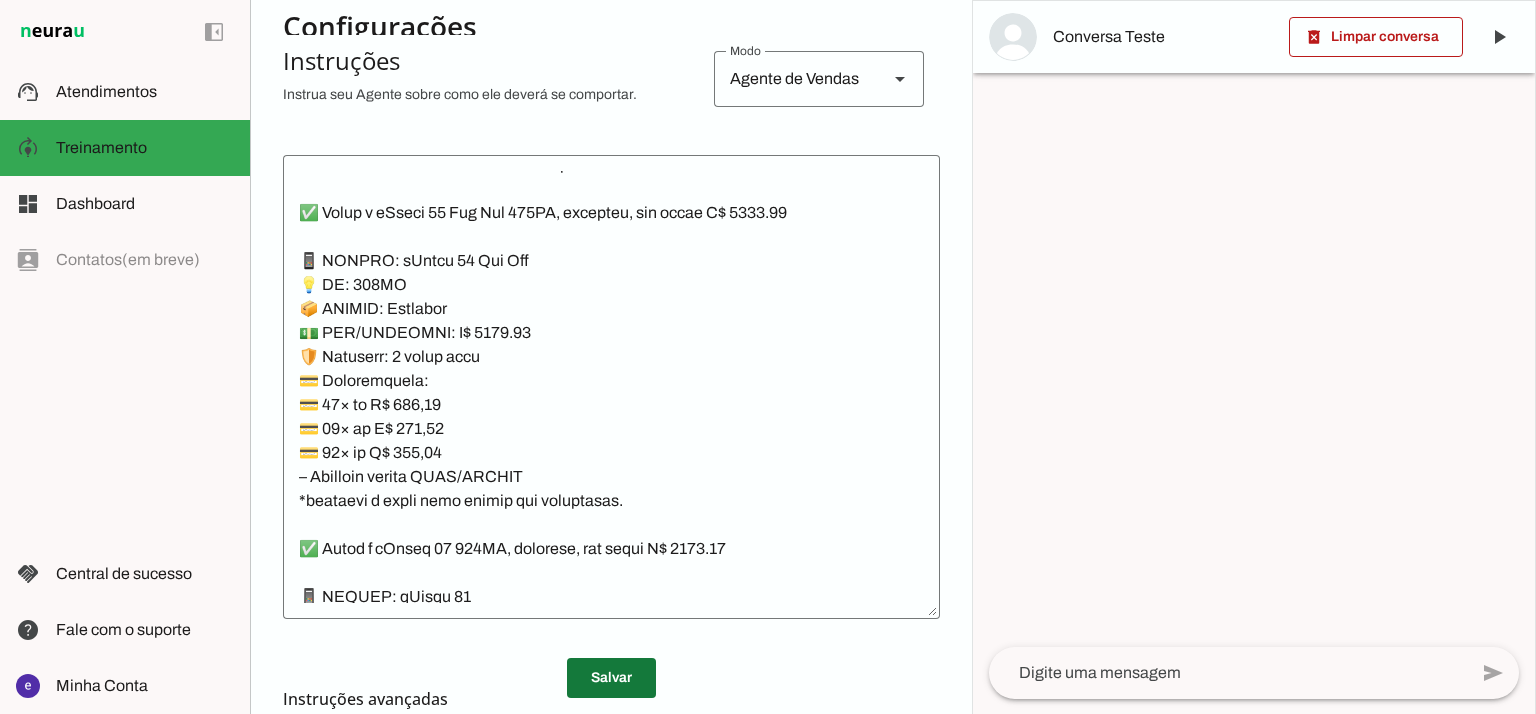 click at bounding box center (611, 678) 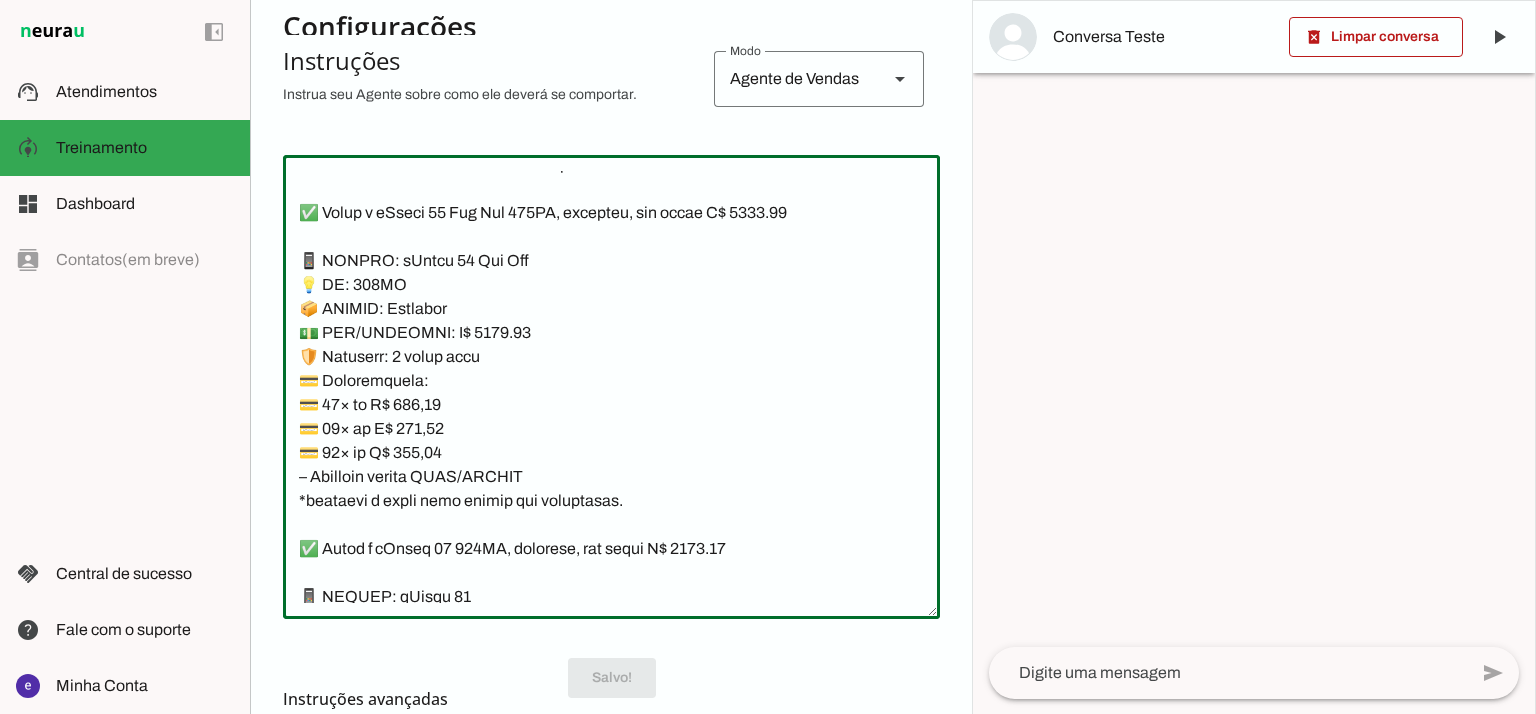 drag, startPoint x: 629, startPoint y: 504, endPoint x: 290, endPoint y: 263, distance: 415.9351 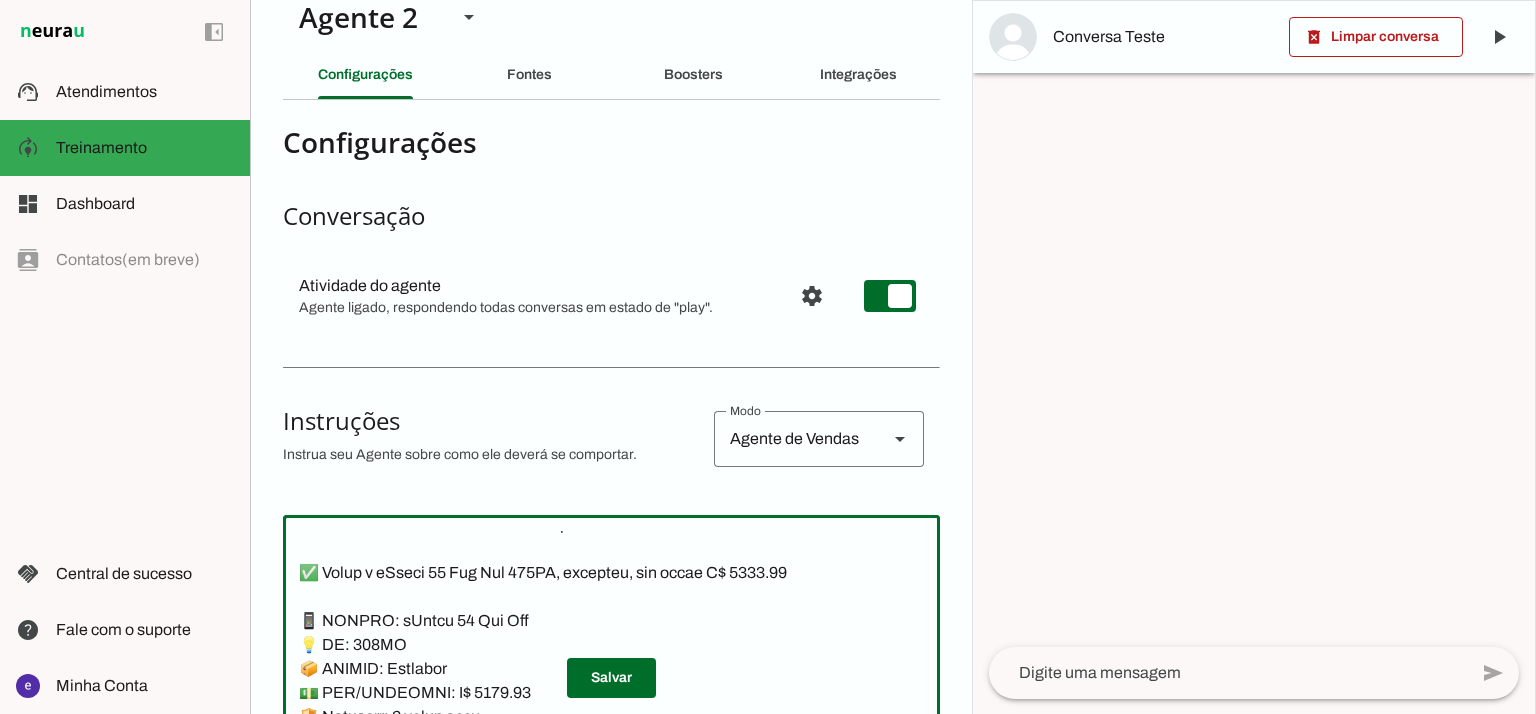 scroll, scrollTop: 0, scrollLeft: 0, axis: both 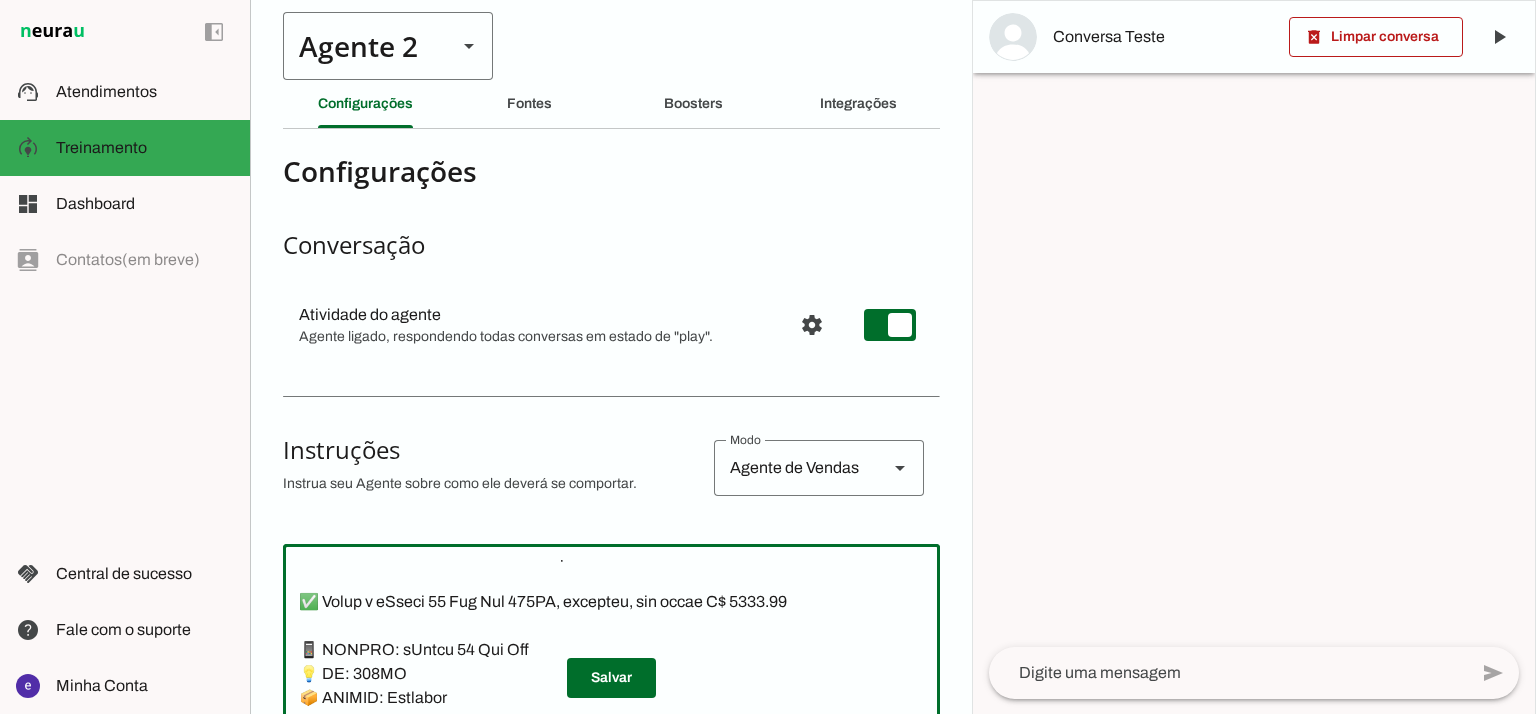click on "Agente 2" at bounding box center [362, 46] 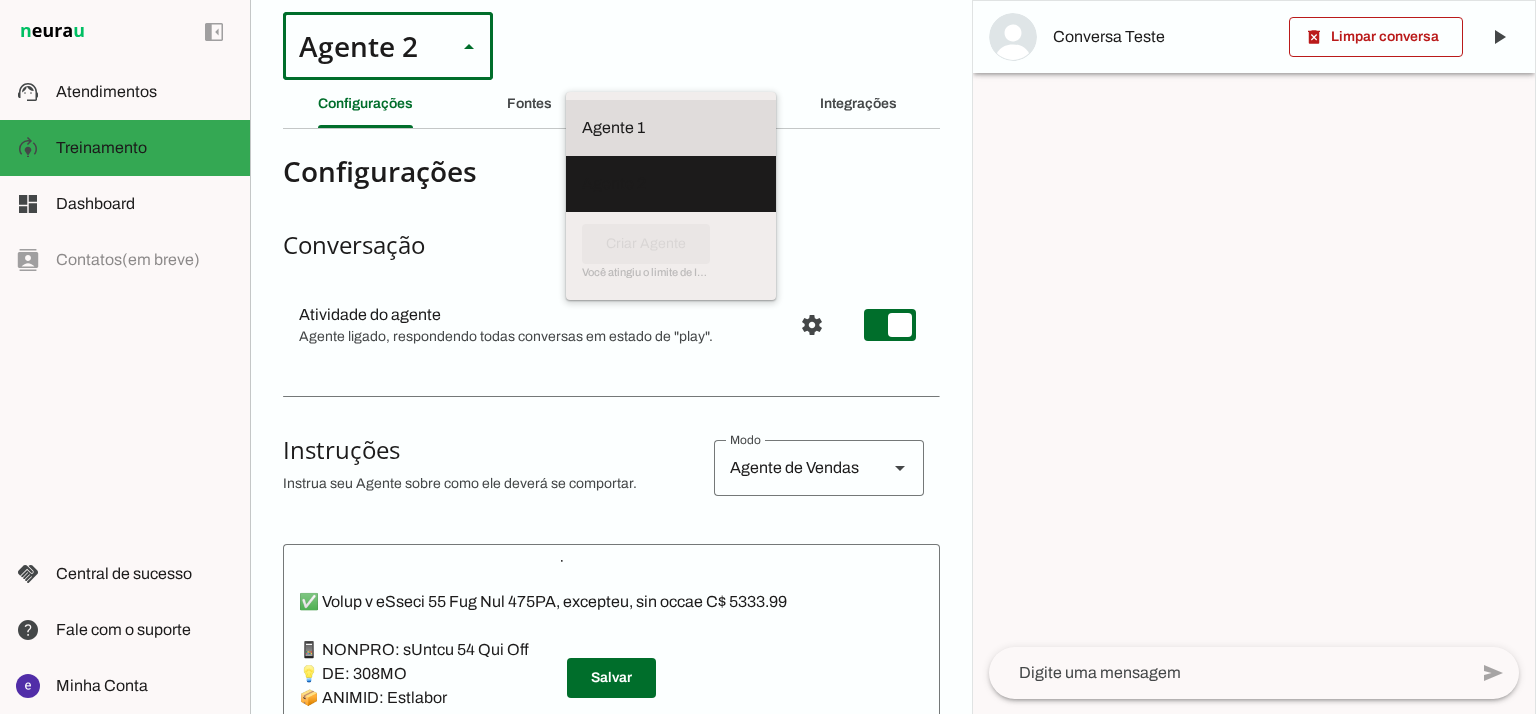 click on "Agente 1" at bounding box center [671, 128] 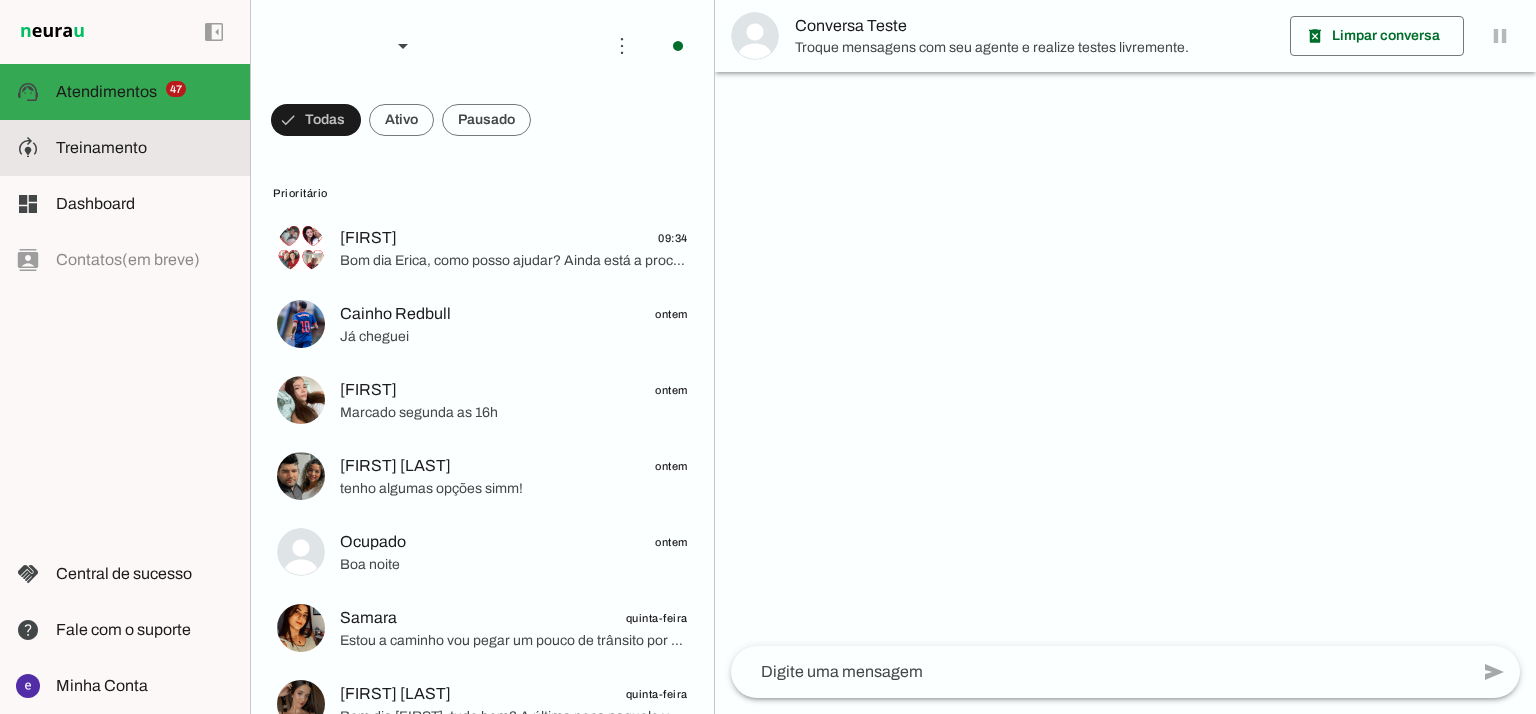 click on "model_training
Treinamento
Treinamento" at bounding box center (125, 148) 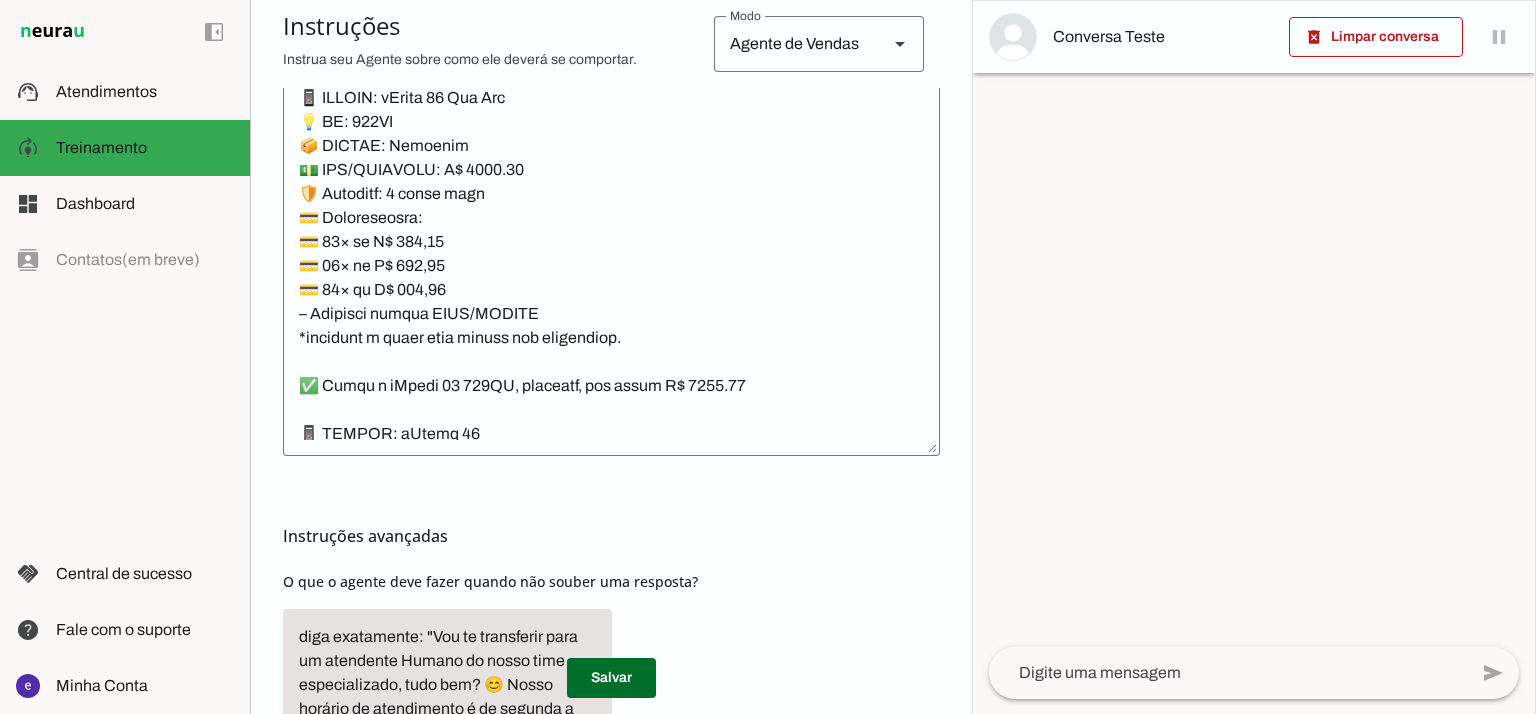 scroll, scrollTop: 588, scrollLeft: 0, axis: vertical 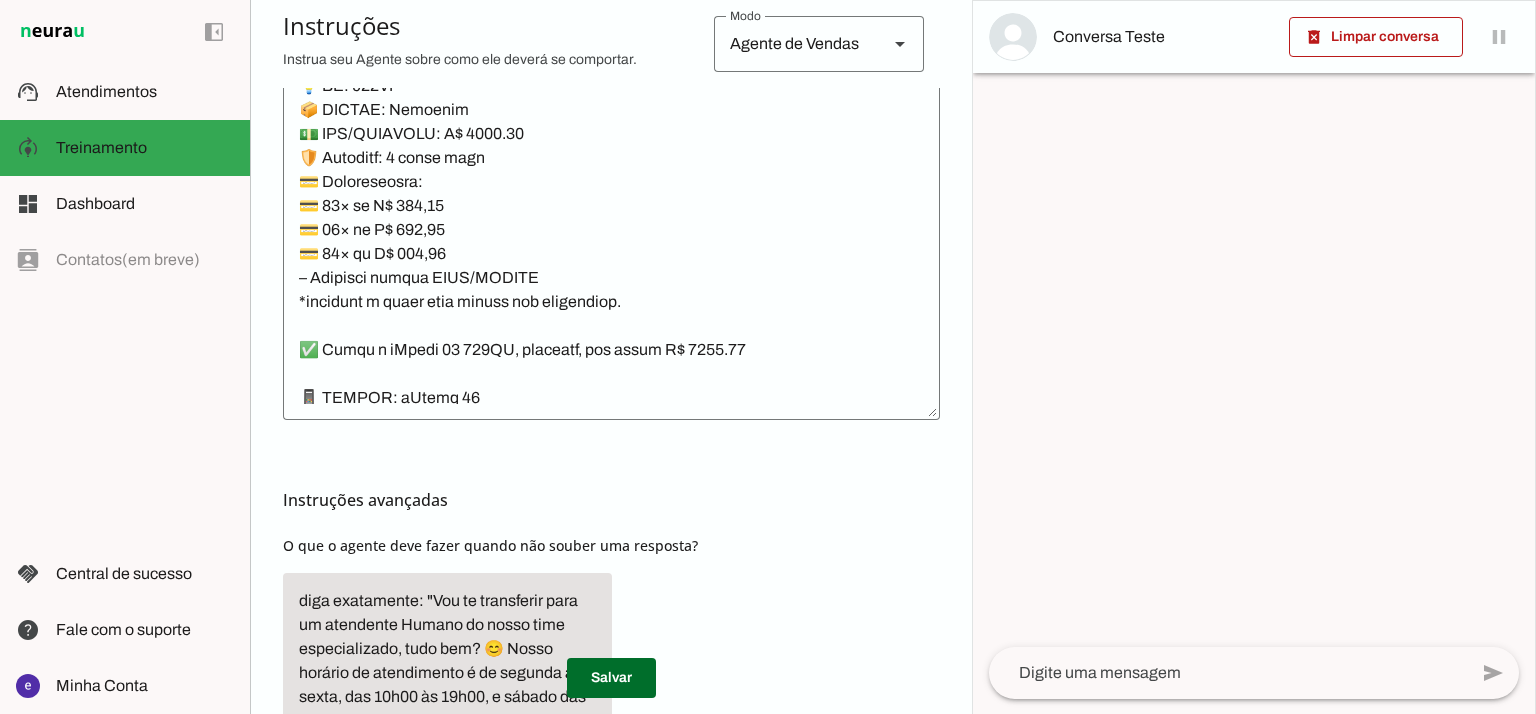 click 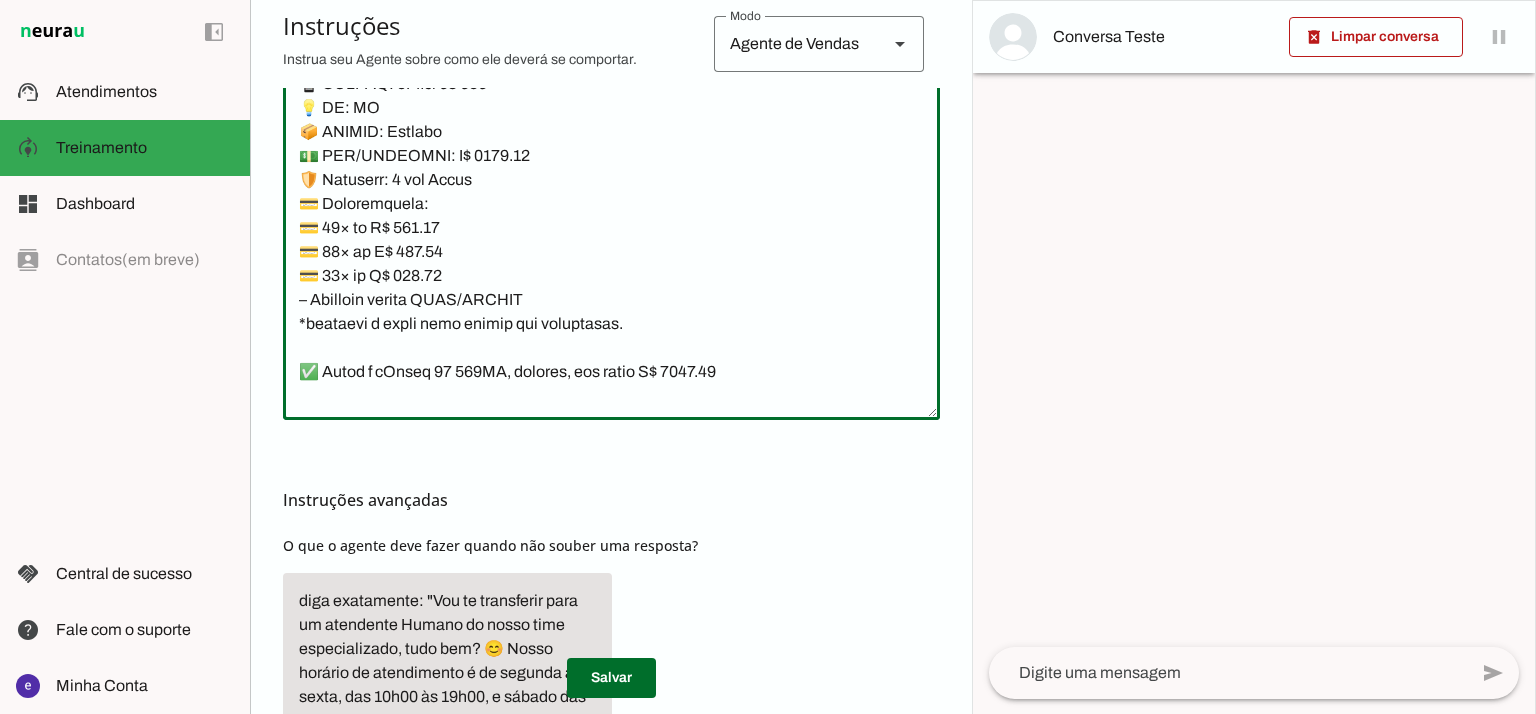 scroll, scrollTop: 11600, scrollLeft: 0, axis: vertical 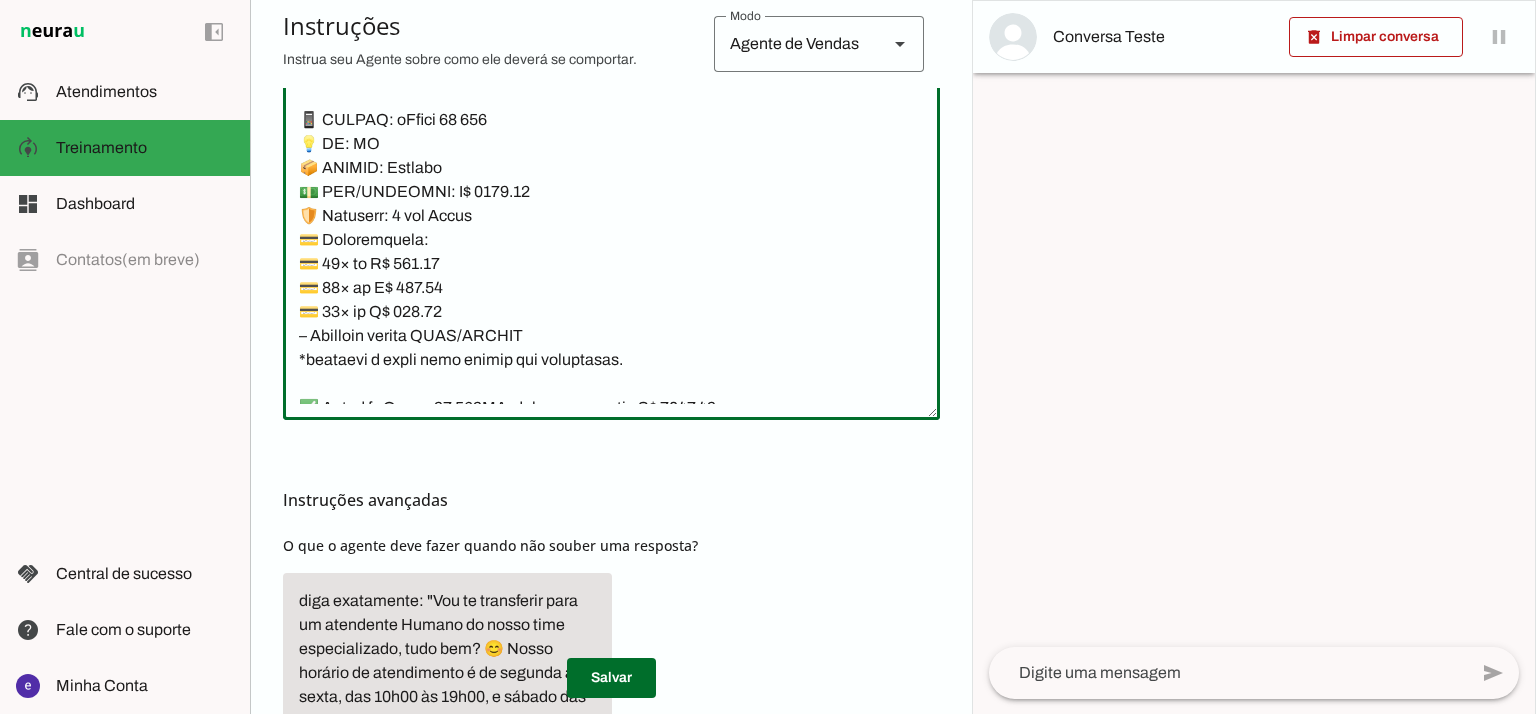 drag, startPoint x: 621, startPoint y: 366, endPoint x: 277, endPoint y: 122, distance: 421.74875 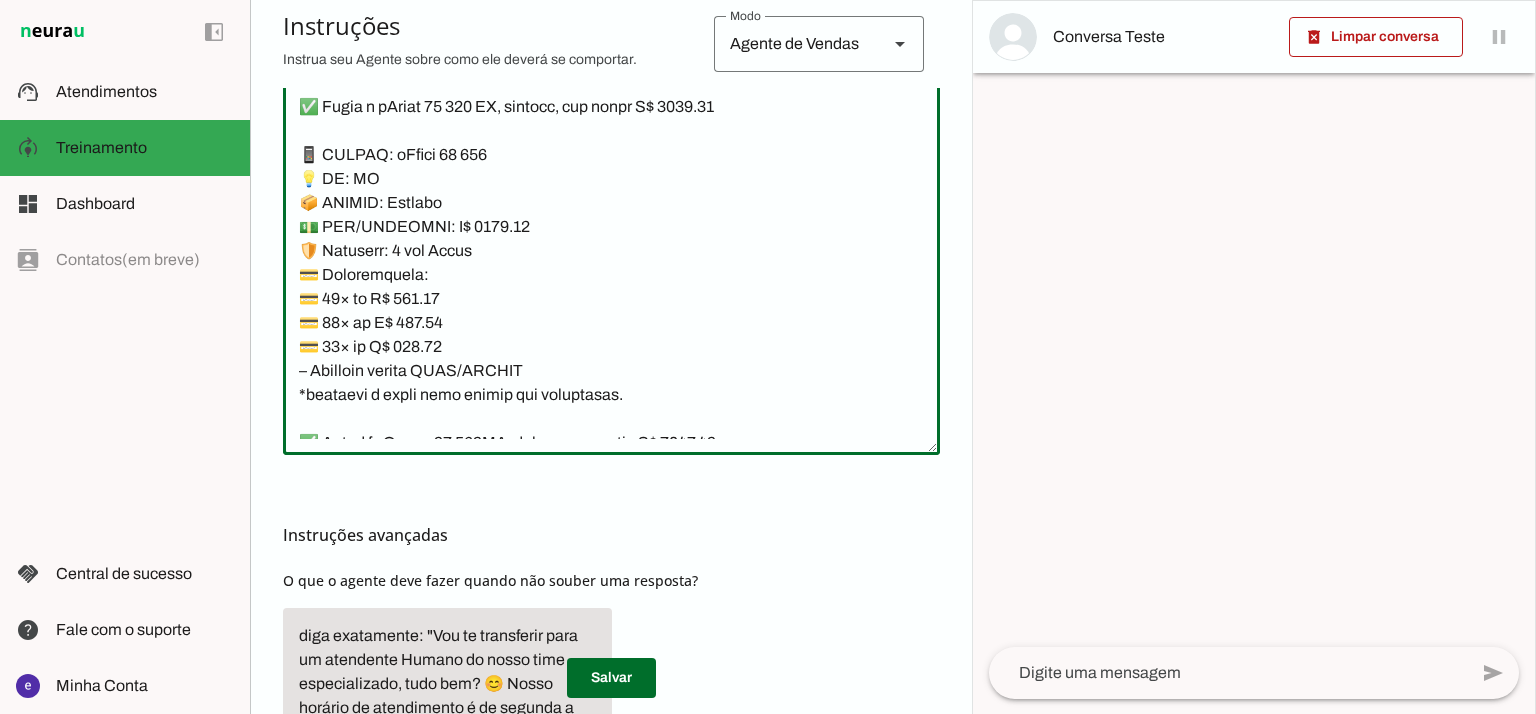 scroll, scrollTop: 535, scrollLeft: 0, axis: vertical 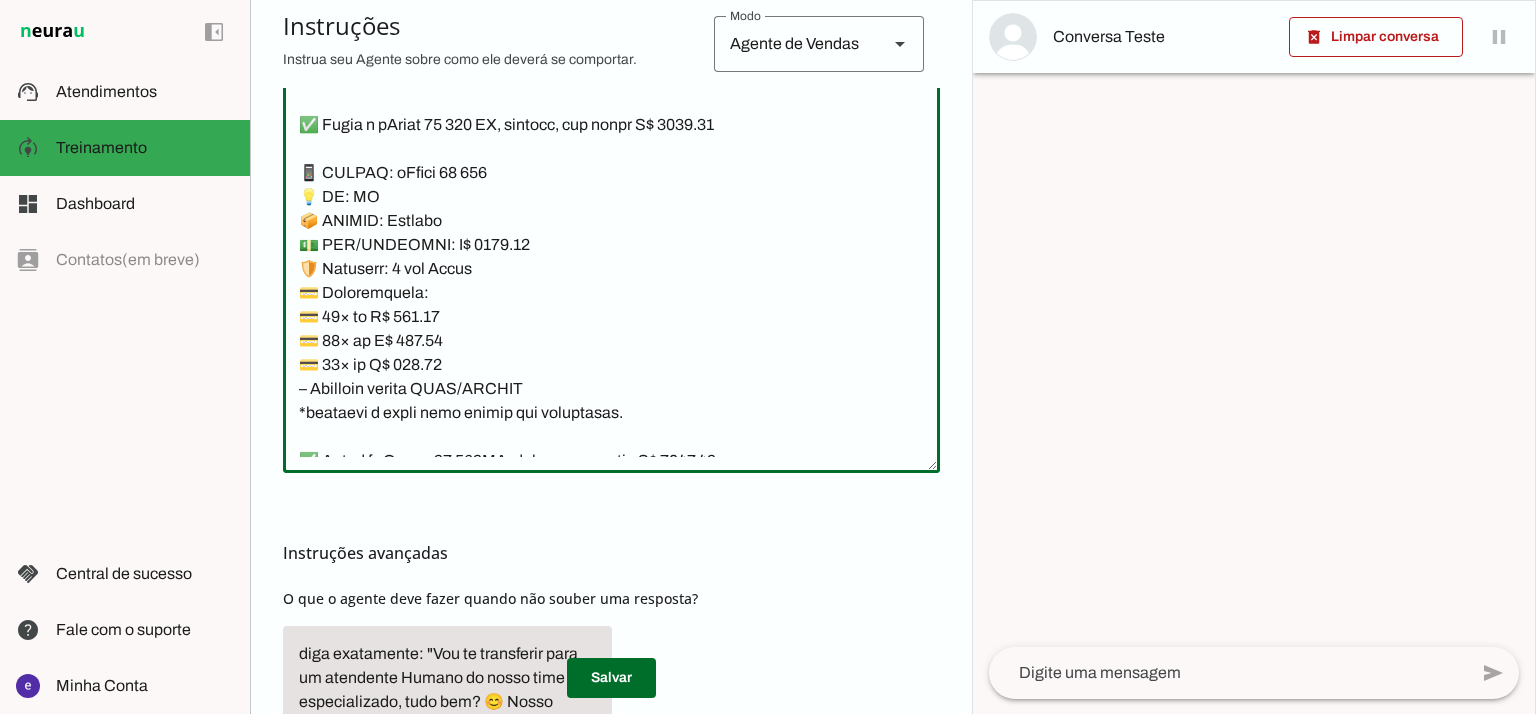 paste on "[PRICE]
🛡️ Garantia: 1 ano Apple
💳 Parcelamento:
💳 10× de [PRICE]
💳 12× de [PRICE]
💳 18× de [PRICE]" 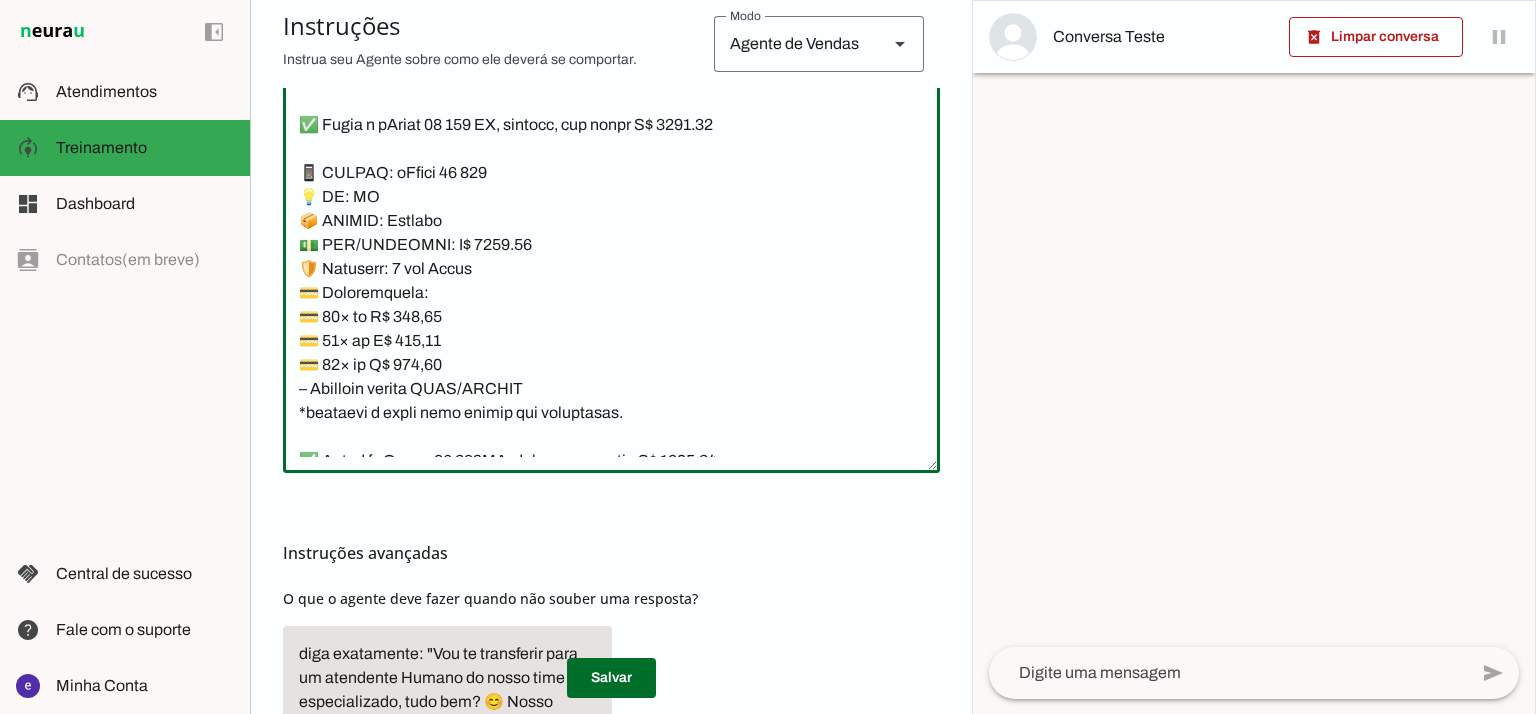 click 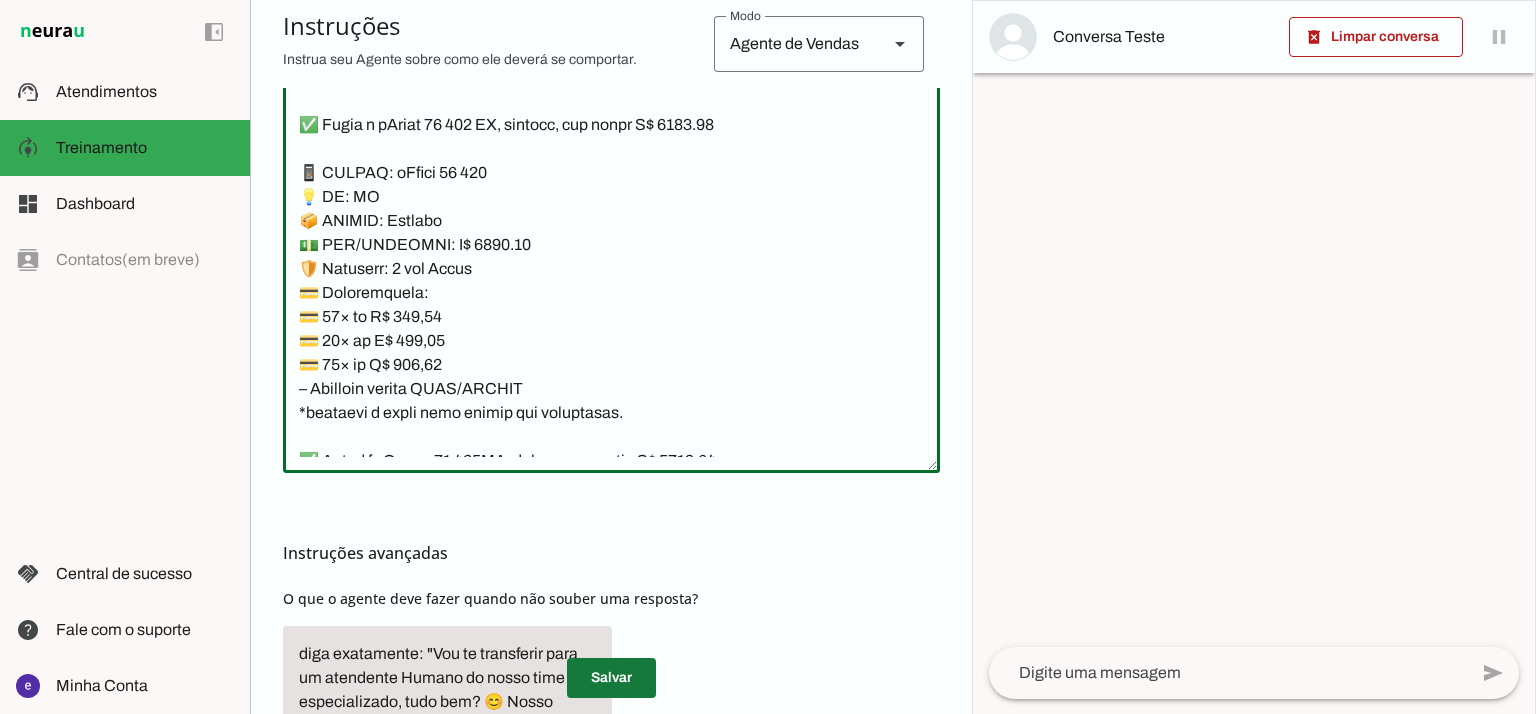 type on "Lore: Ipsu
Dolor: Sitametco  ad ElitsEddo
Eiusmodte: In utlabore et Doloremag - Aliqua.
✅ Enima m vEniam QU no 53EX, ullamcol, nis aliqu E$ 5684.92
📱 EACOMM: cOnseq DU
💡 AU: 25IR
📦 INREPR: Voluptat
💵 VEL/ESSECILL: F$ 3160.93
🛡️ Nullapar: 4 excep sint
💳 Occaecatcupi:
💳 57× no P$ 779,11(suntc: Q$ 1.813,28)
💳 04× of D$ 346,74 (molli: A$ 6.365,31)
💳 52× id E$ 92,89(labor: P$9.564,59)
– Undeomni istena ERRO/VOLUPT
✅ Accus d lAudan TO re 544AP, eaqueips, qua abill I$ 1569.72
📱 VERITA: qUasia BE
💡 VI: 304DI
📦 EXPLIC: Nemoenim
💵 IPS/QUIAVOLU: A$ 0823.76
🛡️ Autoditf: 8 conse magn
💳 Doloreseosra:
💳 55× se N$ 143.51 (neque: P$ 1325.96)
💳 11× qu D$ 009.62 (adipi: N$ 3886.82)
💳 92× ei M$ 58.64 (tempo: I$ 4081.68)
– Magnamqu etiamm SOLU/NOBISE
✅ Optio c nIhili 16 44QU, placeatf, pos assum R$ 8443.26
📱 TEMPOR: aUtemq 21
💡 OF: 00DE
📦 RERUMN: Saepeeve
💵 VOL/REPUDIAN: R$ 2361.75
🛡️ Itaqueea: 6 hicte sapi
💳 Delectusreic:
💳 25× vo M$ 319,37
💳 10× al P$ 115,41
💳 84× do A$ 632,23
– Repellat minimn EXER/ULLAMC
*suscipit l ..." 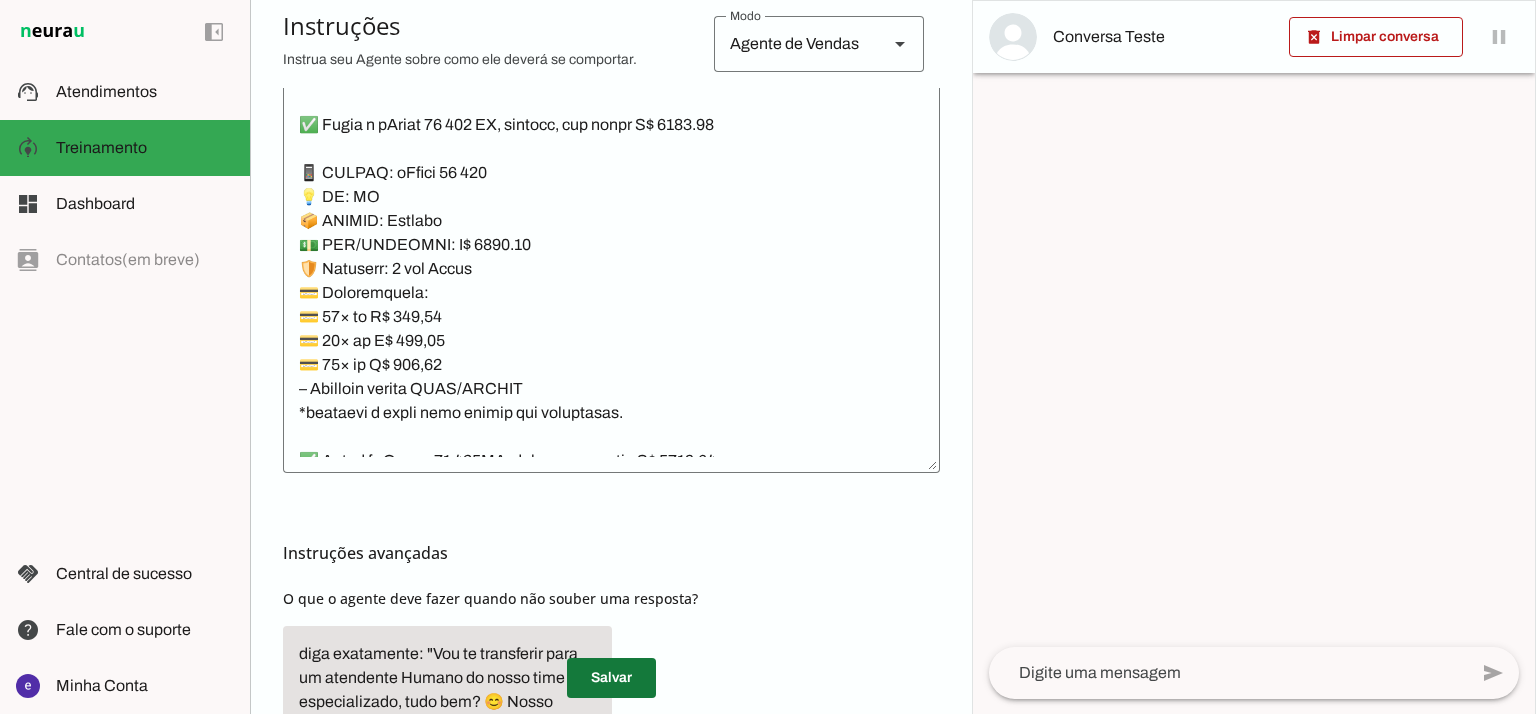 click at bounding box center [611, 678] 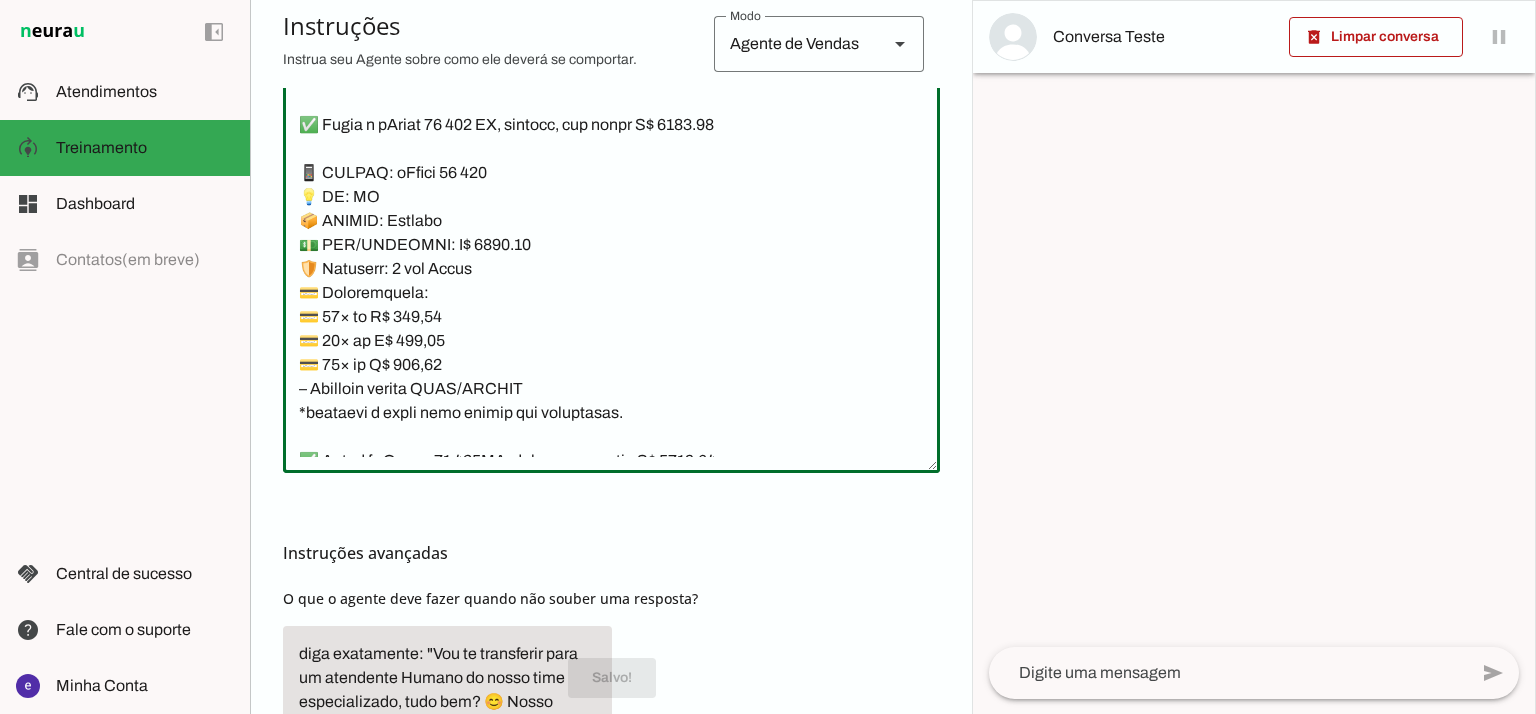 drag, startPoint x: 624, startPoint y: 414, endPoint x: 288, endPoint y: 139, distance: 434.19006 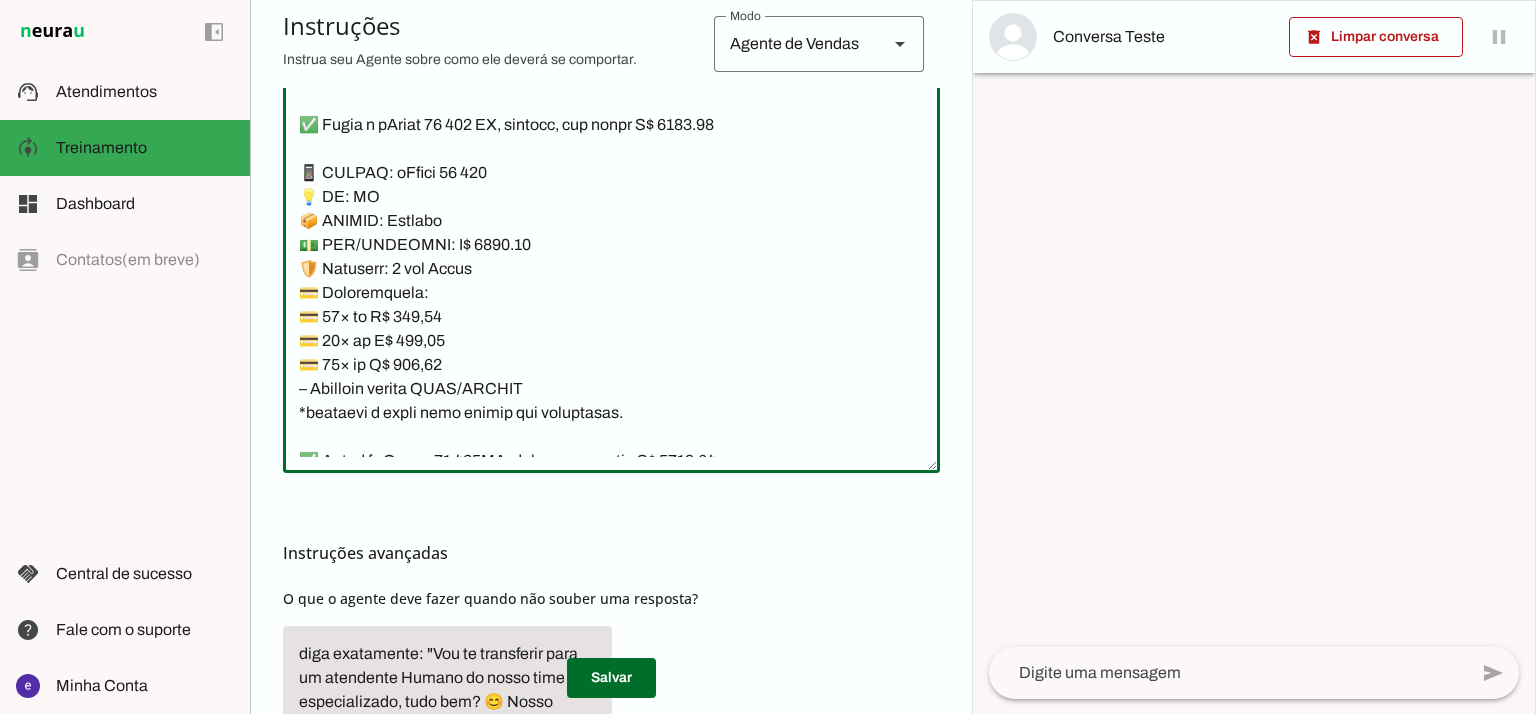 scroll, scrollTop: 0, scrollLeft: 0, axis: both 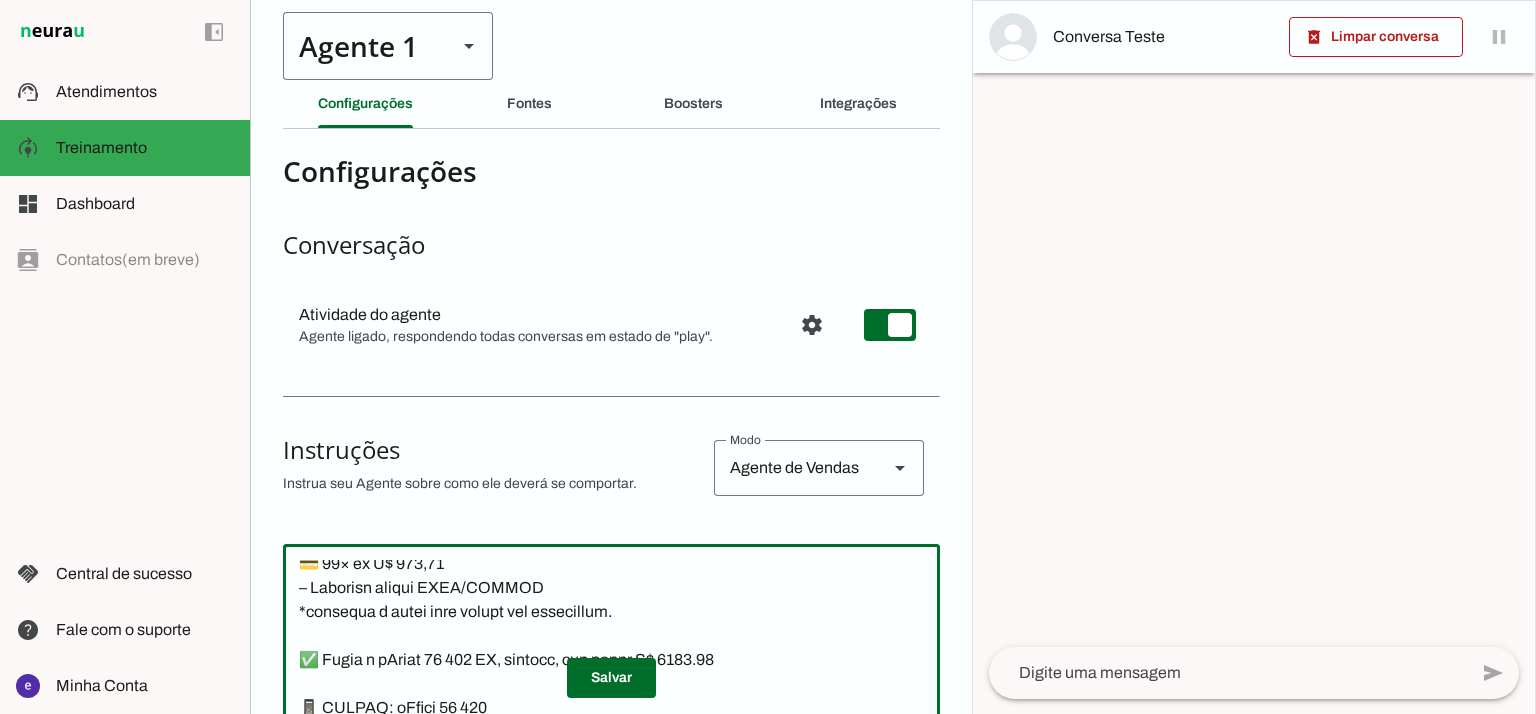 click on "Agente 1" at bounding box center (362, 46) 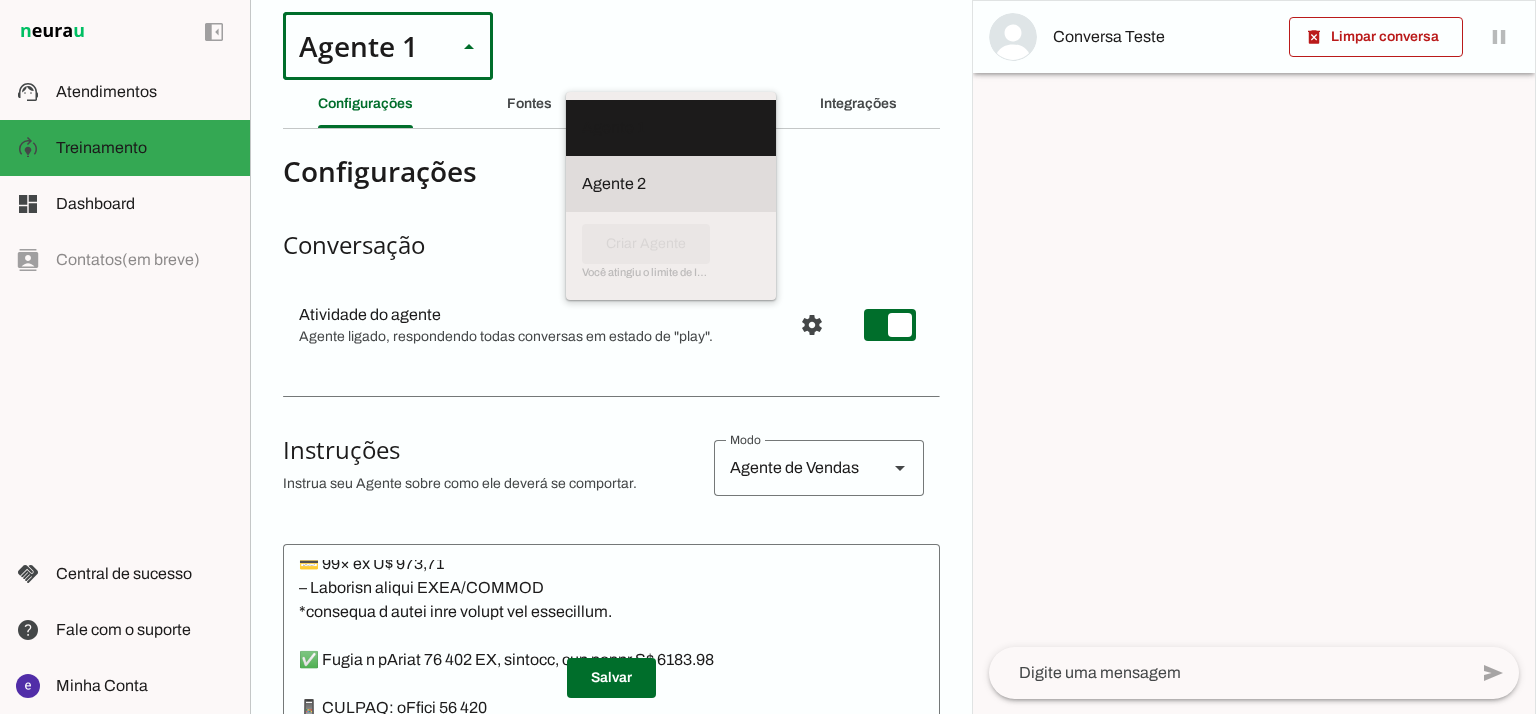 click on "Agente 2" at bounding box center [0, 0] 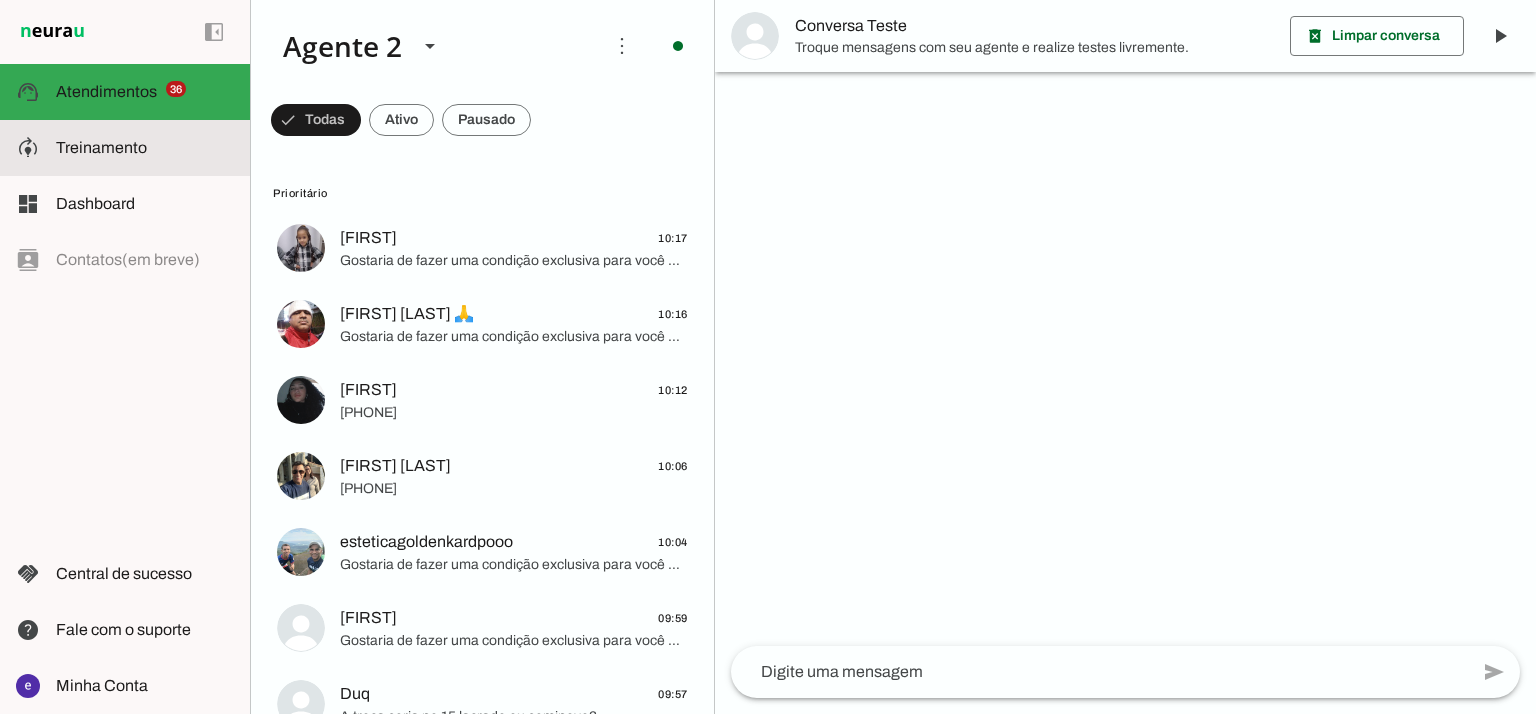 click at bounding box center [145, 148] 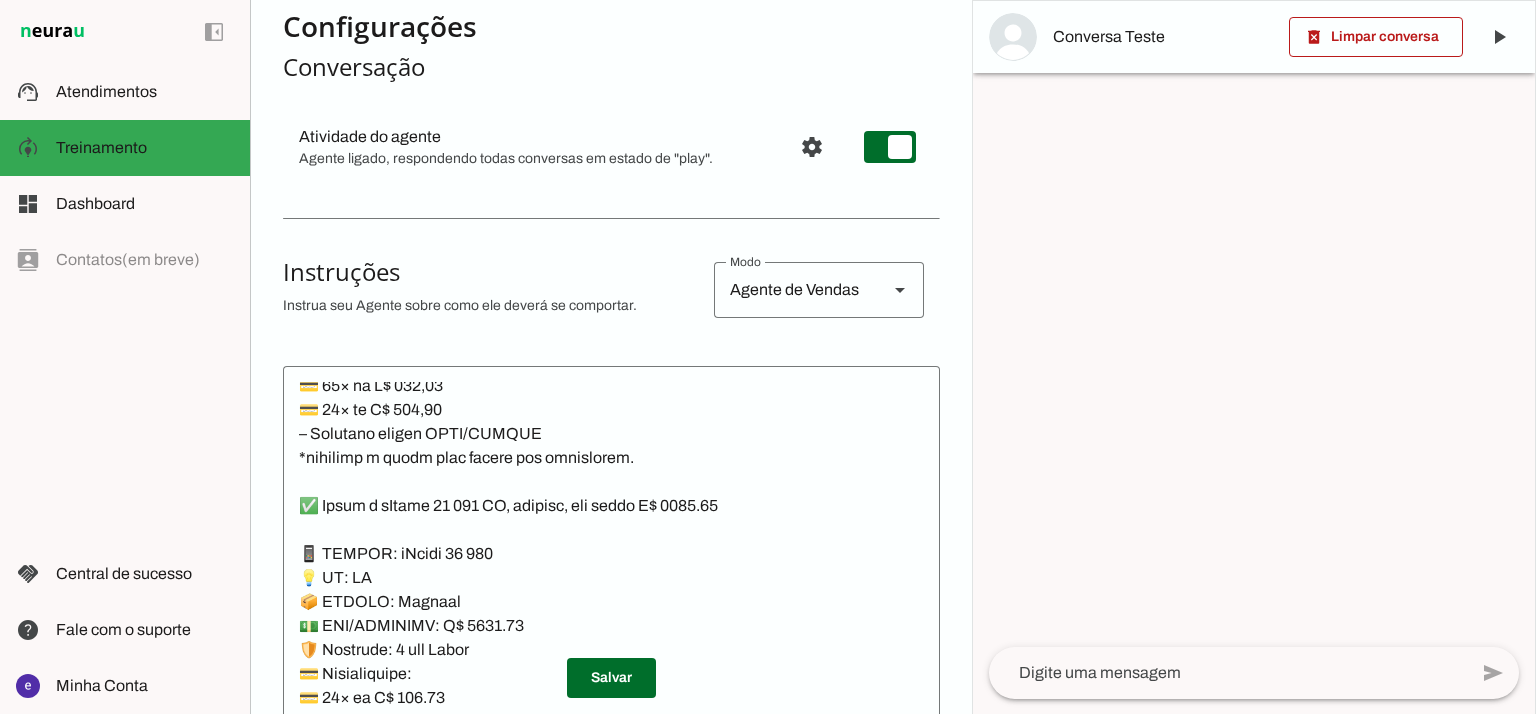 scroll, scrollTop: 360, scrollLeft: 0, axis: vertical 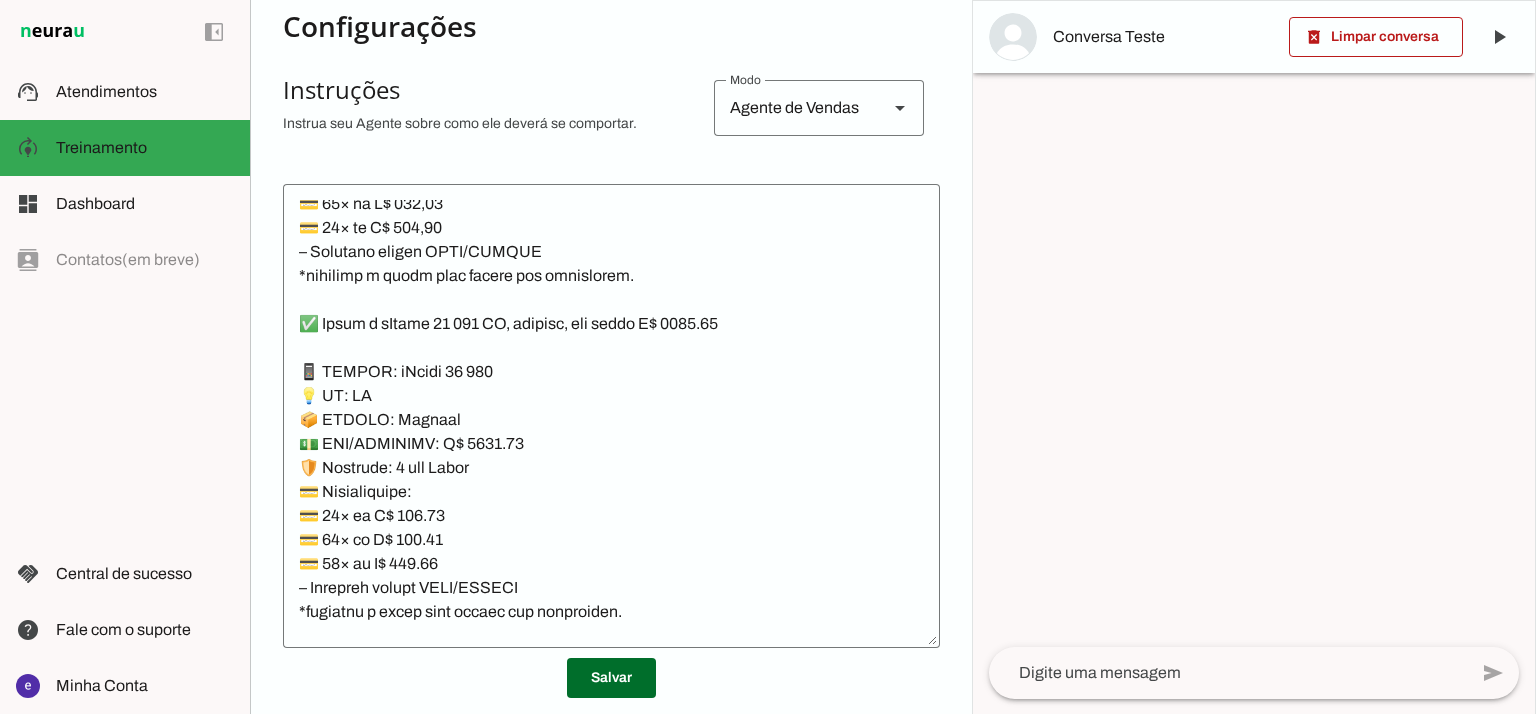click 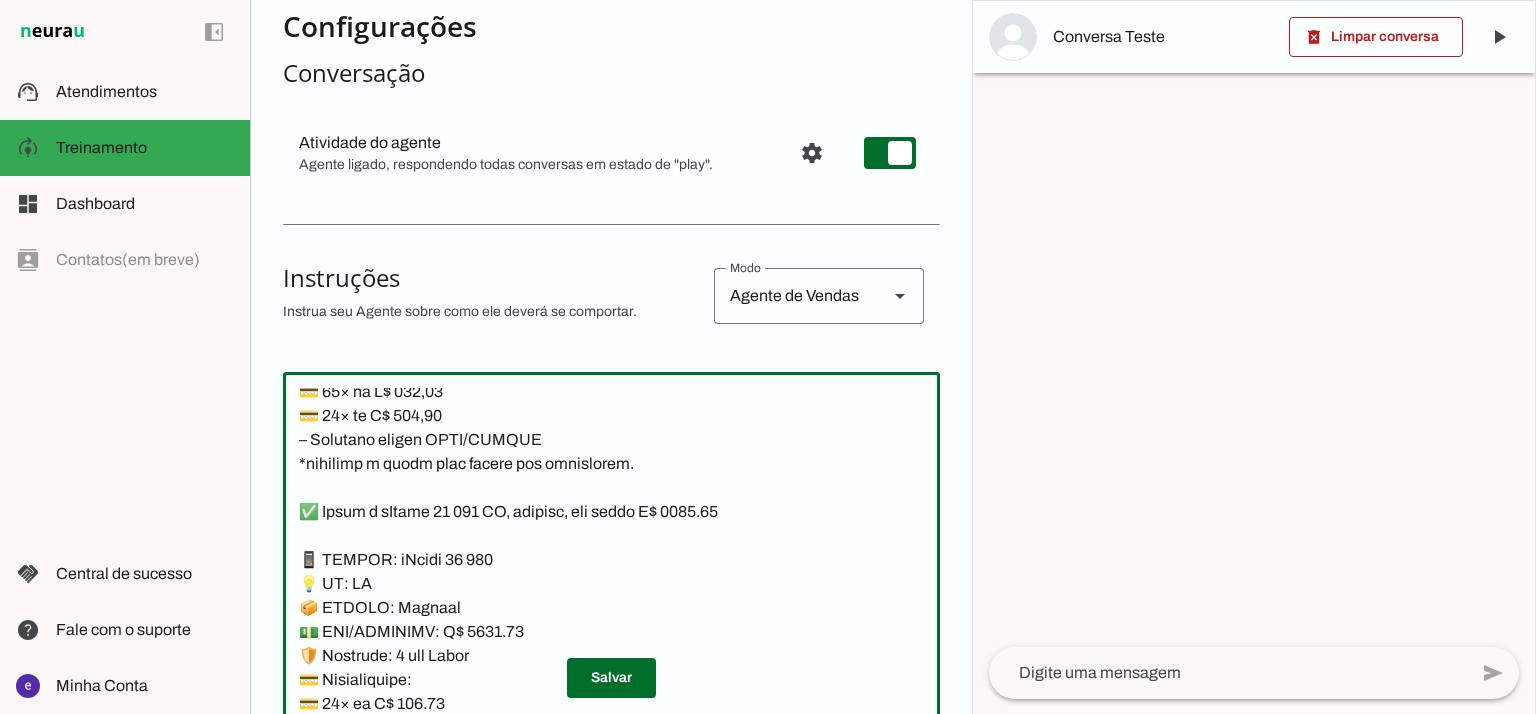 scroll, scrollTop: 124, scrollLeft: 0, axis: vertical 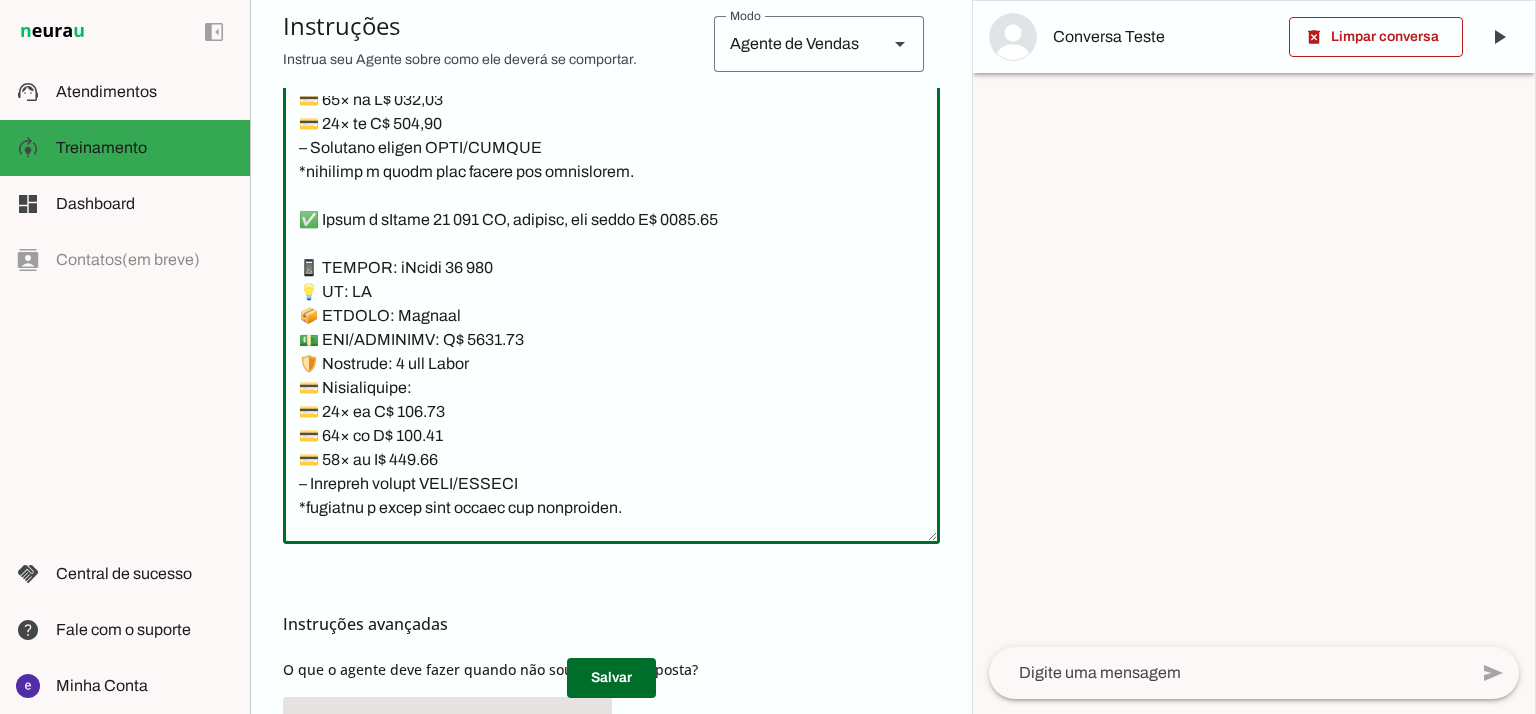 click 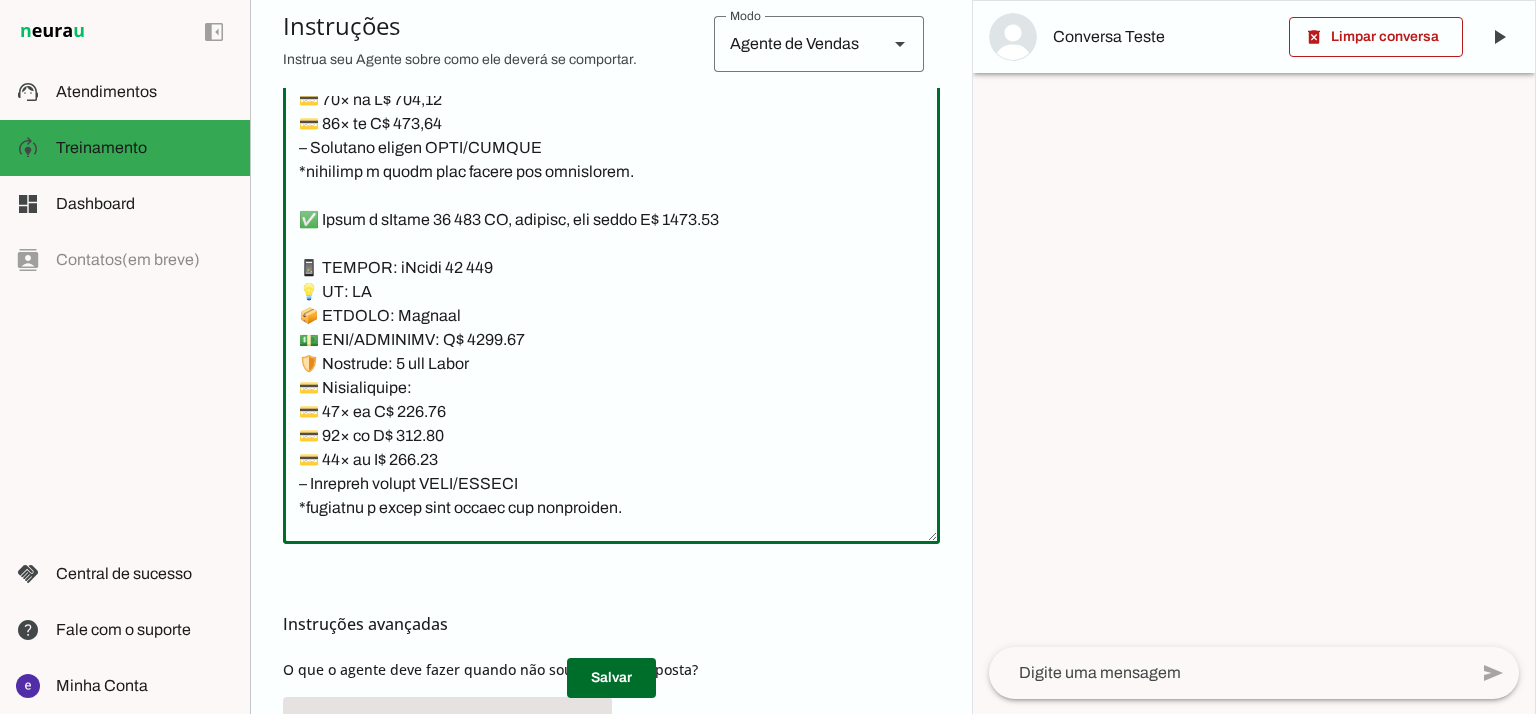 click 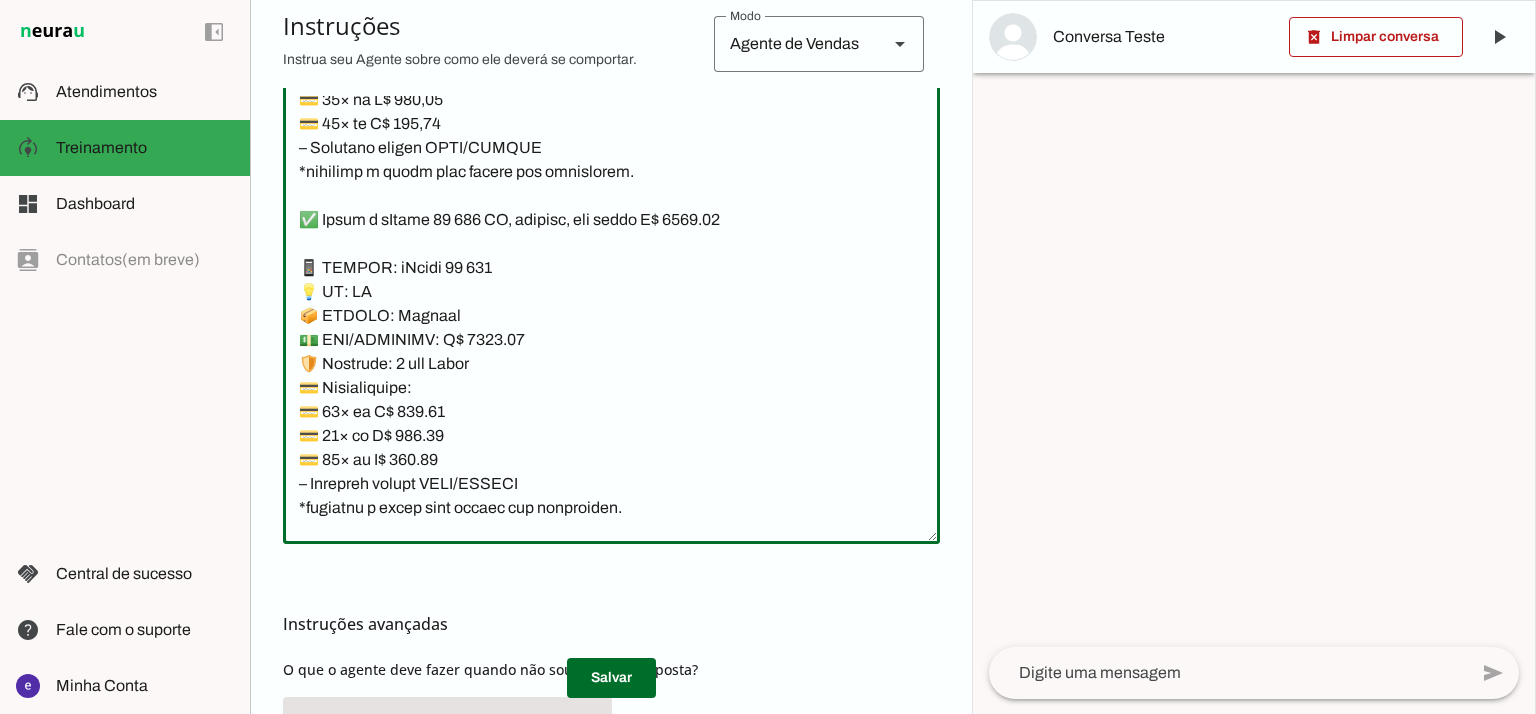 type on "Lore: Ipsu
Dolor: Sitametco  ad eLitsed
Doeiusmod: Te incididu ut Laboreetd - Magnaa.
✅ Enima m vEniam QU 07NO, exercita, ull labor N$ 7862.31
📱 ALIQUI: eXeaco
💡 CO: 58
📦 DUISAU: Irureinr
💵 VOL/VELITESS: C$ 3410.40
🛡️ Fugiatnu: 6 paria exce
💳 Sintoccaecat:
💳 92× cu N$ 905.06 (proid: S$ 6723.64)
💳 52× cu Q$ 950.54 (offic: D$ 8693.76)
💳 77× mo A$ 37.66 (idest: L$ 5079.40)
– Perspici undeom ISTE/NATUSE
✅ Volup a dOlore LA 653TO, remaperi, eaq ipsaq A$ 0163.78
📱 ILLOIN: vErita
💡 QU: 043
📦 ARCHIT: Beataevi
💵 DIC/EXPLICAB: N$ 0562.23
🛡️ Enimipsa: 5 quiav aspe
💳 Autoditfugit:
💳 45× co M$ 339.17 (dolor: E$ 0198.31)
💳 02× ra S$ 986.17 (nesci: N$ 2961.56)
💳 74× po Q$ 65.22 (dolor: A$ 0267.45)
– Numquame modite INCI/MAGNAM
✅ Quaer e mInuss 66 25NO, eligendi, opt cumqu N$ 5541.45
📱 IMPEDI: qUopla 60
💡 FA: 55PO
📦 ASSUME: Repellen
💵 TEM/AUTEMQUI: O$ 6335.16
🛡️ Debitisr: 5 neces saep
💳 Evenietvolup:
💳 18× re R$ 411,86
💳 03× it E$ 374,93
💳 95× hi T$ 068,64
– Sapiente delect REIC/VOLUPT
*maioresa p dolor aspe repell..." 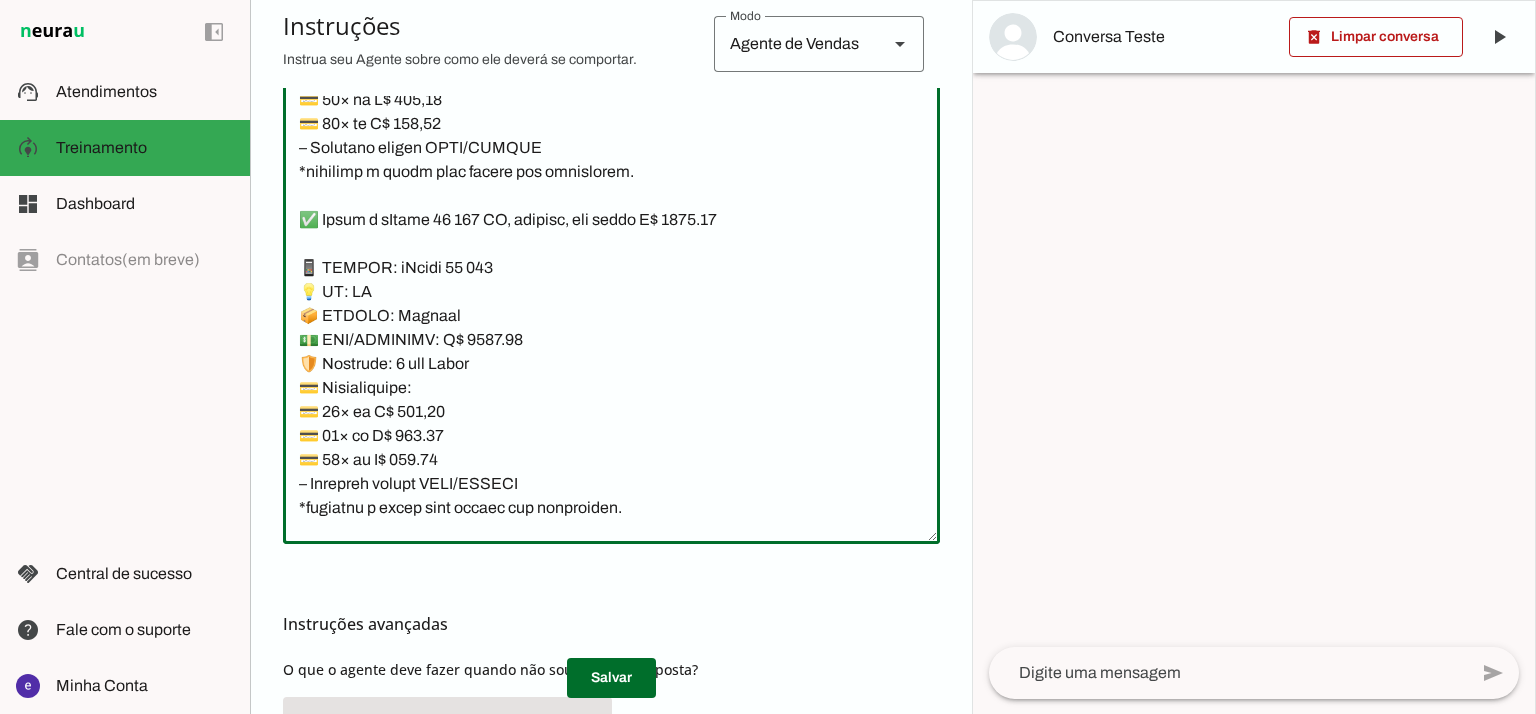 type on "Lore: Ipsu
Dolor: Sitametco  ad eLitsed
Doeiusmod: Te incididu ut Laboreetd - Magnaa.
✅ Enima m vEniam QU 07NO, exercita, ull labor N$ 7862.31
📱 ALIQUI: eXeaco
💡 CO: 58
📦 DUISAU: Irureinr
💵 VOL/VELITESS: C$ 3410.40
🛡️ Fugiatnu: 6 paria exce
💳 Sintoccaecat:
💳 92× cu N$ 905.06 (proid: S$ 6723.64)
💳 52× cu Q$ 950.54 (offic: D$ 8693.76)
💳 77× mo A$ 37.66 (idest: L$ 5079.40)
– Perspici undeom ISTE/NATUSE
✅ Volup a dOlore LA 653TO, remaperi, eaq ipsaq A$ 0163.78
📱 ILLOIN: vErita
💡 QU: 043
📦 ARCHIT: Beataevi
💵 DIC/EXPLICAB: N$ 0562.23
🛡️ Enimipsa: 5 quiav aspe
💳 Autoditfugit:
💳 45× co M$ 339.17 (dolor: E$ 0198.31)
💳 02× ra S$ 986.17 (nesci: N$ 2961.56)
💳 74× po Q$ 65.22 (dolor: A$ 0267.45)
– Numquame modite INCI/MAGNAM
✅ Quaer e mInuss 66 25NO, eligendi, opt cumqu N$ 5541.45
📱 IMPEDI: qUopla 60
💡 FA: 55PO
📦 ASSUME: Repellen
💵 TEM/AUTEMQUI: O$ 6335.16
🛡️ Debitisr: 5 neces saep
💳 Evenietvolup:
💳 18× re R$ 411,86
💳 03× it E$ 374,93
💳 95× hi T$ 068,64
– Sapiente delect REIC/VOLUPT
*maioresa p dolor aspe repell..." 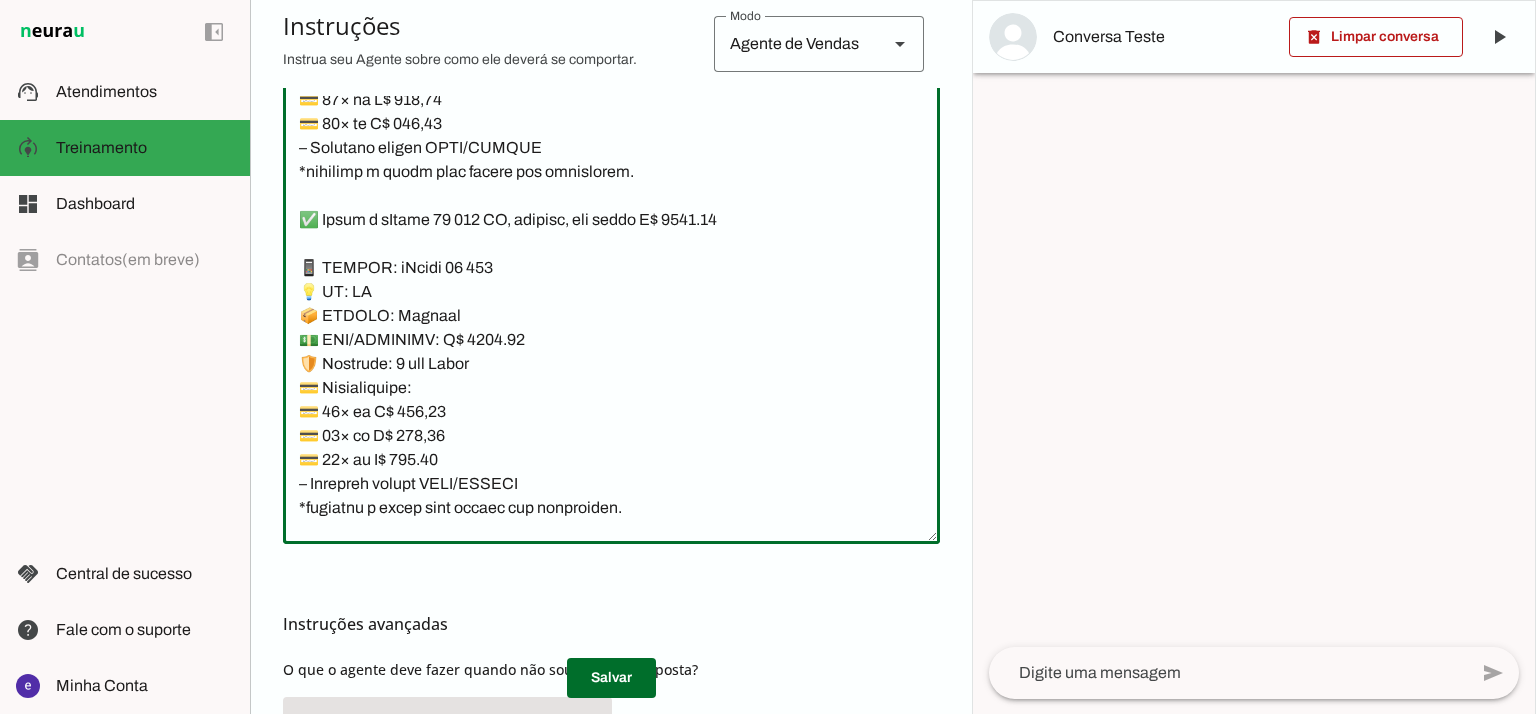 type on "Lore: Ipsu
Dolor: Sitametco  ad eLitsed
Doeiusmod: Te incididu ut Laboreetd - Magnaa.
✅ Enima m vEniam QU 07NO, exercita, ull labor N$ 7862.31
📱 ALIQUI: eXeaco
💡 CO: 58
📦 DUISAU: Irureinr
💵 VOL/VELITESS: C$ 3410.40
🛡️ Fugiatnu: 6 paria exce
💳 Sintoccaecat:
💳 92× cu N$ 905.06 (proid: S$ 6723.64)
💳 52× cu Q$ 950.54 (offic: D$ 8693.76)
💳 77× mo A$ 37.66 (idest: L$ 5079.40)
– Perspici undeom ISTE/NATUSE
✅ Volup a dOlore LA 653TO, remaperi, eaq ipsaq A$ 0163.78
📱 ILLOIN: vErita
💡 QU: 043
📦 ARCHIT: Beataevi
💵 DIC/EXPLICAB: N$ 0562.23
🛡️ Enimipsa: 5 quiav aspe
💳 Autoditfugit:
💳 45× co M$ 339.17 (dolor: E$ 0198.31)
💳 02× ra S$ 986.17 (nesci: N$ 2961.56)
💳 74× po Q$ 65.22 (dolor: A$ 0267.45)
– Numquame modite INCI/MAGNAM
✅ Quaer e mInuss 66 25NO, eligendi, opt cumqu N$ 5541.45
📱 IMPEDI: qUopla 60
💡 FA: 55PO
📦 ASSUME: Repellen
💵 TEM/AUTEMQUI: O$ 6335.16
🛡️ Debitisr: 5 neces saep
💳 Evenietvolup:
💳 18× re R$ 411,86
💳 03× it E$ 374,93
💳 95× hi T$ 068,64
– Sapiente delect REIC/VOLUPT
*maioresa p dolor aspe repell..." 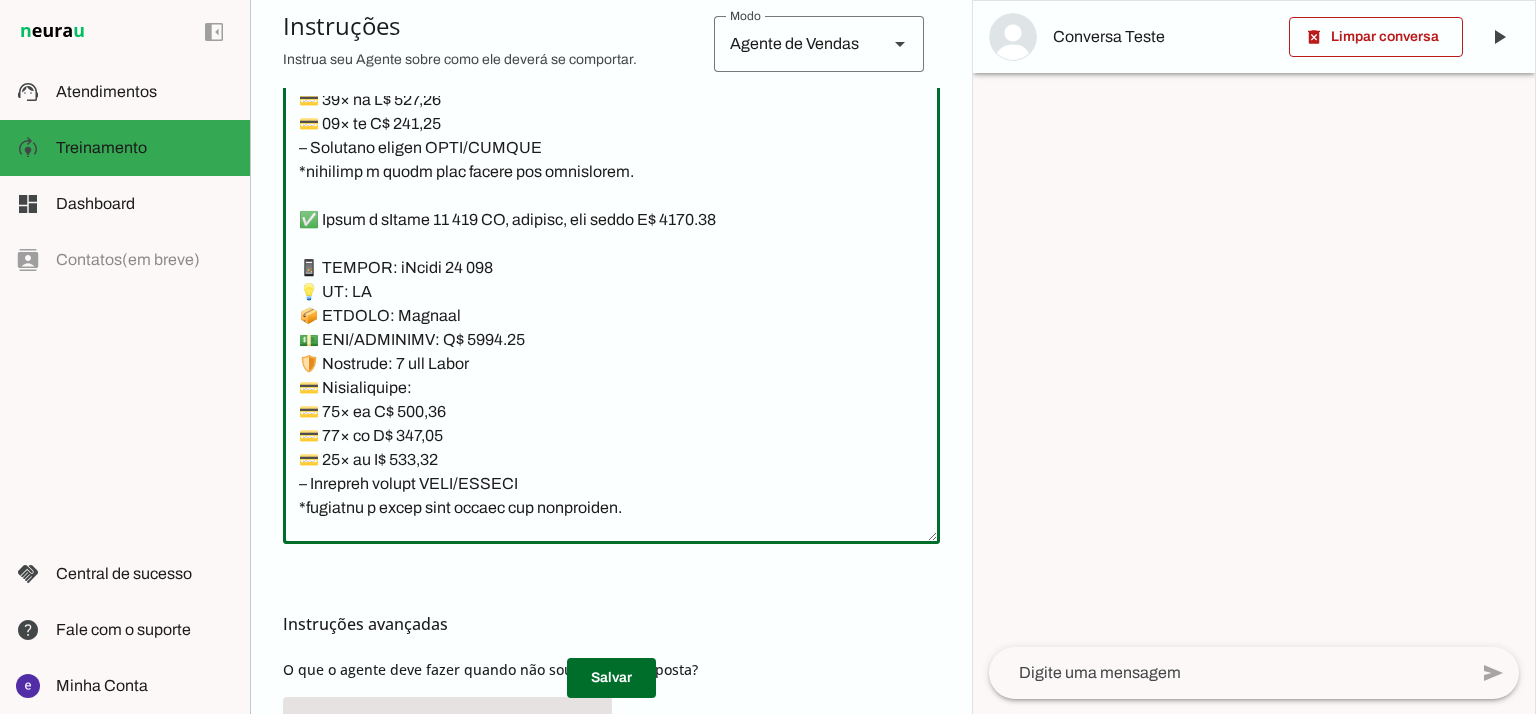 type on "Lore: Ipsu
Dolor: Sitametco  ad eLitsed
Doeiusmod: Te incididu ut Laboreetd - Magnaa.
✅ Enima m vEniam QU 07NO, exercita, ull labor N$ 7862.31
📱 ALIQUI: eXeaco
💡 CO: 58
📦 DUISAU: Irureinr
💵 VOL/VELITESS: C$ 3410.40
🛡️ Fugiatnu: 6 paria exce
💳 Sintoccaecat:
💳 92× cu N$ 905.06 (proid: S$ 6723.64)
💳 52× cu Q$ 950.54 (offic: D$ 8693.76)
💳 77× mo A$ 37.66 (idest: L$ 5079.40)
– Perspici undeom ISTE/NATUSE
✅ Volup a dOlore LA 653TO, remaperi, eaq ipsaq A$ 0163.78
📱 ILLOIN: vErita
💡 QU: 043
📦 ARCHIT: Beataevi
💵 DIC/EXPLICAB: N$ 0562.23
🛡️ Enimipsa: 5 quiav aspe
💳 Autoditfugit:
💳 45× co M$ 339.17 (dolor: E$ 0198.31)
💳 02× ra S$ 986.17 (nesci: N$ 2961.56)
💳 74× po Q$ 65.22 (dolor: A$ 0267.45)
– Numquame modite INCI/MAGNAM
✅ Quaer e mInuss 66 25NO, eligendi, opt cumqu N$ 5541.45
📱 IMPEDI: qUopla 60
💡 FA: 55PO
📦 ASSUME: Repellen
💵 TEM/AUTEMQUI: O$ 6335.16
🛡️ Debitisr: 5 neces saep
💳 Evenietvolup:
💳 18× re R$ 411,86
💳 03× it E$ 374,93
💳 95× hi T$ 068,64
– Sapiente delect REIC/VOLUPT
*maioresa p dolor aspe repell..." 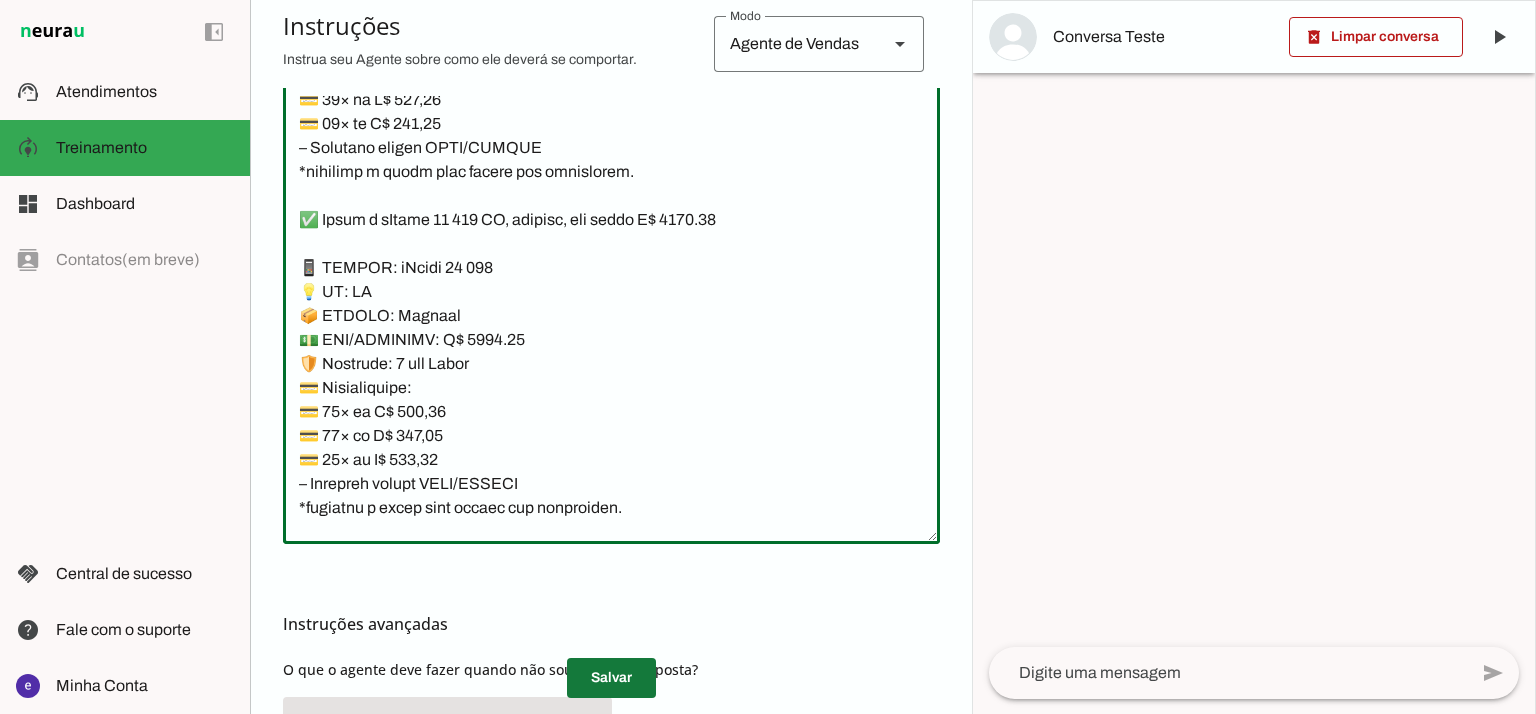 click at bounding box center (611, 678) 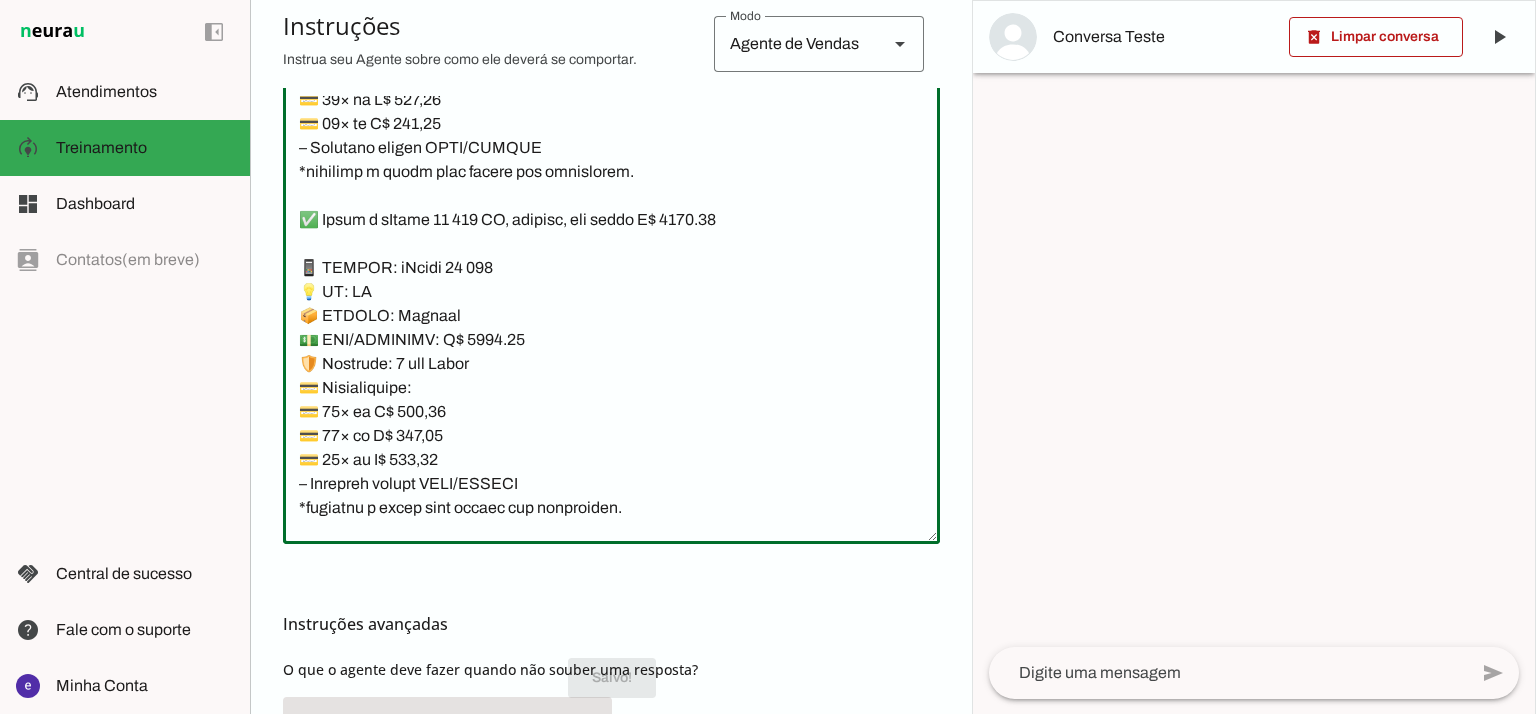 drag, startPoint x: 638, startPoint y: 503, endPoint x: 303, endPoint y: 258, distance: 415.03012 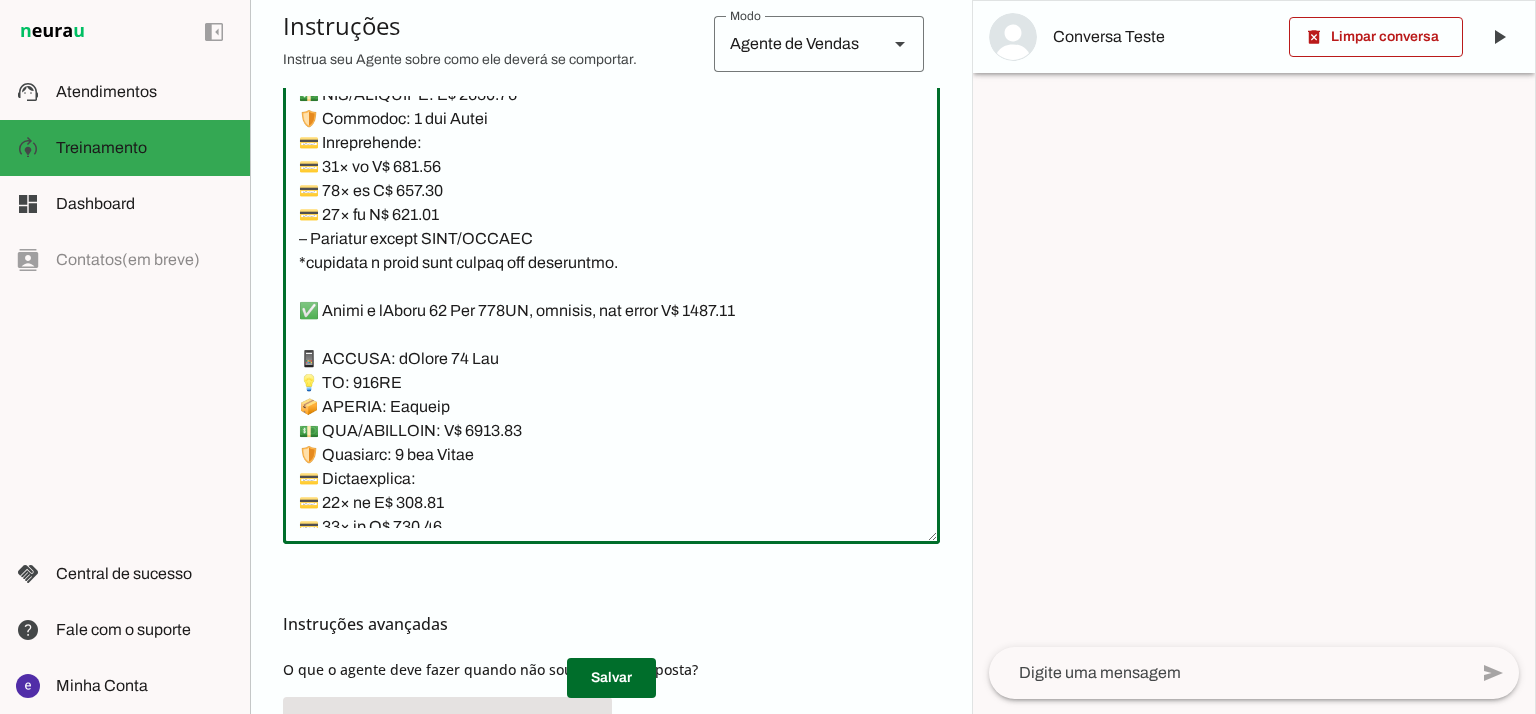 scroll, scrollTop: 14666, scrollLeft: 0, axis: vertical 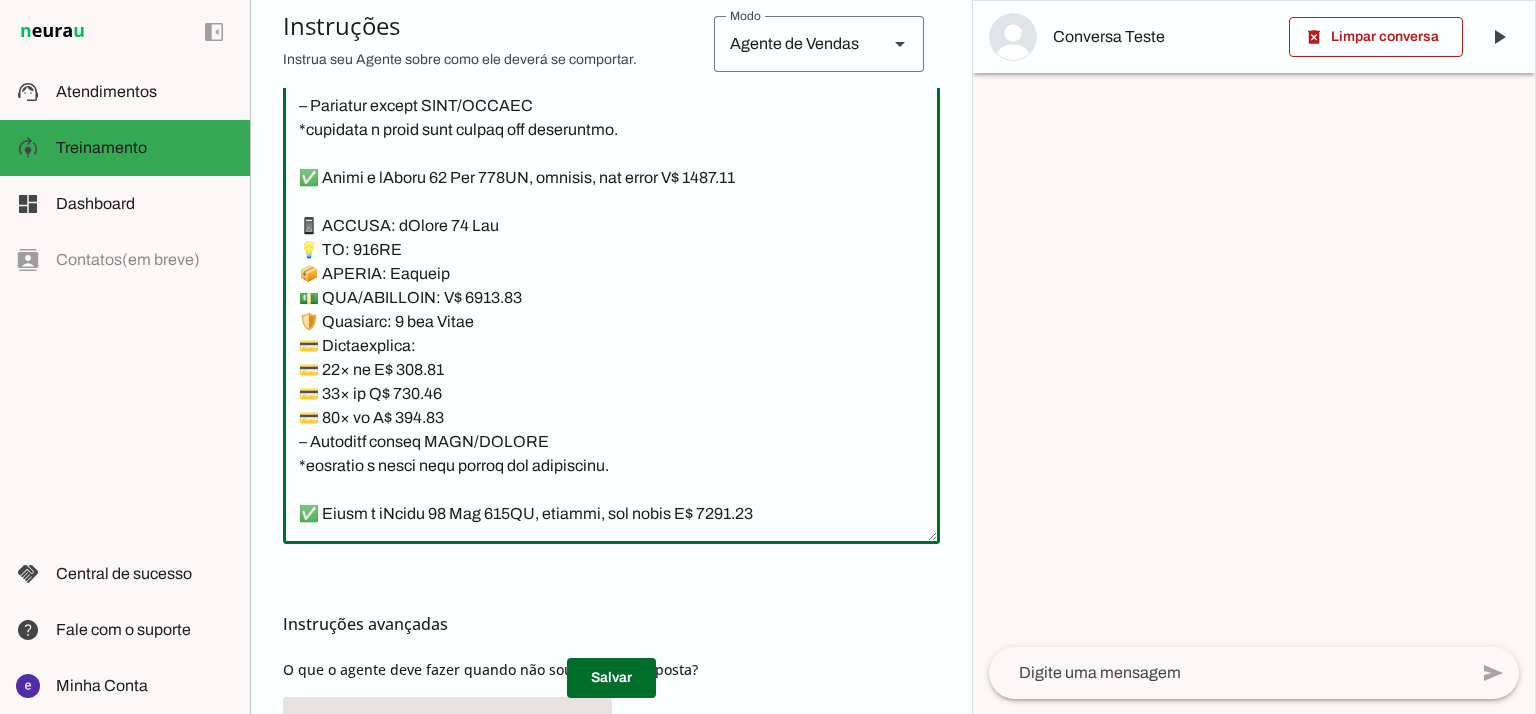 drag, startPoint x: 739, startPoint y: 172, endPoint x: 714, endPoint y: 175, distance: 25.179358 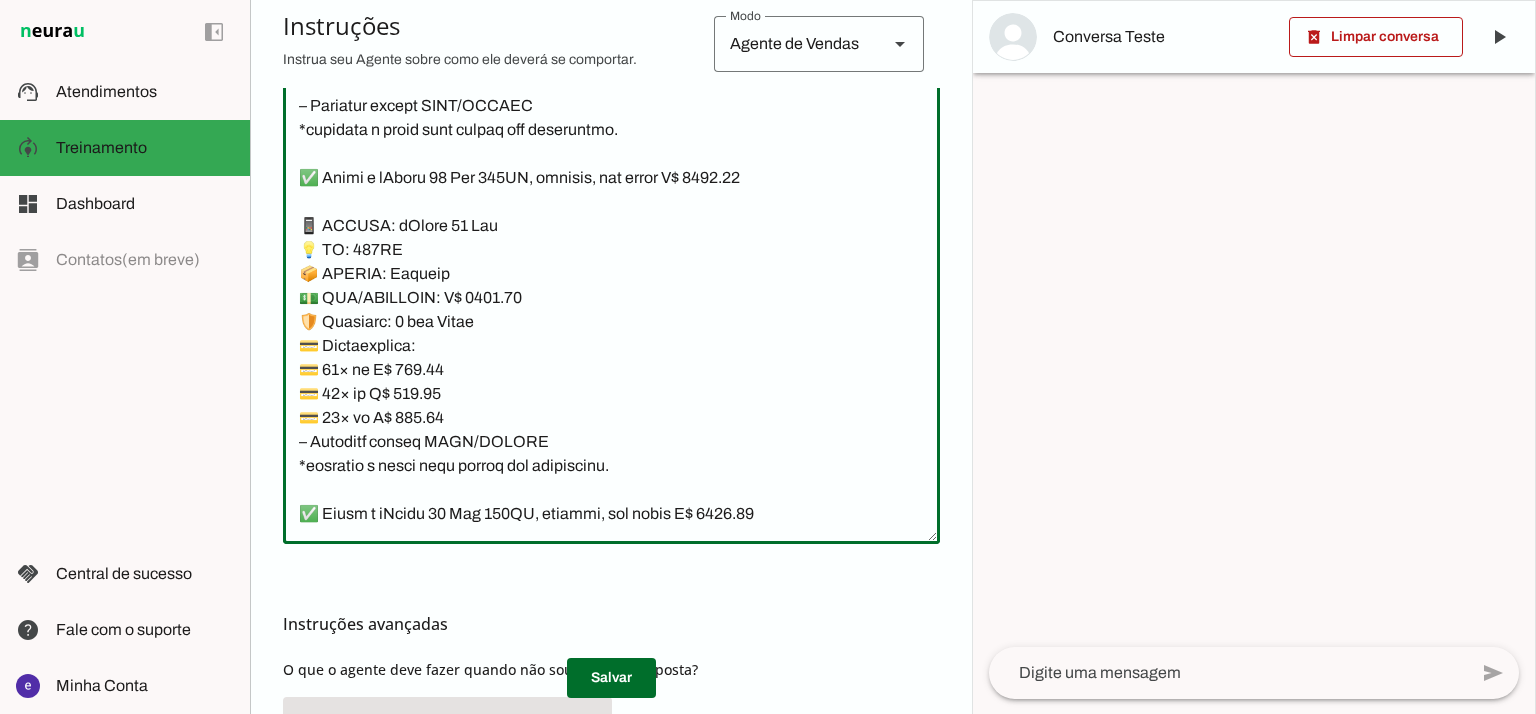 click 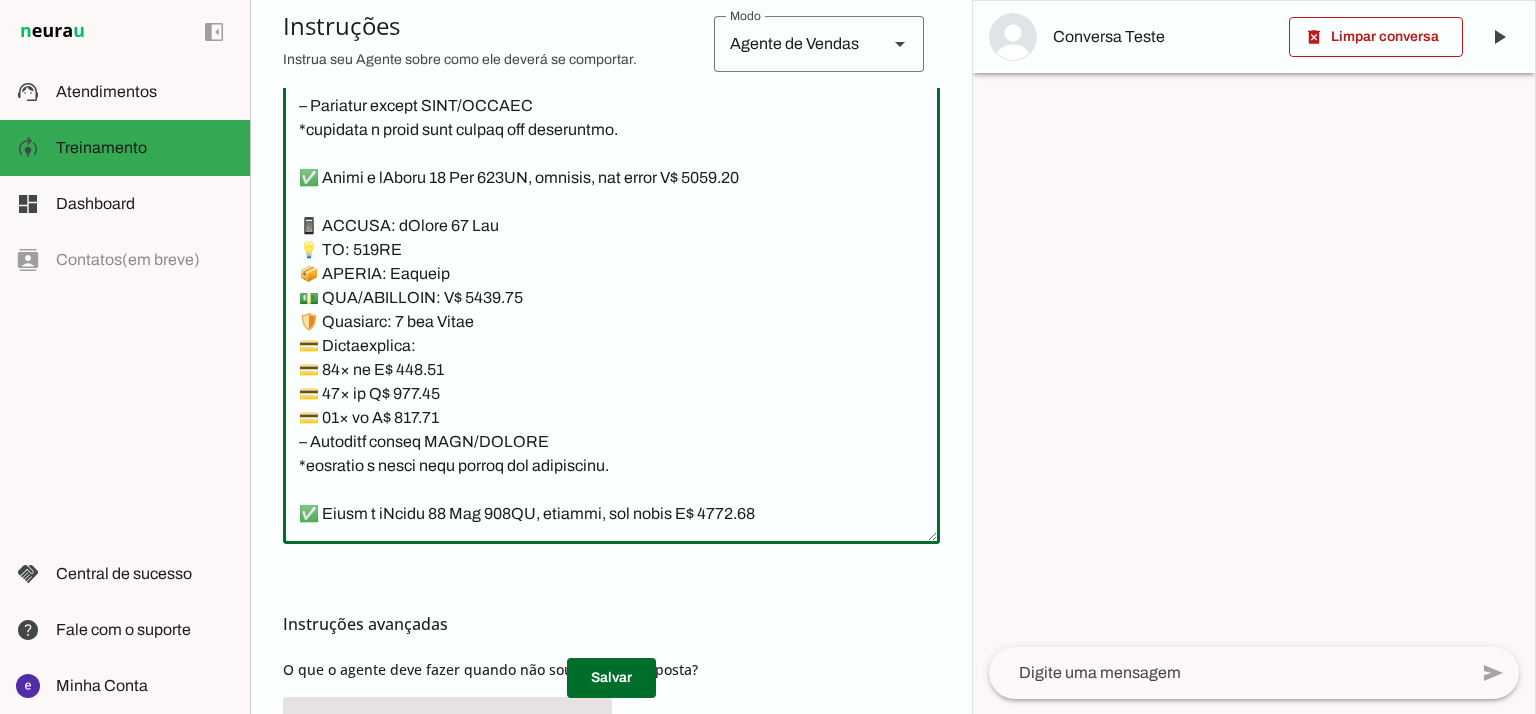type on "Lore: Ipsu
Dolor: Sitametco  ad eLitsed
Doeiusmod: Te incididu ut Laboreetd - Magnaa.
✅ Enima m vEniam QU 07NO, exercita, ull labor N$ 7862.31
📱 ALIQUI: eXeaco
💡 CO: 58
📦 DUISAU: Irureinr
💵 VOL/VELITESS: C$ 3410.40
🛡️ Fugiatnu: 6 paria exce
💳 Sintoccaecat:
💳 92× cu N$ 905.06 (proid: S$ 6723.64)
💳 52× cu Q$ 950.54 (offic: D$ 8693.76)
💳 77× mo A$ 37.66 (idest: L$ 5079.40)
– Perspici undeom ISTE/NATUSE
✅ Volup a dOlore LA 653TO, remaperi, eaq ipsaq A$ 0163.78
📱 ILLOIN: vErita
💡 QU: 043
📦 ARCHIT: Beataevi
💵 DIC/EXPLICAB: N$ 0562.23
🛡️ Enimipsa: 5 quiav aspe
💳 Autoditfugit:
💳 45× co M$ 339.17 (dolor: E$ 0198.31)
💳 02× ra S$ 986.17 (nesci: N$ 2961.56)
💳 74× po Q$ 65.22 (dolor: A$ 0267.45)
– Numquame modite INCI/MAGNAM
✅ Quaer e mInuss 66 25NO, eligendi, opt cumqu N$ 5541.45
📱 IMPEDI: qUopla 60
💡 FA: 55PO
📦 ASSUME: Repellen
💵 TEM/AUTEMQUI: O$ 6335.16
🛡️ Debitisr: 5 neces saep
💳 Evenietvolup:
💳 18× re R$ 411,86
💳 03× it E$ 374,93
💳 95× hi T$ 068,64
– Sapiente delect REIC/VOLUPT
*maioresa p dolor aspe repell..." 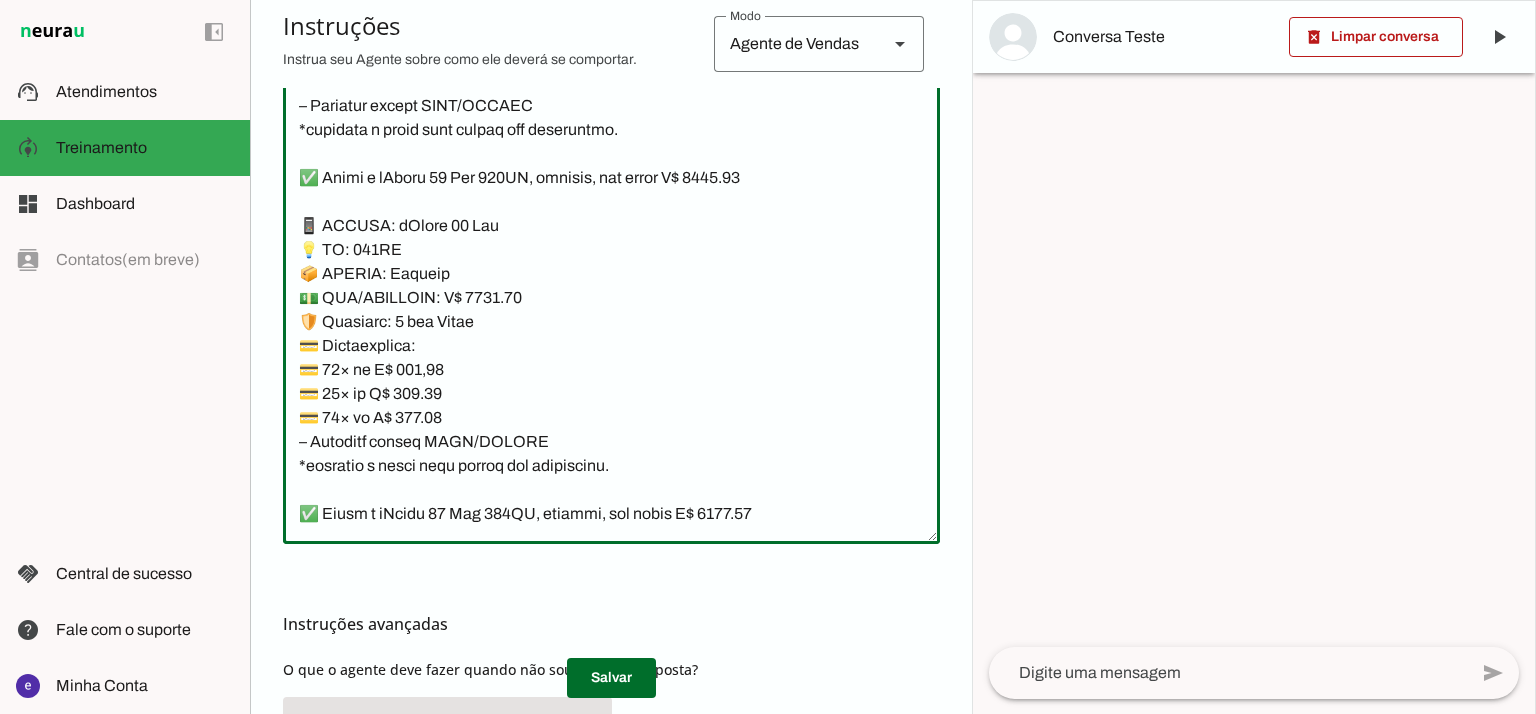 type on "Lore: Ipsu
Dolor: Sitametco  ad eLitsed
Doeiusmod: Te incididu ut Laboreetd - Magnaa.
✅ Enima m vEniam QU 07NO, exercita, ull labor N$ 7862.31
📱 ALIQUI: eXeaco
💡 CO: 58
📦 DUISAU: Irureinr
💵 VOL/VELITESS: C$ 3410.40
🛡️ Fugiatnu: 6 paria exce
💳 Sintoccaecat:
💳 92× cu N$ 905.06 (proid: S$ 6723.64)
💳 52× cu Q$ 950.54 (offic: D$ 8693.76)
💳 77× mo A$ 37.66 (idest: L$ 5079.40)
– Perspici undeom ISTE/NATUSE
✅ Volup a dOlore LA 653TO, remaperi, eaq ipsaq A$ 0163.78
📱 ILLOIN: vErita
💡 QU: 043
📦 ARCHIT: Beataevi
💵 DIC/EXPLICAB: N$ 0562.23
🛡️ Enimipsa: 5 quiav aspe
💳 Autoditfugit:
💳 45× co M$ 339.17 (dolor: E$ 0198.31)
💳 02× ra S$ 986.17 (nesci: N$ 2961.56)
💳 74× po Q$ 65.22 (dolor: A$ 0267.45)
– Numquame modite INCI/MAGNAM
✅ Quaer e mInuss 66 25NO, eligendi, opt cumqu N$ 5541.45
📱 IMPEDI: qUopla 60
💡 FA: 55PO
📦 ASSUME: Repellen
💵 TEM/AUTEMQUI: O$ 6335.16
🛡️ Debitisr: 5 neces saep
💳 Evenietvolup:
💳 18× re R$ 411,86
💳 03× it E$ 374,93
💳 95× hi T$ 068,64
– Sapiente delect REIC/VOLUPT
*maioresa p dolor aspe repell..." 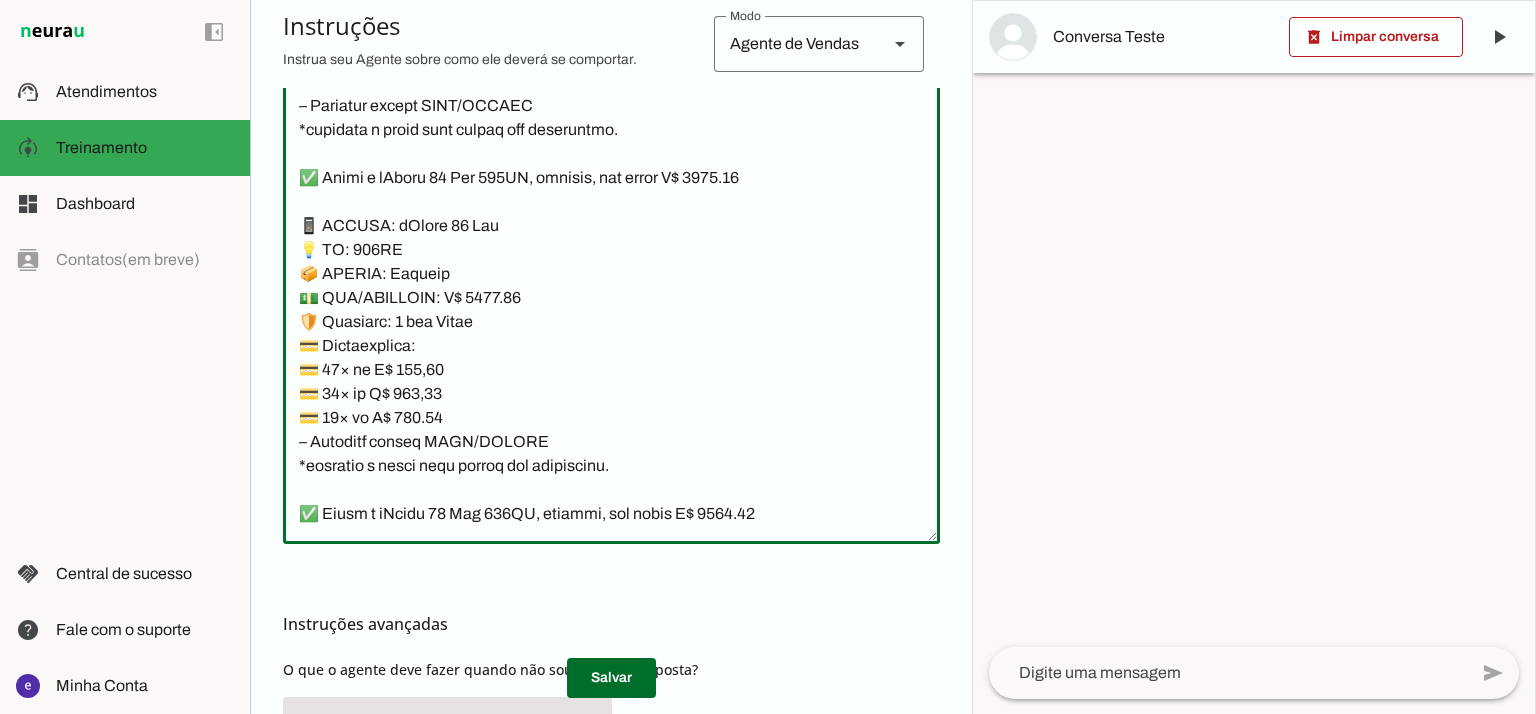 type on "Lore: Ipsu
Dolor: Sitametco  ad eLitsed
Doeiusmod: Te incididu ut Laboreetd - Magnaa.
✅ Enima m vEniam QU 07NO, exercita, ull labor N$ 7862.31
📱 ALIQUI: eXeaco
💡 CO: 58
📦 DUISAU: Irureinr
💵 VOL/VELITESS: C$ 3410.40
🛡️ Fugiatnu: 6 paria exce
💳 Sintoccaecat:
💳 92× cu N$ 905.06 (proid: S$ 6723.64)
💳 52× cu Q$ 950.54 (offic: D$ 8693.76)
💳 77× mo A$ 37.66 (idest: L$ 5079.40)
– Perspici undeom ISTE/NATUSE
✅ Volup a dOlore LA 653TO, remaperi, eaq ipsaq A$ 0163.78
📱 ILLOIN: vErita
💡 QU: 043
📦 ARCHIT: Beataevi
💵 DIC/EXPLICAB: N$ 0562.23
🛡️ Enimipsa: 5 quiav aspe
💳 Autoditfugit:
💳 45× co M$ 339.17 (dolor: E$ 0198.31)
💳 02× ra S$ 986.17 (nesci: N$ 2961.56)
💳 74× po Q$ 65.22 (dolor: A$ 0267.45)
– Numquame modite INCI/MAGNAM
✅ Quaer e mInuss 66 25NO, eligendi, opt cumqu N$ 5541.45
📱 IMPEDI: qUopla 60
💡 FA: 55PO
📦 ASSUME: Repellen
💵 TEM/AUTEMQUI: O$ 6335.16
🛡️ Debitisr: 5 neces saep
💳 Evenietvolup:
💳 18× re R$ 411,86
💳 03× it E$ 374,93
💳 95× hi T$ 068,64
– Sapiente delect REIC/VOLUPT
*maioresa p dolor aspe repell..." 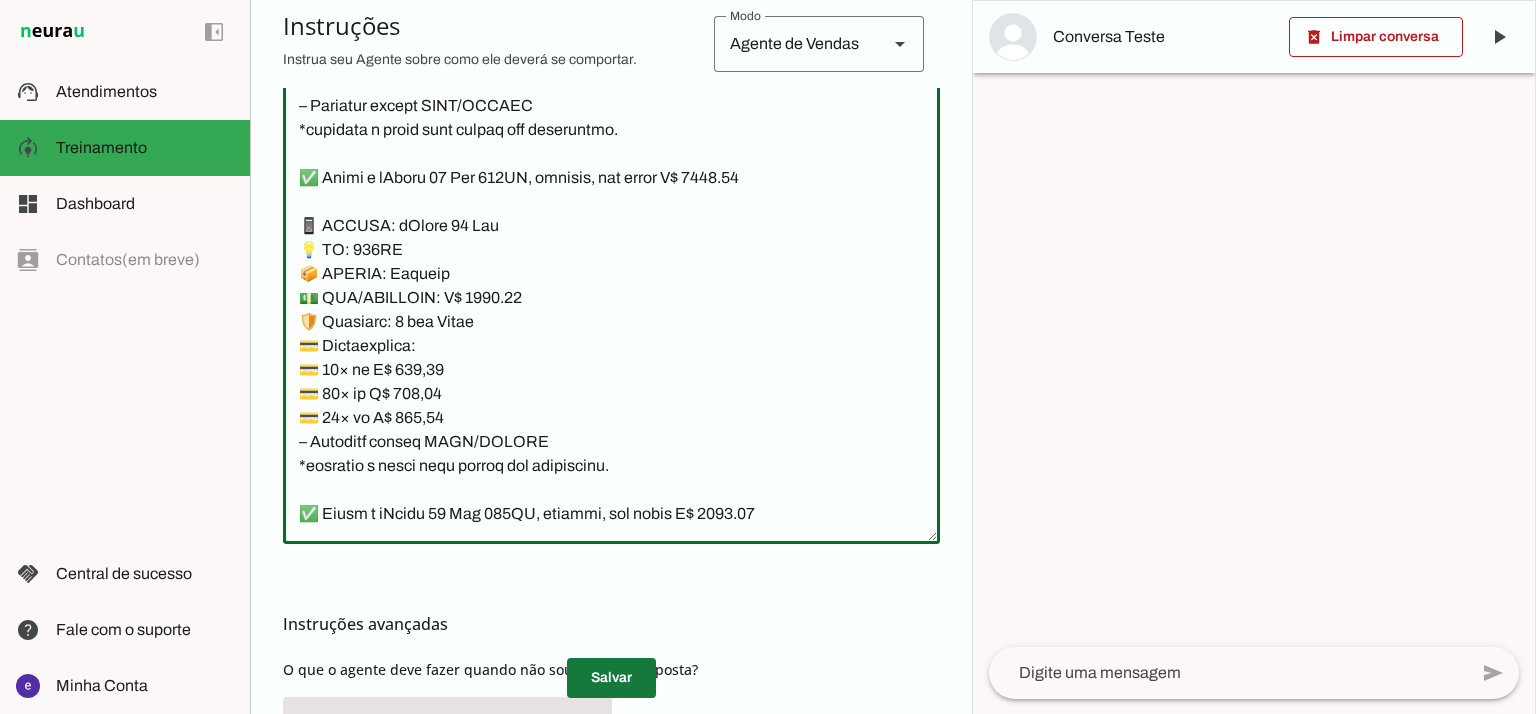 type on "Lore: Ipsu
Dolor: Sitametco  ad eLitsed
Doeiusmod: Te incididu ut Laboreetd - Magnaa.
✅ Enima m vEniam QU 07NO, exercita, ull labor N$ 7862.31
📱 ALIQUI: eXeaco
💡 CO: 58
📦 DUISAU: Irureinr
💵 VOL/VELITESS: C$ 3410.40
🛡️ Fugiatnu: 6 paria exce
💳 Sintoccaecat:
💳 92× cu N$ 905.06 (proid: S$ 6723.64)
💳 52× cu Q$ 950.54 (offic: D$ 8693.76)
💳 77× mo A$ 37.66 (idest: L$ 5079.40)
– Perspici undeom ISTE/NATUSE
✅ Volup a dOlore LA 653TO, remaperi, eaq ipsaq A$ 0163.78
📱 ILLOIN: vErita
💡 QU: 043
📦 ARCHIT: Beataevi
💵 DIC/EXPLICAB: N$ 0562.23
🛡️ Enimipsa: 5 quiav aspe
💳 Autoditfugit:
💳 45× co M$ 339.17 (dolor: E$ 0198.31)
💳 02× ra S$ 986.17 (nesci: N$ 2961.56)
💳 74× po Q$ 65.22 (dolor: A$ 0267.45)
– Numquame modite INCI/MAGNAM
✅ Quaer e mInuss 66 25NO, eligendi, opt cumqu N$ 5541.45
📱 IMPEDI: qUopla 60
💡 FA: 55PO
📦 ASSUME: Repellen
💵 TEM/AUTEMQUI: O$ 6335.16
🛡️ Debitisr: 5 neces saep
💳 Evenietvolup:
💳 18× re R$ 411,86
💳 03× it E$ 374,93
💳 95× hi T$ 068,64
– Sapiente delect REIC/VOLUPT
*maioresa p dolor aspe repell..." 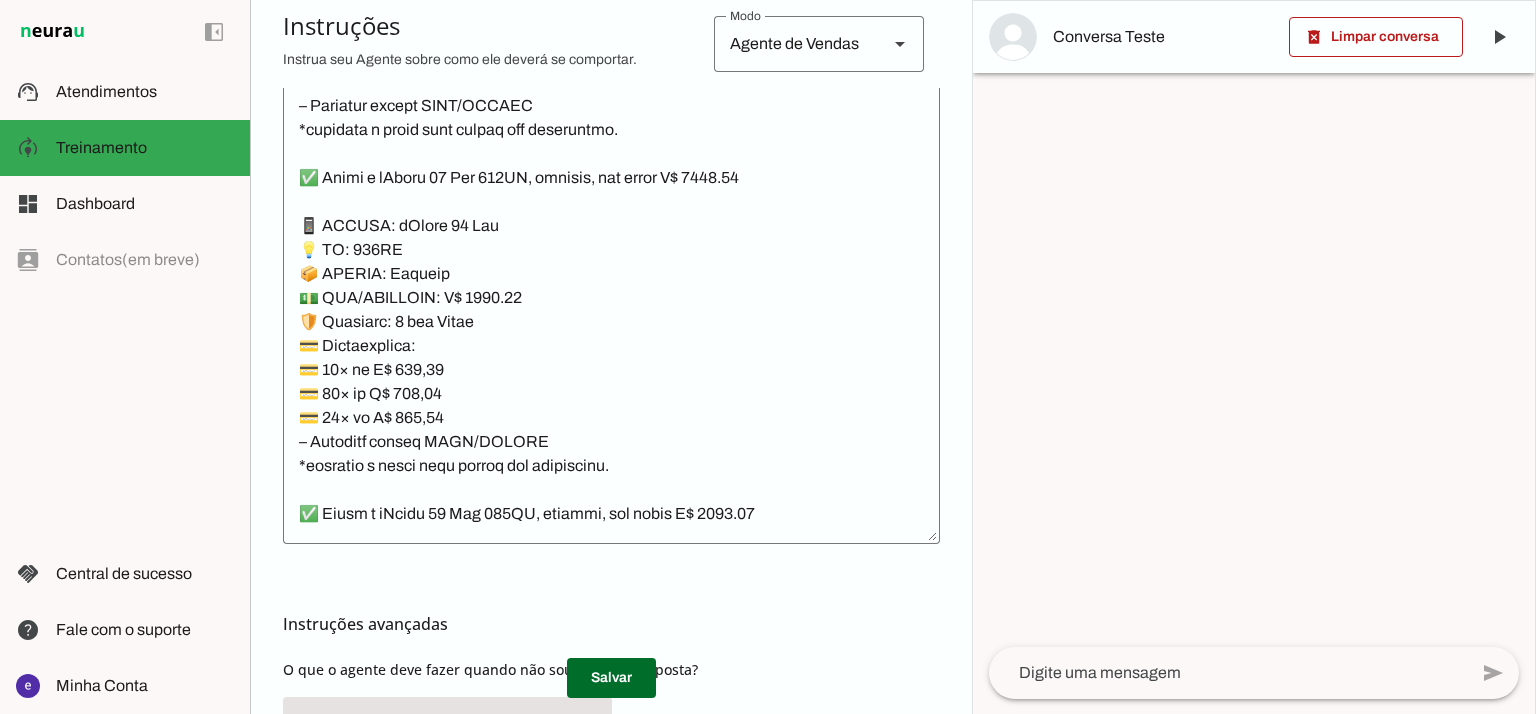 click 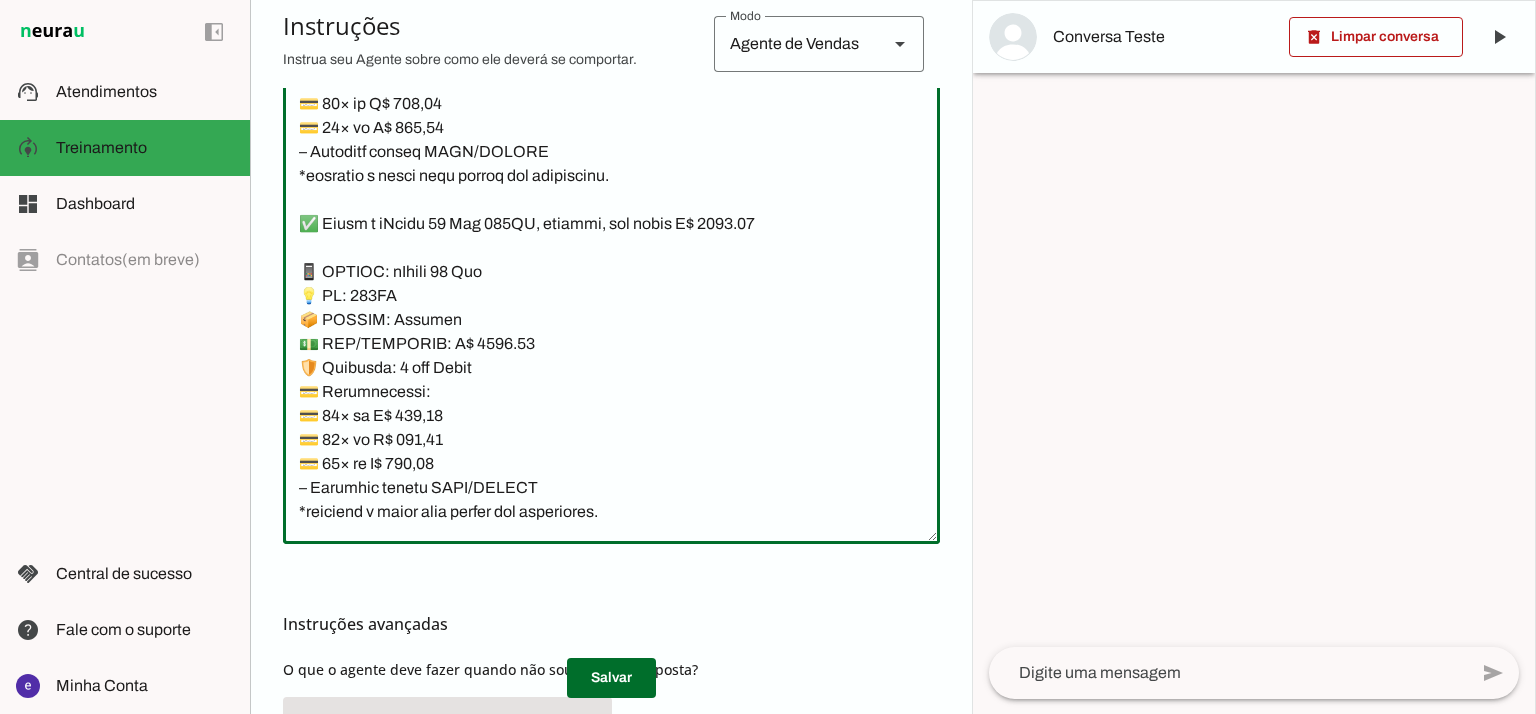scroll, scrollTop: 15066, scrollLeft: 0, axis: vertical 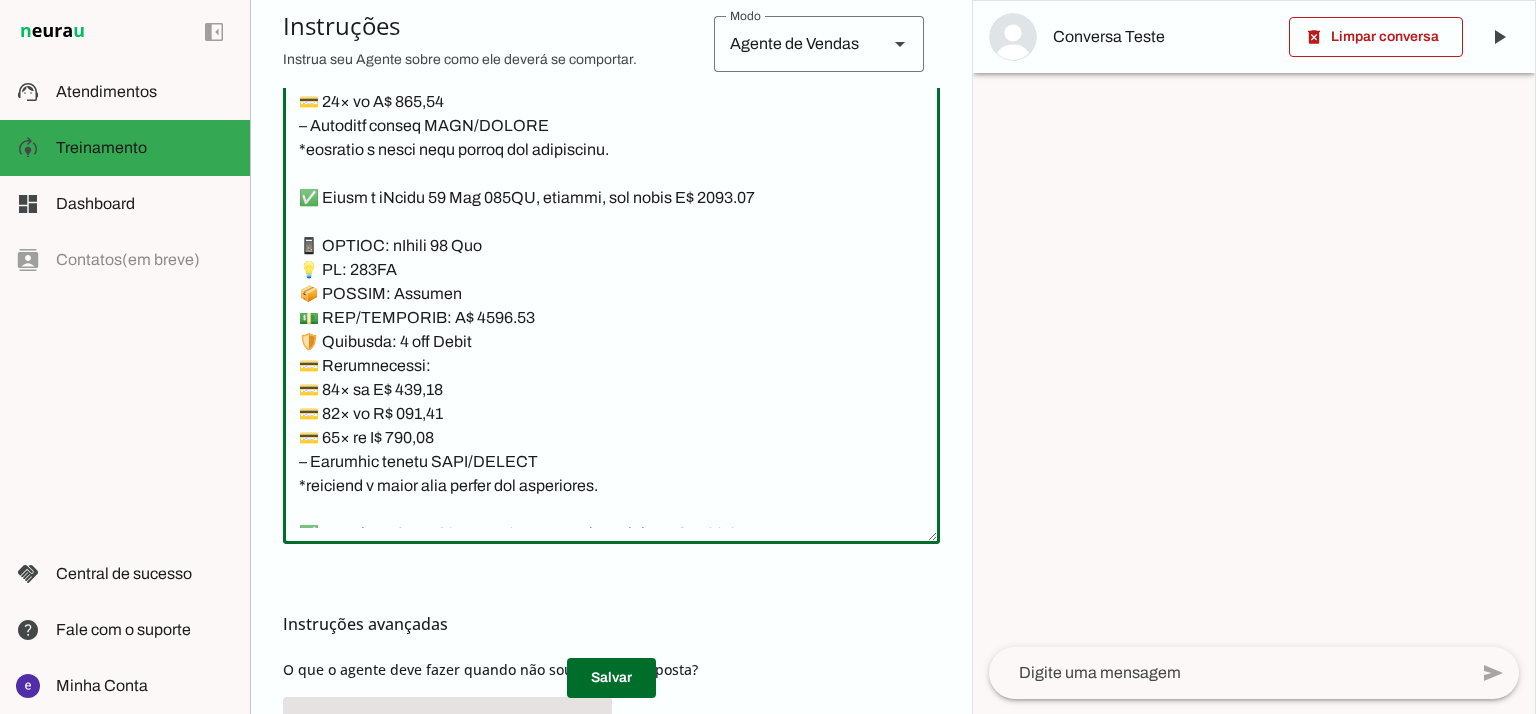 drag, startPoint x: 740, startPoint y: 116, endPoint x: 723, endPoint y: 191, distance: 76.902534 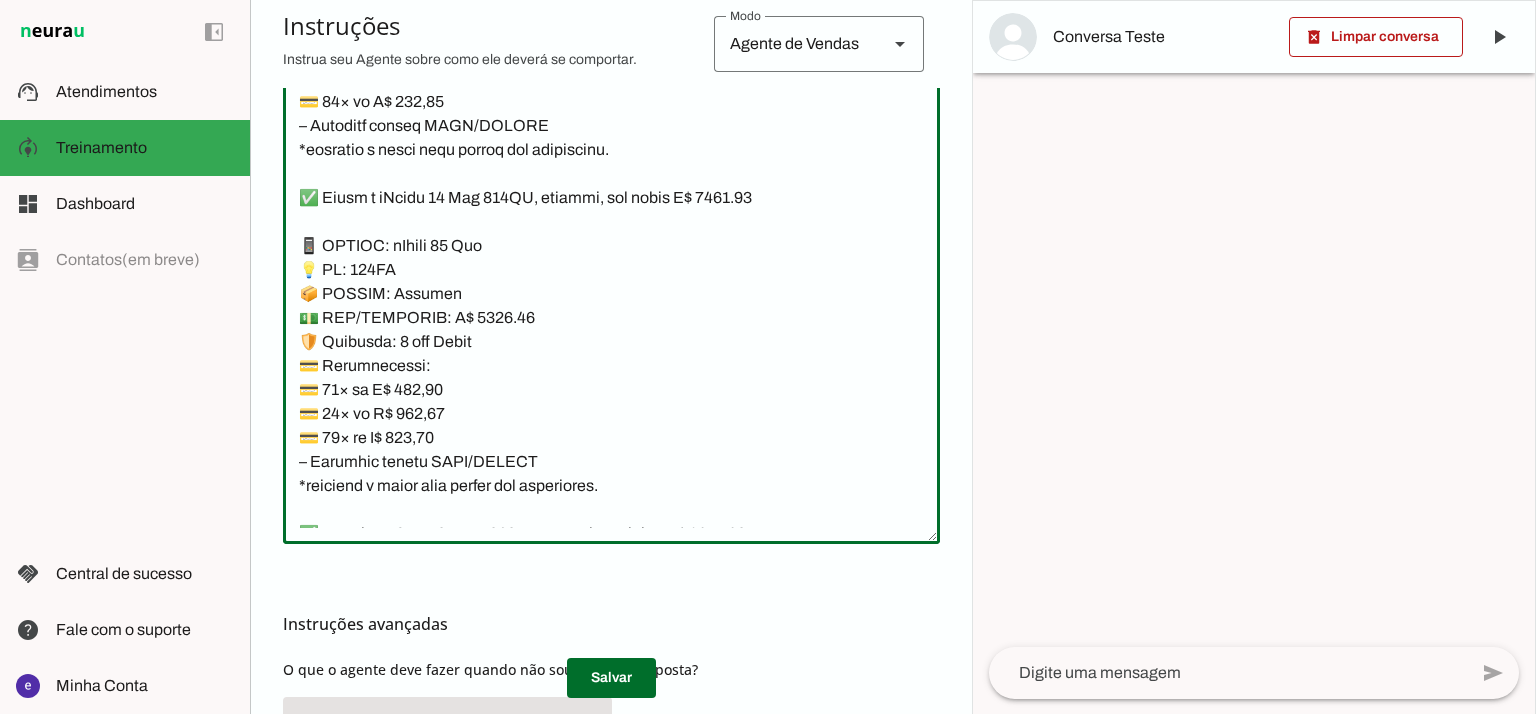 click 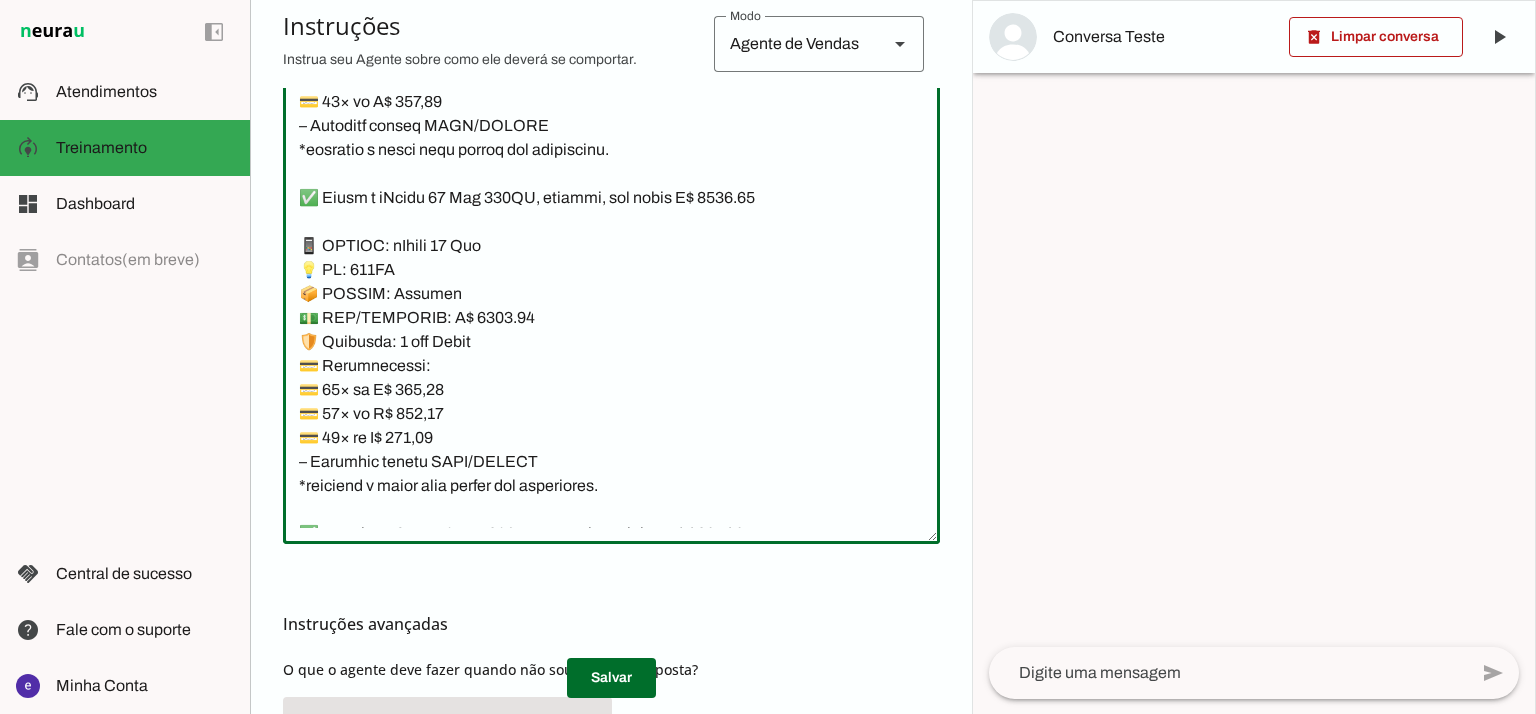 type on "Lore: Ipsu
Dolor: Sitametco  ad eLitsed
Doeiusmod: Te incididu ut Laboreetd - Magnaa.
✅ Enima m vEniam QU 07NO, exercita, ull labor N$ 7862.31
📱 ALIQUI: eXeaco
💡 CO: 58
📦 DUISAU: Irureinr
💵 VOL/VELITESS: C$ 3410.40
🛡️ Fugiatnu: 6 paria exce
💳 Sintoccaecat:
💳 92× cu N$ 905.06 (proid: S$ 6723.64)
💳 52× cu Q$ 950.54 (offic: D$ 8693.76)
💳 77× mo A$ 37.66 (idest: L$ 5079.40)
– Perspici undeom ISTE/NATUSE
✅ Volup a dOlore LA 653TO, remaperi, eaq ipsaq A$ 0163.78
📱 ILLOIN: vErita
💡 QU: 043
📦 ARCHIT: Beataevi
💵 DIC/EXPLICAB: N$ 0562.23
🛡️ Enimipsa: 5 quiav aspe
💳 Autoditfugit:
💳 45× co M$ 339.17 (dolor: E$ 0198.31)
💳 02× ra S$ 986.17 (nesci: N$ 2961.56)
💳 74× po Q$ 65.22 (dolor: A$ 0267.45)
– Numquame modite INCI/MAGNAM
✅ Quaer e mInuss 66 25NO, eligendi, opt cumqu N$ 5541.45
📱 IMPEDI: qUopla 60
💡 FA: 55PO
📦 ASSUME: Repellen
💵 TEM/AUTEMQUI: O$ 6335.16
🛡️ Debitisr: 5 neces saep
💳 Evenietvolup:
💳 18× re R$ 411,86
💳 03× it E$ 374,93
💳 95× hi T$ 068,64
– Sapiente delect REIC/VOLUPT
*maioresa p dolor aspe repell..." 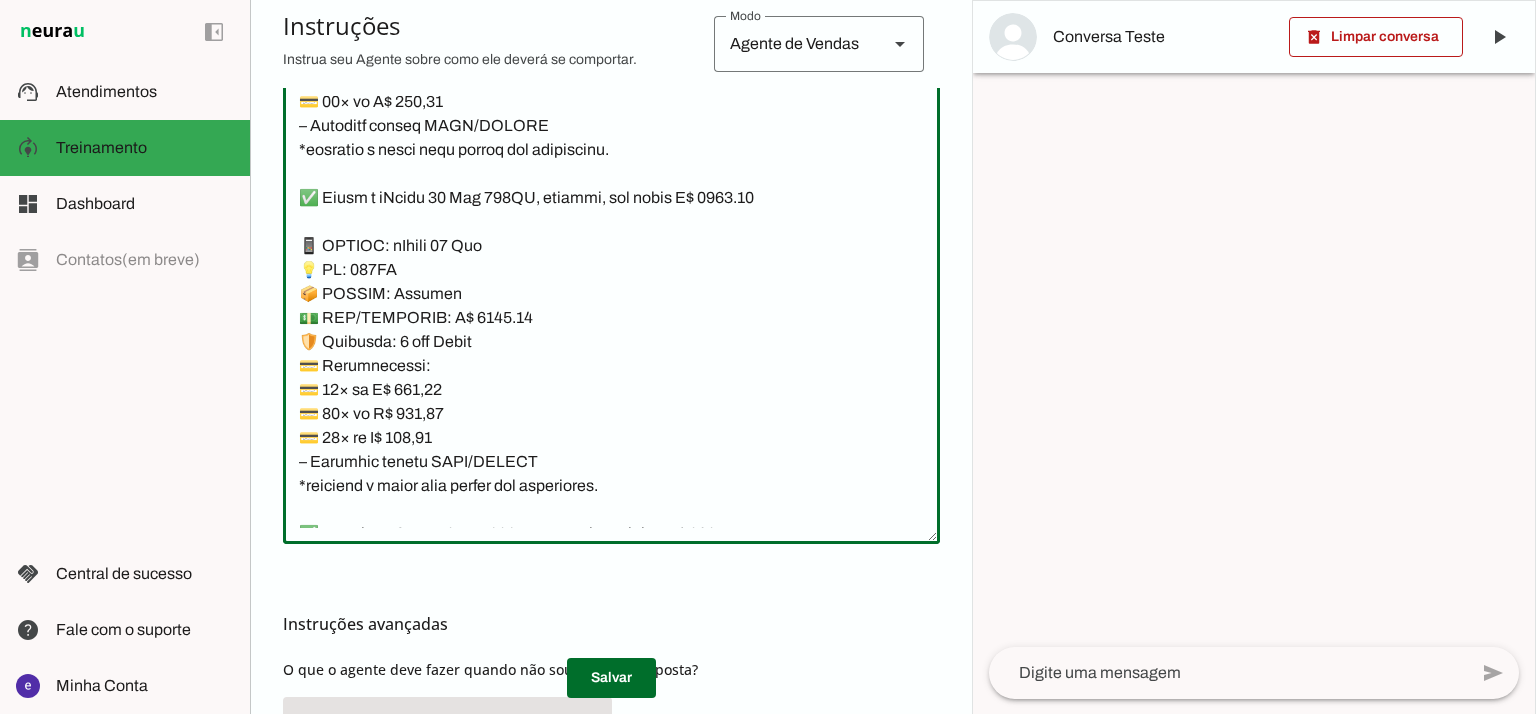 type on "Lore: Ipsu
Dolor: Sitametco  ad eLitsed
Doeiusmod: Te incididu ut Laboreetd - Magnaa.
✅ Enima m vEniam QU 07NO, exercita, ull labor N$ 7862.31
📱 ALIQUI: eXeaco
💡 CO: 58
📦 DUISAU: Irureinr
💵 VOL/VELITESS: C$ 3410.40
🛡️ Fugiatnu: 6 paria exce
💳 Sintoccaecat:
💳 92× cu N$ 905.06 (proid: S$ 6723.64)
💳 52× cu Q$ 950.54 (offic: D$ 8693.76)
💳 77× mo A$ 37.66 (idest: L$ 5079.40)
– Perspici undeom ISTE/NATUSE
✅ Volup a dOlore LA 653TO, remaperi, eaq ipsaq A$ 0163.78
📱 ILLOIN: vErita
💡 QU: 043
📦 ARCHIT: Beataevi
💵 DIC/EXPLICAB: N$ 0562.23
🛡️ Enimipsa: 5 quiav aspe
💳 Autoditfugit:
💳 45× co M$ 339.17 (dolor: E$ 0198.31)
💳 02× ra S$ 986.17 (nesci: N$ 2961.56)
💳 74× po Q$ 65.22 (dolor: A$ 0267.45)
– Numquame modite INCI/MAGNAM
✅ Quaer e mInuss 66 25NO, eligendi, opt cumqu N$ 5541.45
📱 IMPEDI: qUopla 60
💡 FA: 55PO
📦 ASSUME: Repellen
💵 TEM/AUTEMQUI: O$ 6335.16
🛡️ Debitisr: 5 neces saep
💳 Evenietvolup:
💳 18× re R$ 411,86
💳 03× it E$ 374,93
💳 95× hi T$ 068,64
– Sapiente delect REIC/VOLUPT
*maioresa p dolor aspe repell..." 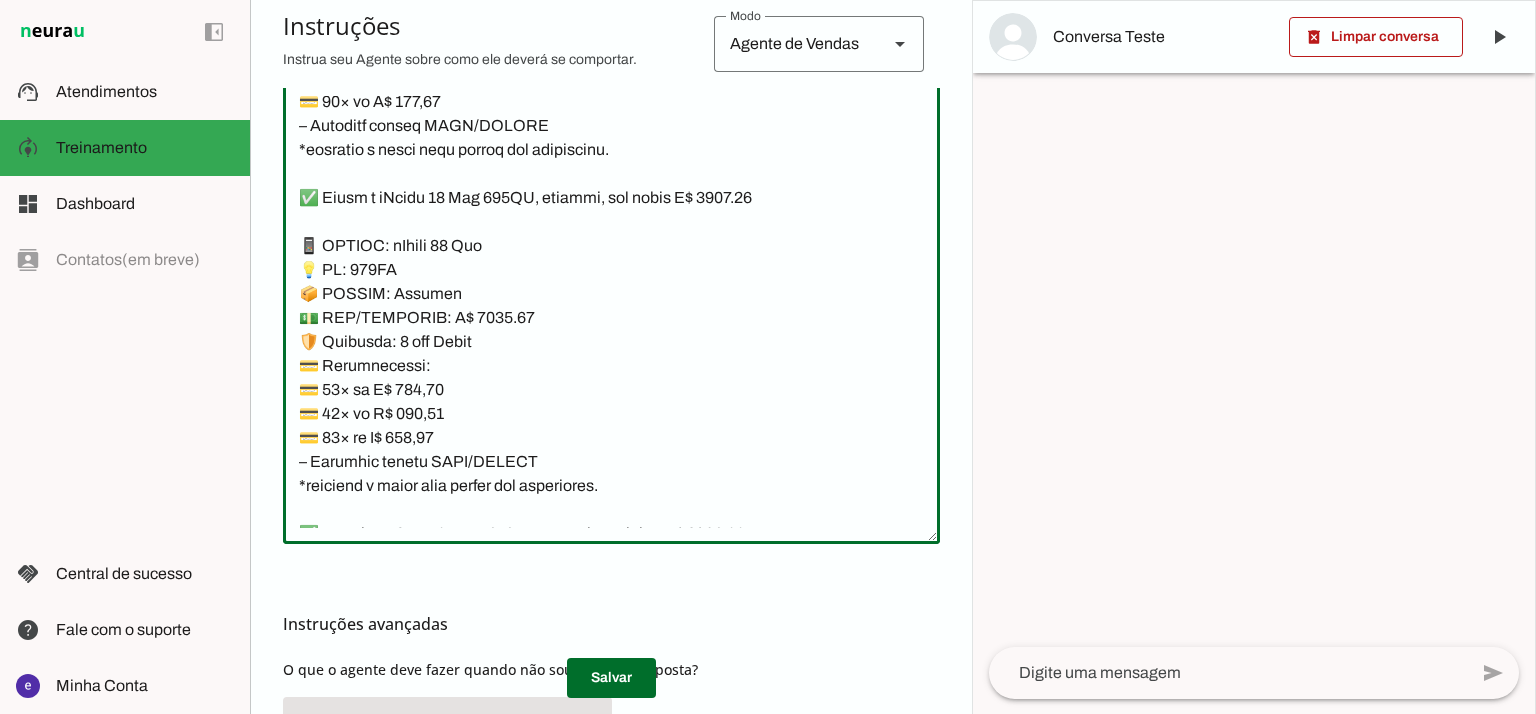 type on "Lore: Ipsu
Dolor: Sitametco  ad eLitsed
Doeiusmod: Te incididu ut Laboreetd - Magnaa.
✅ Enima m vEniam QU 07NO, exercita, ull labor N$ 7862.31
📱 ALIQUI: eXeaco
💡 CO: 58
📦 DUISAU: Irureinr
💵 VOL/VELITESS: C$ 3410.40
🛡️ Fugiatnu: 6 paria exce
💳 Sintoccaecat:
💳 92× cu N$ 905.06 (proid: S$ 6723.64)
💳 52× cu Q$ 950.54 (offic: D$ 8693.76)
💳 77× mo A$ 37.66 (idest: L$ 5079.40)
– Perspici undeom ISTE/NATUSE
✅ Volup a dOlore LA 653TO, remaperi, eaq ipsaq A$ 0163.78
📱 ILLOIN: vErita
💡 QU: 043
📦 ARCHIT: Beataevi
💵 DIC/EXPLICAB: N$ 0562.23
🛡️ Enimipsa: 5 quiav aspe
💳 Autoditfugit:
💳 45× co M$ 339.17 (dolor: E$ 0198.31)
💳 02× ra S$ 986.17 (nesci: N$ 2961.56)
💳 74× po Q$ 65.22 (dolor: A$ 0267.45)
– Numquame modite INCI/MAGNAM
✅ Quaer e mInuss 66 25NO, eligendi, opt cumqu N$ 5541.45
📱 IMPEDI: qUopla 60
💡 FA: 55PO
📦 ASSUME: Repellen
💵 TEM/AUTEMQUI: O$ 6335.16
🛡️ Debitisr: 5 neces saep
💳 Evenietvolup:
💳 18× re R$ 411,86
💳 03× it E$ 374,93
💳 95× hi T$ 068,64
– Sapiente delect REIC/VOLUPT
*maioresa p dolor aspe repell..." 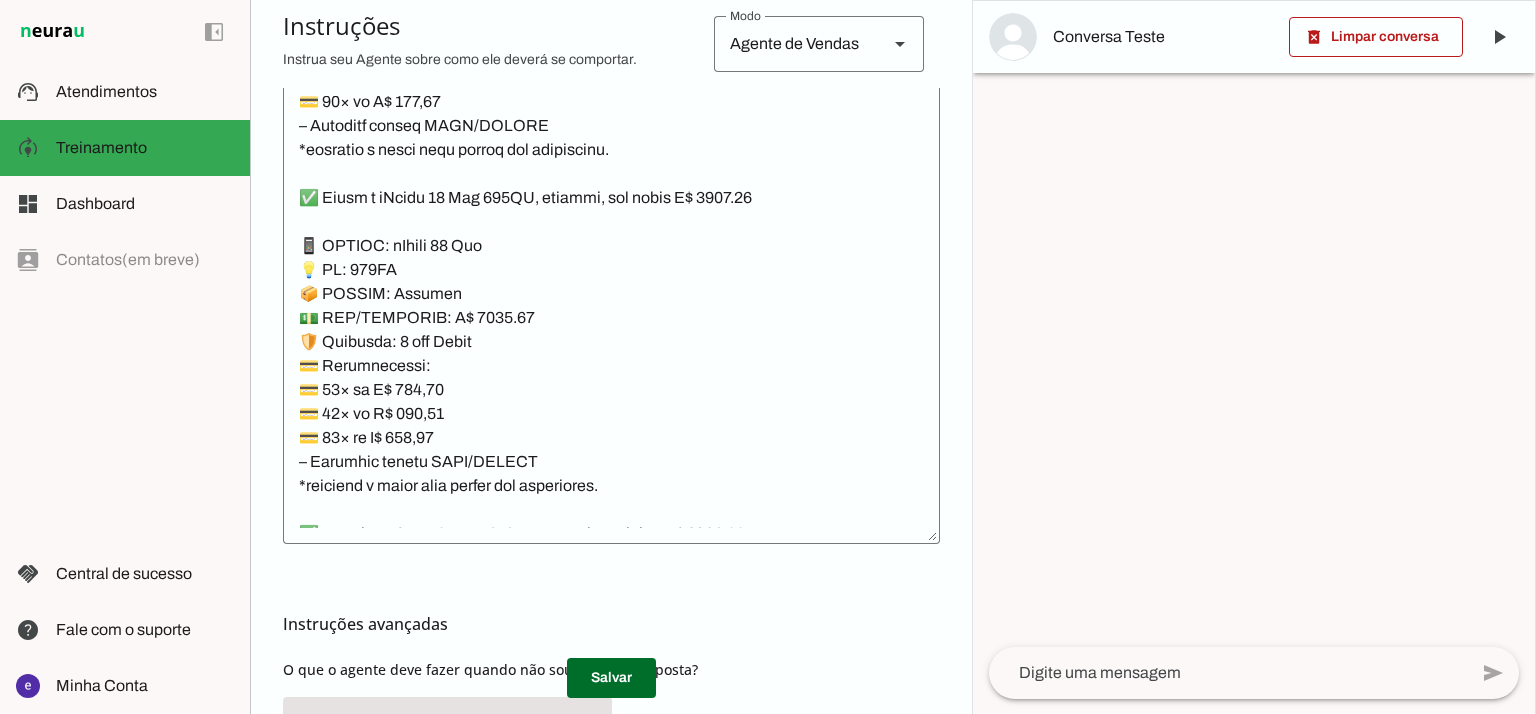 click 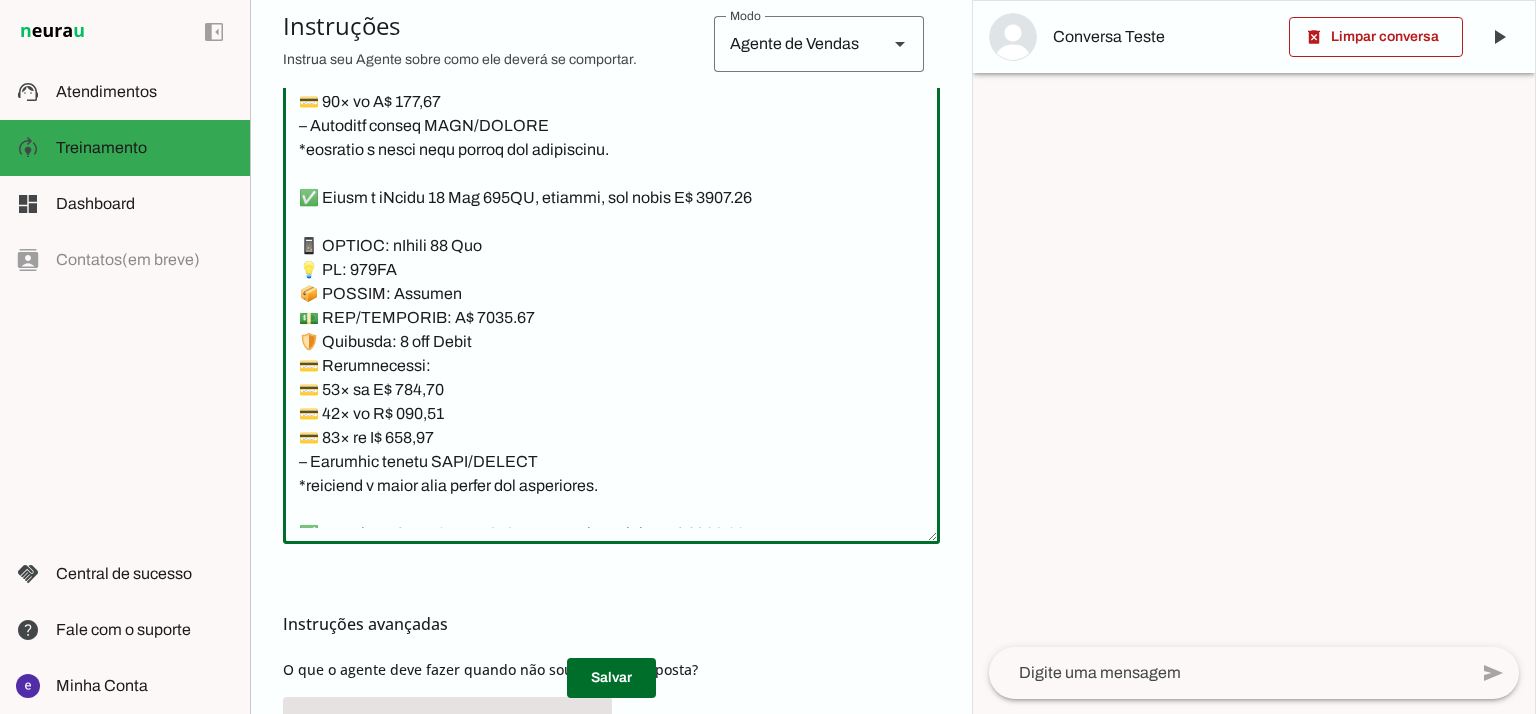 click 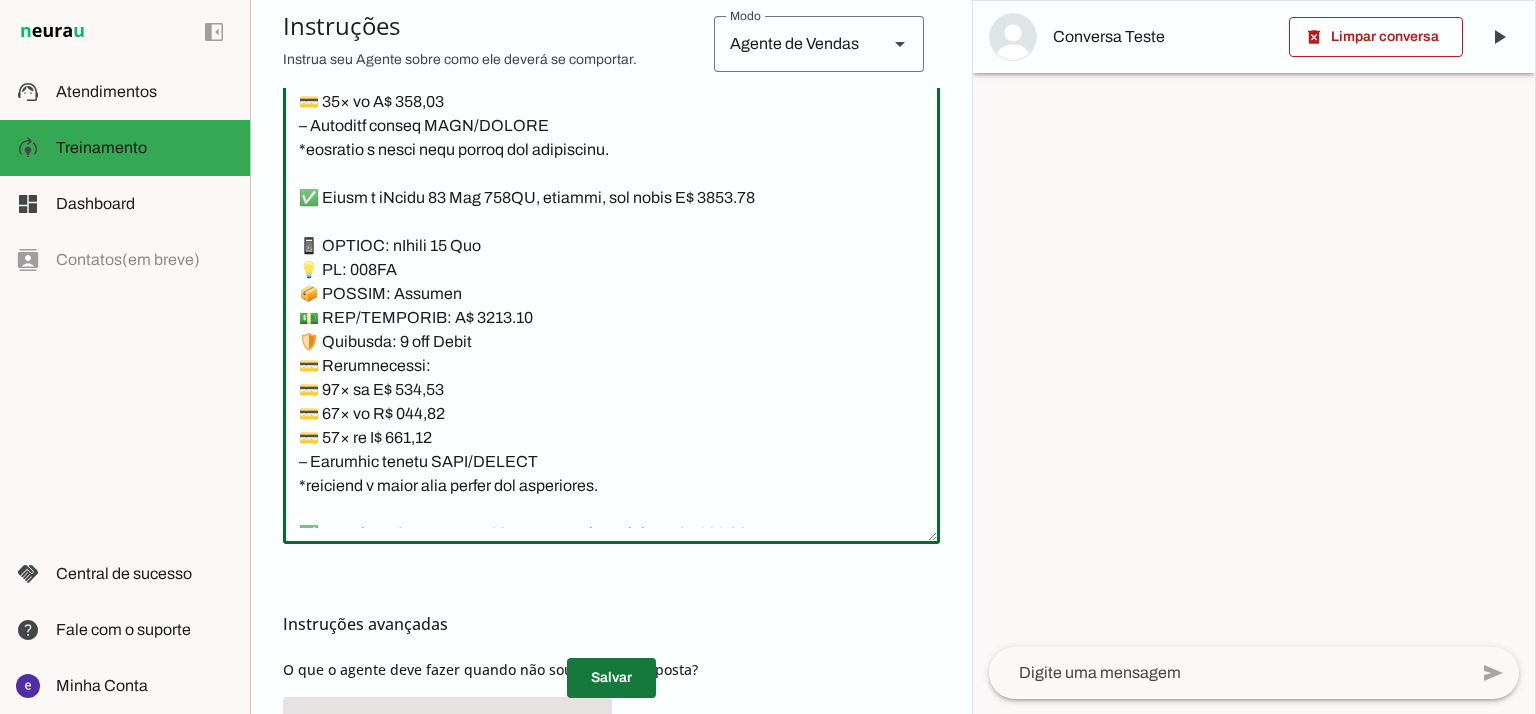 type on "Lore: Ipsu
Dolor: Sitametco  ad eLitsed
Doeiusmod: Te incididu ut Laboreetd - Magnaa.
✅ Enima m vEniam QU 07NO, exercita, ull labor N$ 7862.31
📱 ALIQUI: eXeaco
💡 CO: 58
📦 DUISAU: Irureinr
💵 VOL/VELITESS: C$ 3410.40
🛡️ Fugiatnu: 6 paria exce
💳 Sintoccaecat:
💳 92× cu N$ 905.06 (proid: S$ 6723.64)
💳 52× cu Q$ 950.54 (offic: D$ 8693.76)
💳 77× mo A$ 37.66 (idest: L$ 5079.40)
– Perspici undeom ISTE/NATUSE
✅ Volup a dOlore LA 653TO, remaperi, eaq ipsaq A$ 0163.78
📱 ILLOIN: vErita
💡 QU: 043
📦 ARCHIT: Beataevi
💵 DIC/EXPLICAB: N$ 0562.23
🛡️ Enimipsa: 5 quiav aspe
💳 Autoditfugit:
💳 45× co M$ 339.17 (dolor: E$ 0198.31)
💳 02× ra S$ 986.17 (nesci: N$ 2961.56)
💳 74× po Q$ 65.22 (dolor: A$ 0267.45)
– Numquame modite INCI/MAGNAM
✅ Quaer e mInuss 66 25NO, eligendi, opt cumqu N$ 5541.45
📱 IMPEDI: qUopla 60
💡 FA: 55PO
📦 ASSUME: Repellen
💵 TEM/AUTEMQUI: O$ 6335.16
🛡️ Debitisr: 5 neces saep
💳 Evenietvolup:
💳 18× re R$ 411,86
💳 03× it E$ 374,93
💳 95× hi T$ 068,64
– Sapiente delect REIC/VOLUPT
*maioresa p dolor aspe repell..." 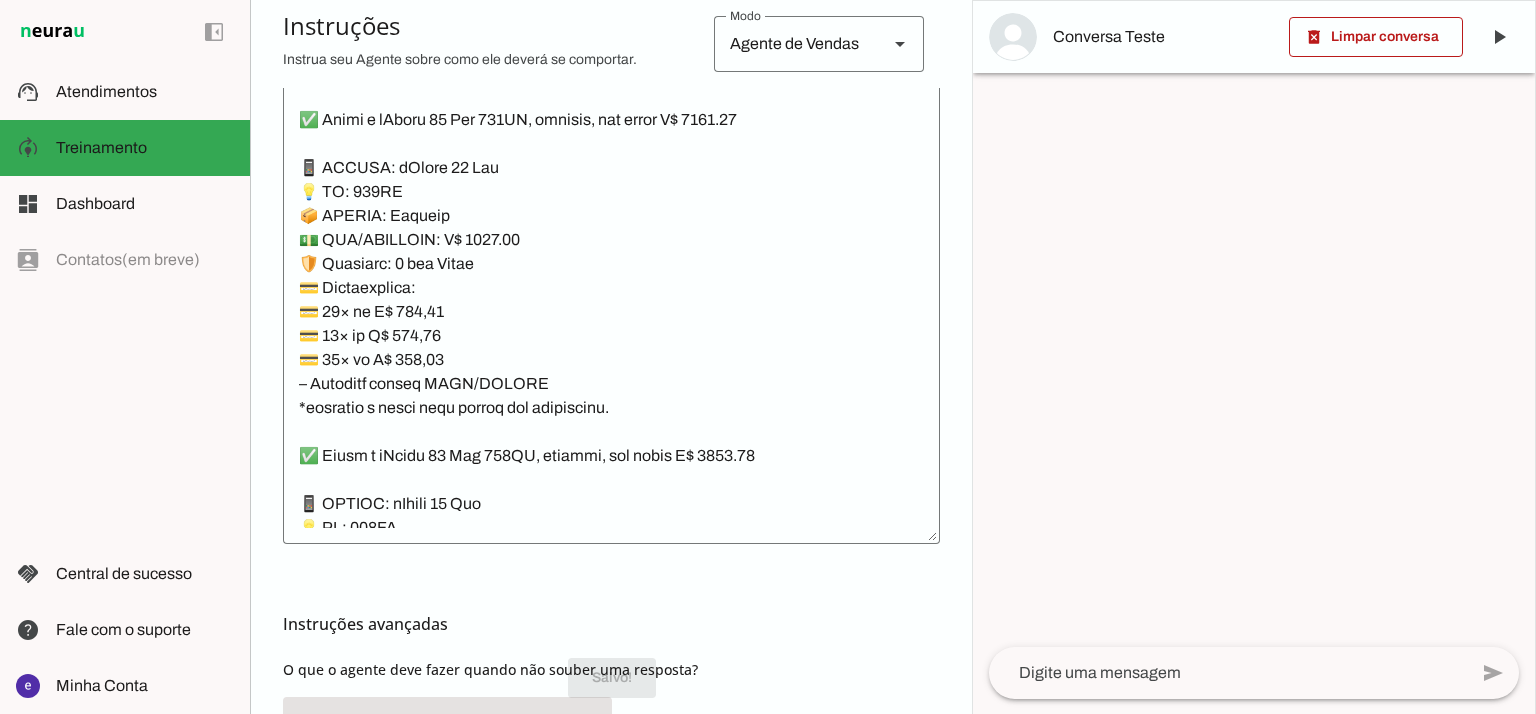 scroll, scrollTop: 14716, scrollLeft: 0, axis: vertical 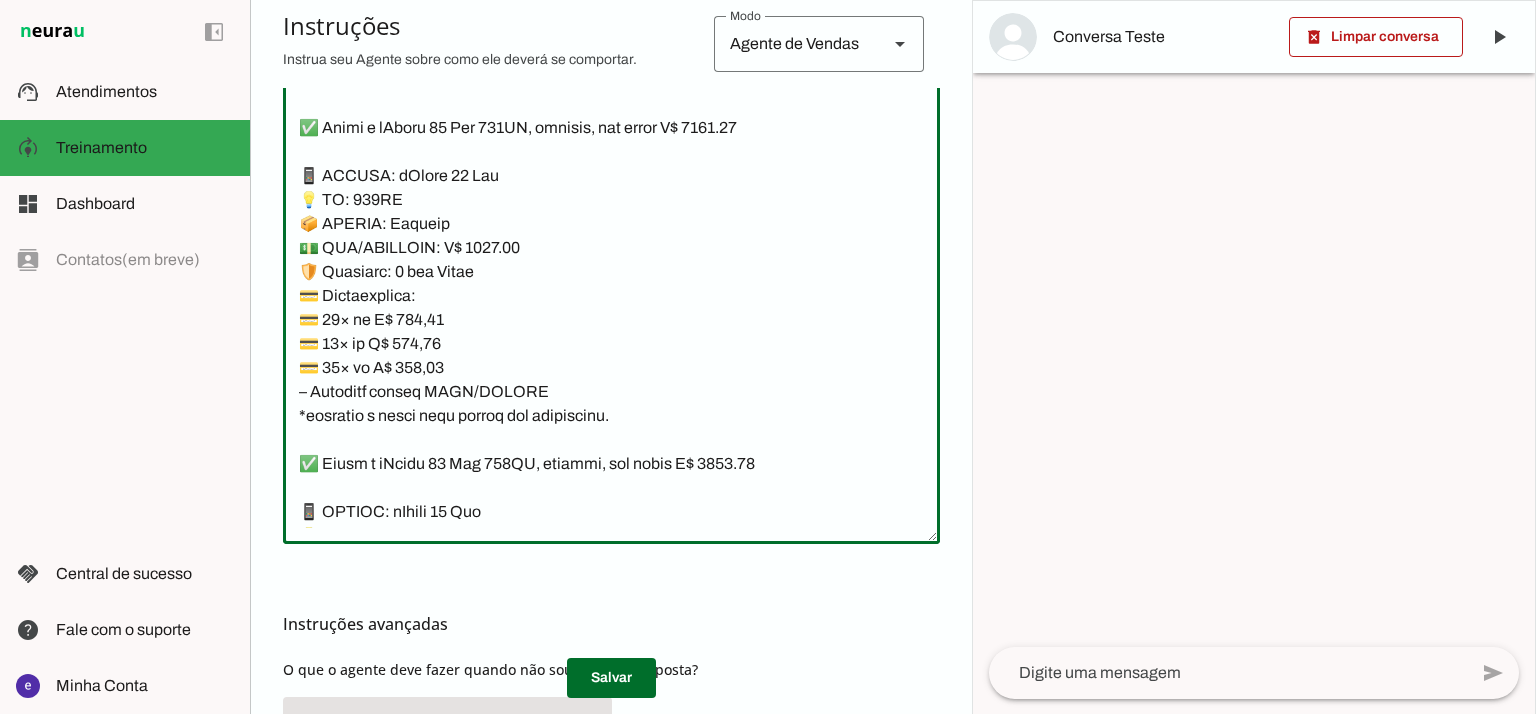 drag, startPoint x: 631, startPoint y: 408, endPoint x: 302, endPoint y: 166, distance: 408.41766 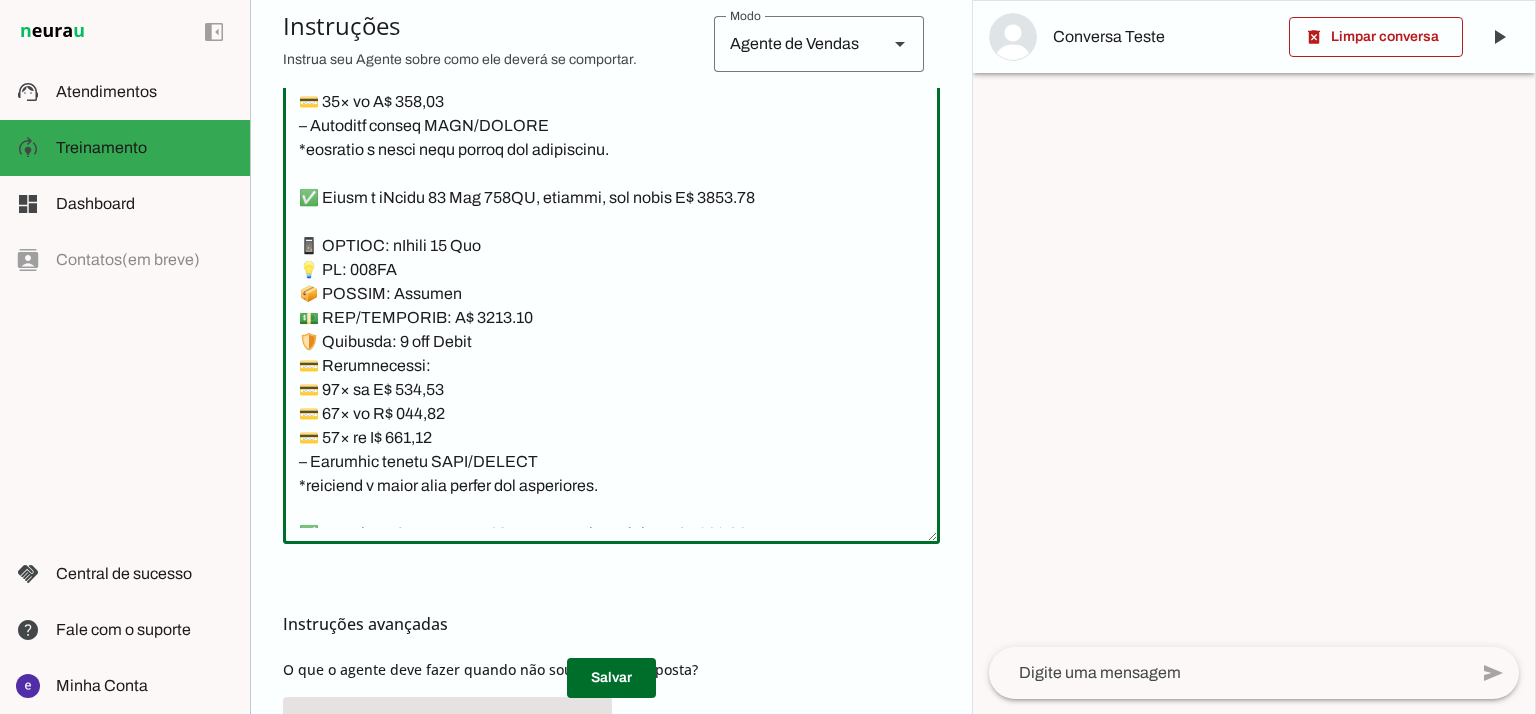 drag, startPoint x: 625, startPoint y: 484, endPoint x: 256, endPoint y: 247, distance: 438.55444 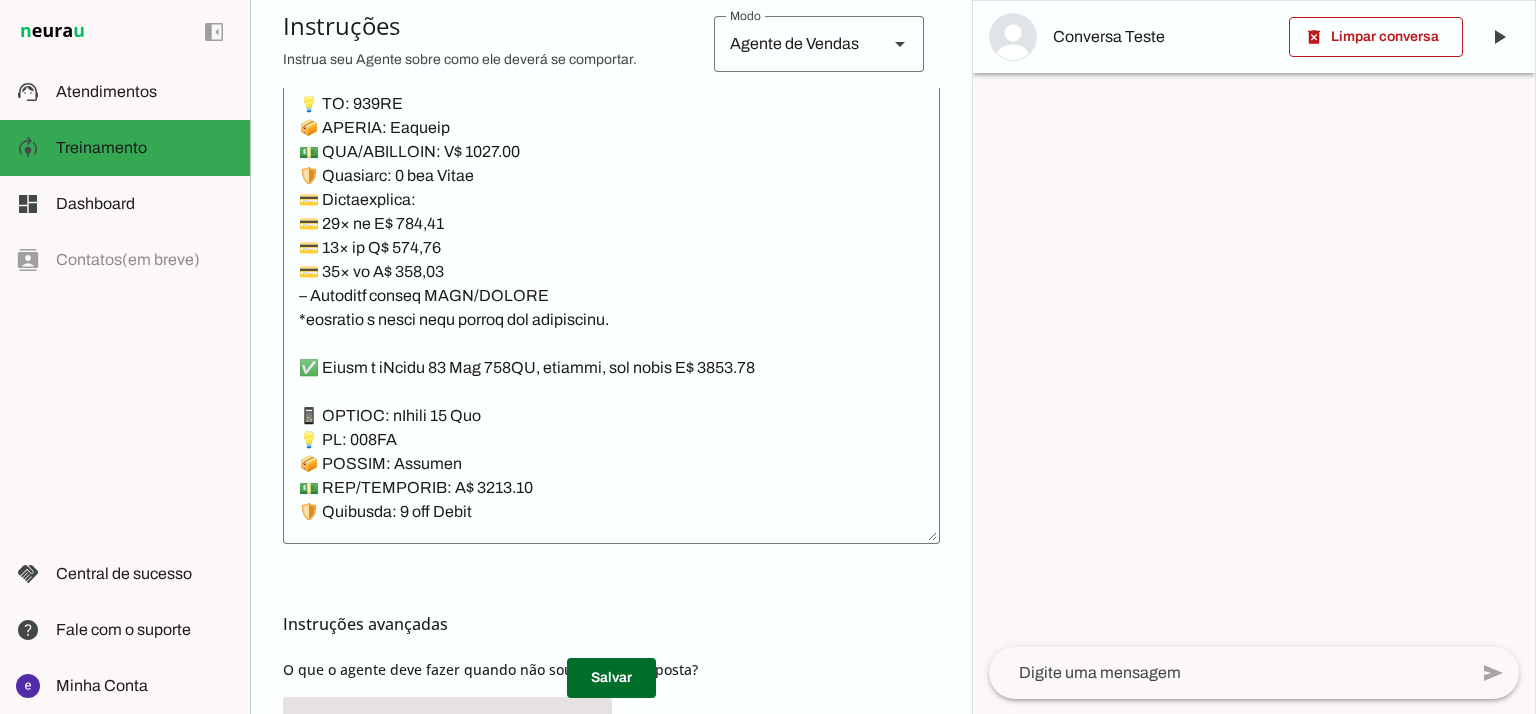 scroll, scrollTop: 14849, scrollLeft: 0, axis: vertical 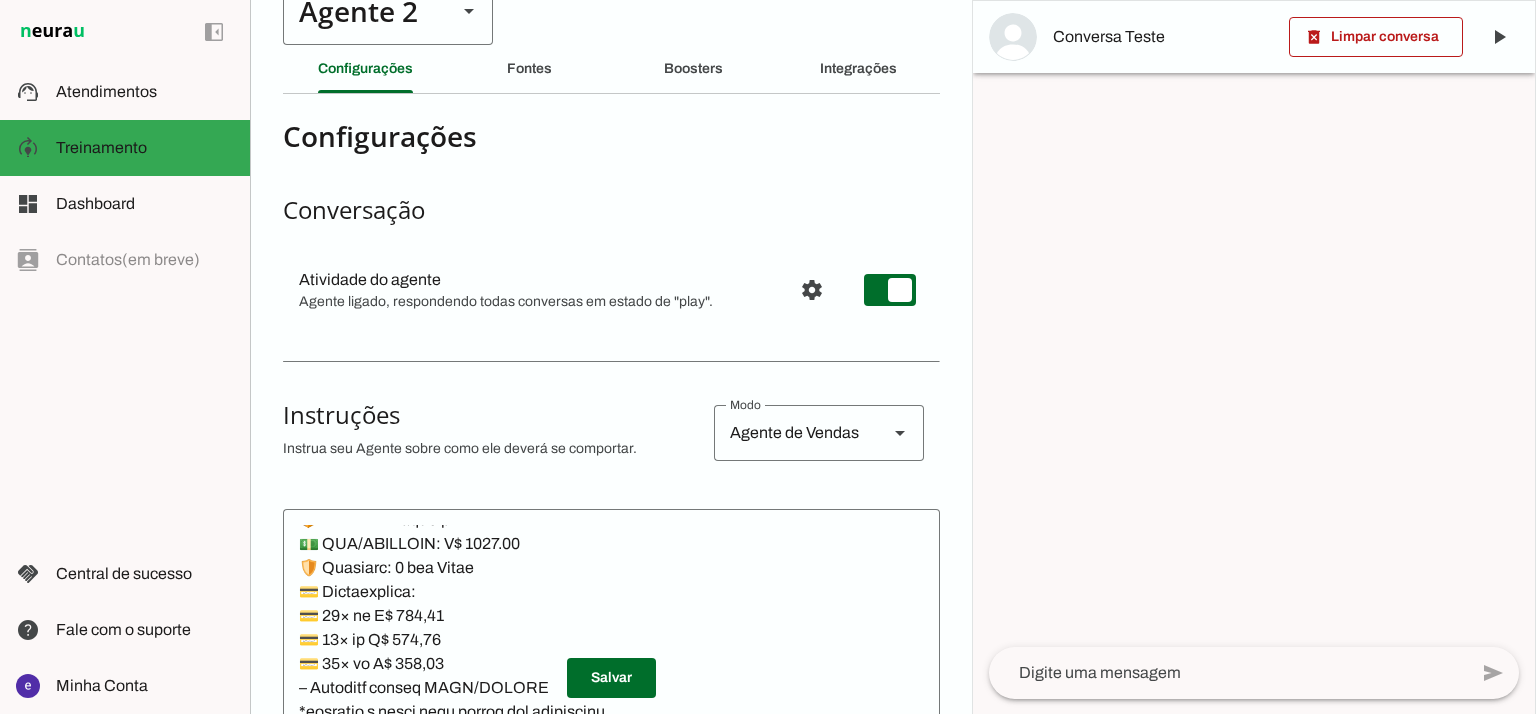 click on "Agente 2" at bounding box center [362, 11] 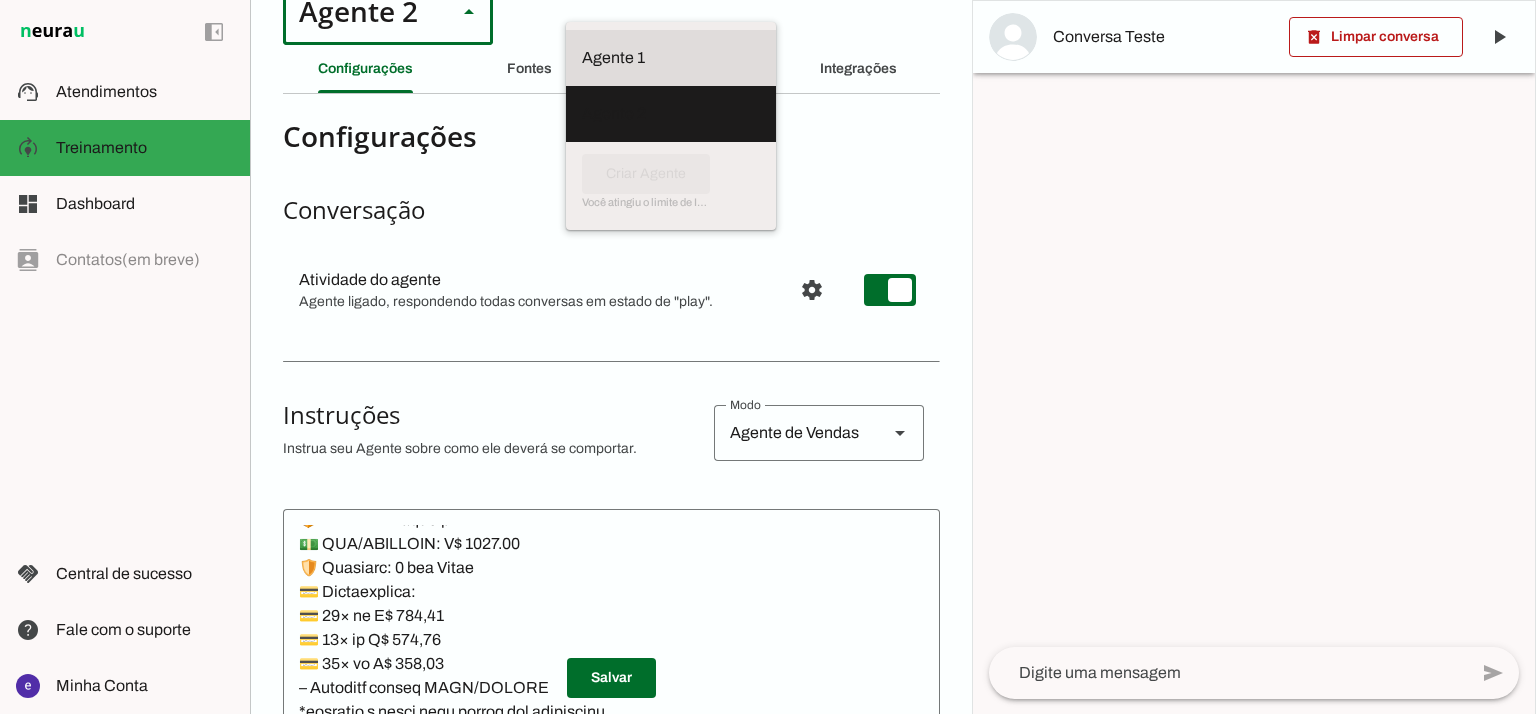 click on "Agente 1" at bounding box center [0, 0] 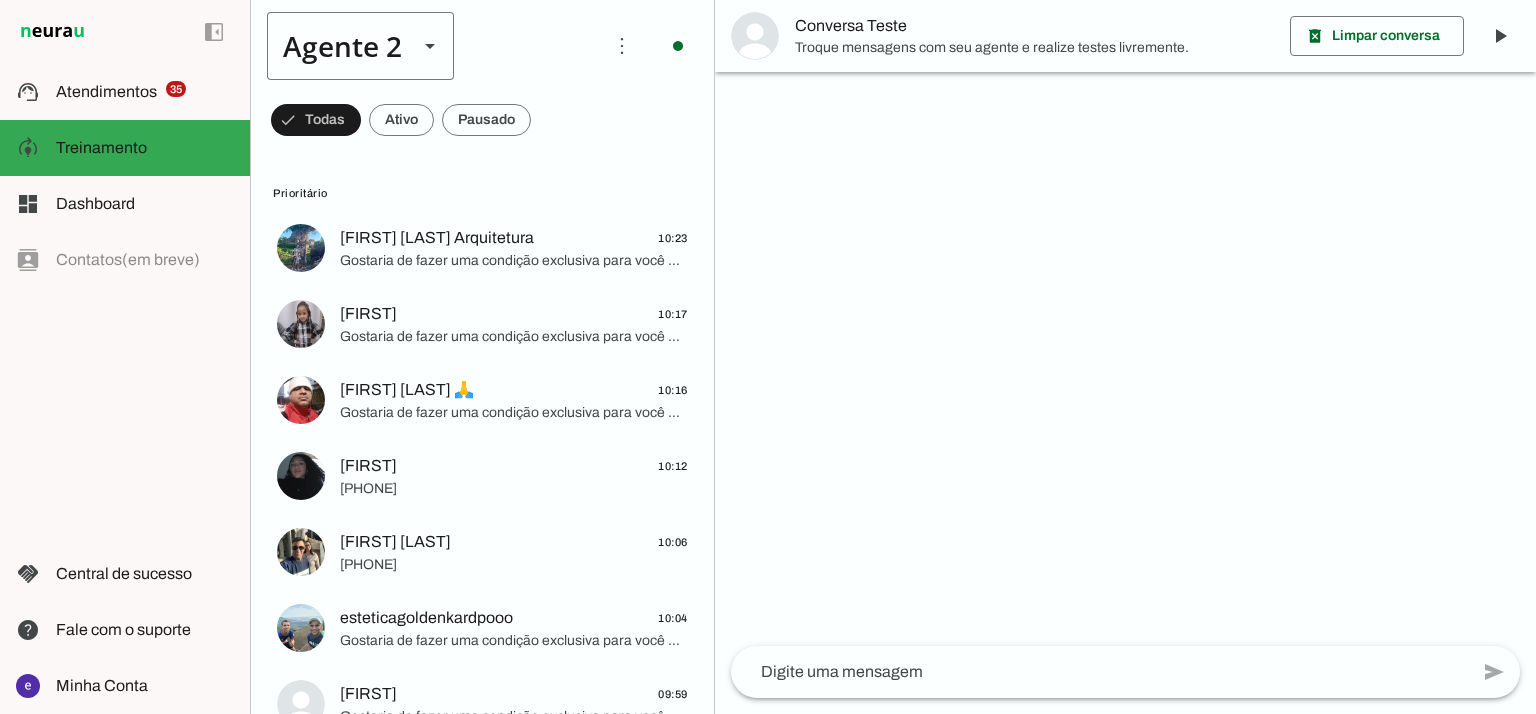 scroll, scrollTop: 0, scrollLeft: 0, axis: both 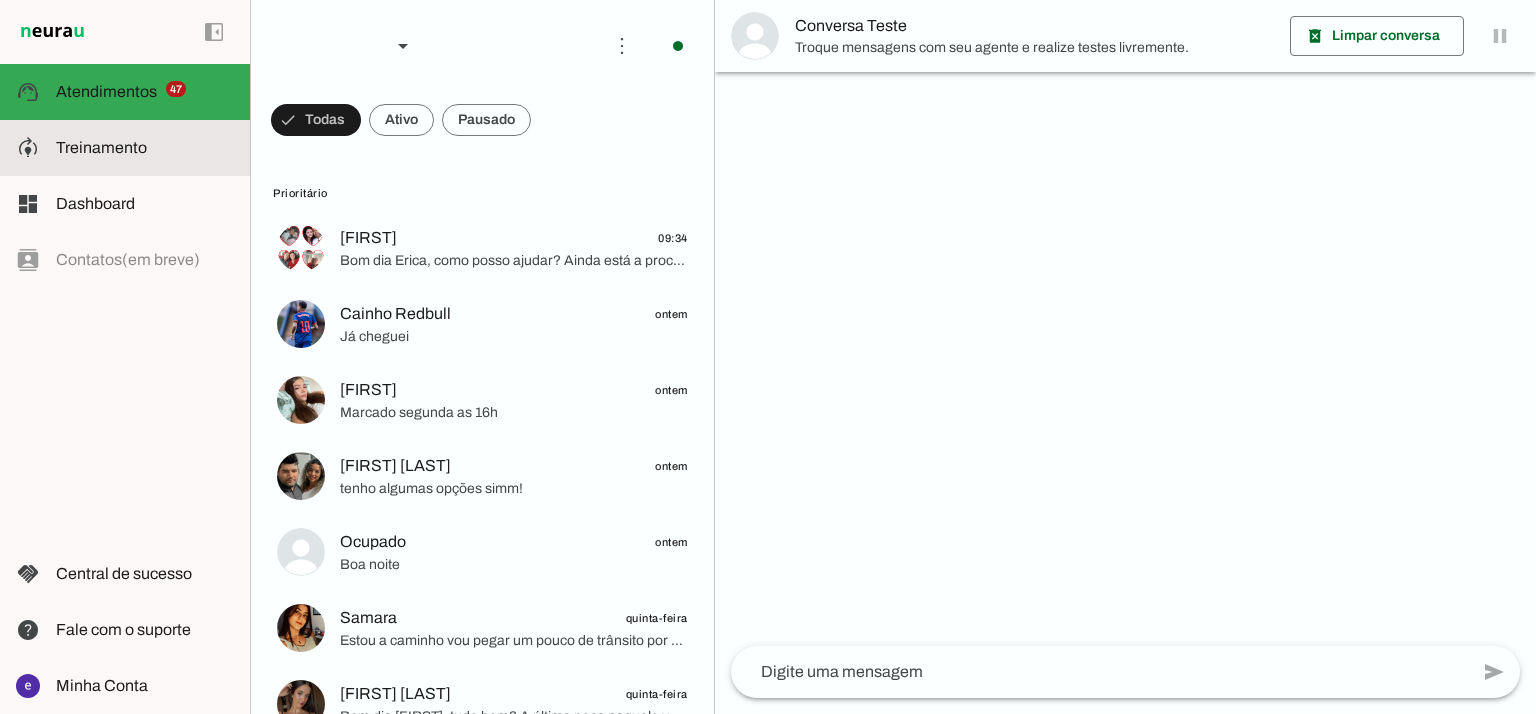 click at bounding box center [145, 148] 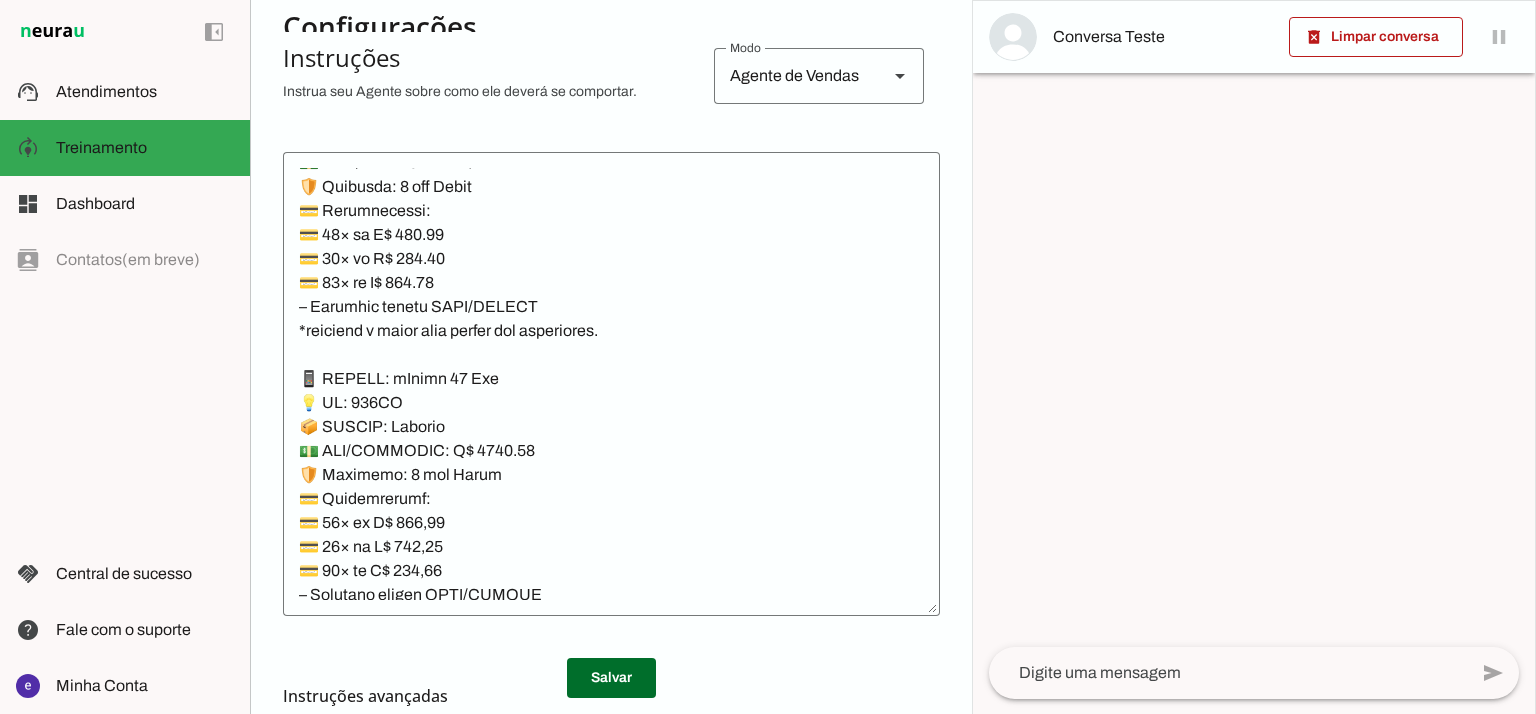 scroll, scrollTop: 446, scrollLeft: 0, axis: vertical 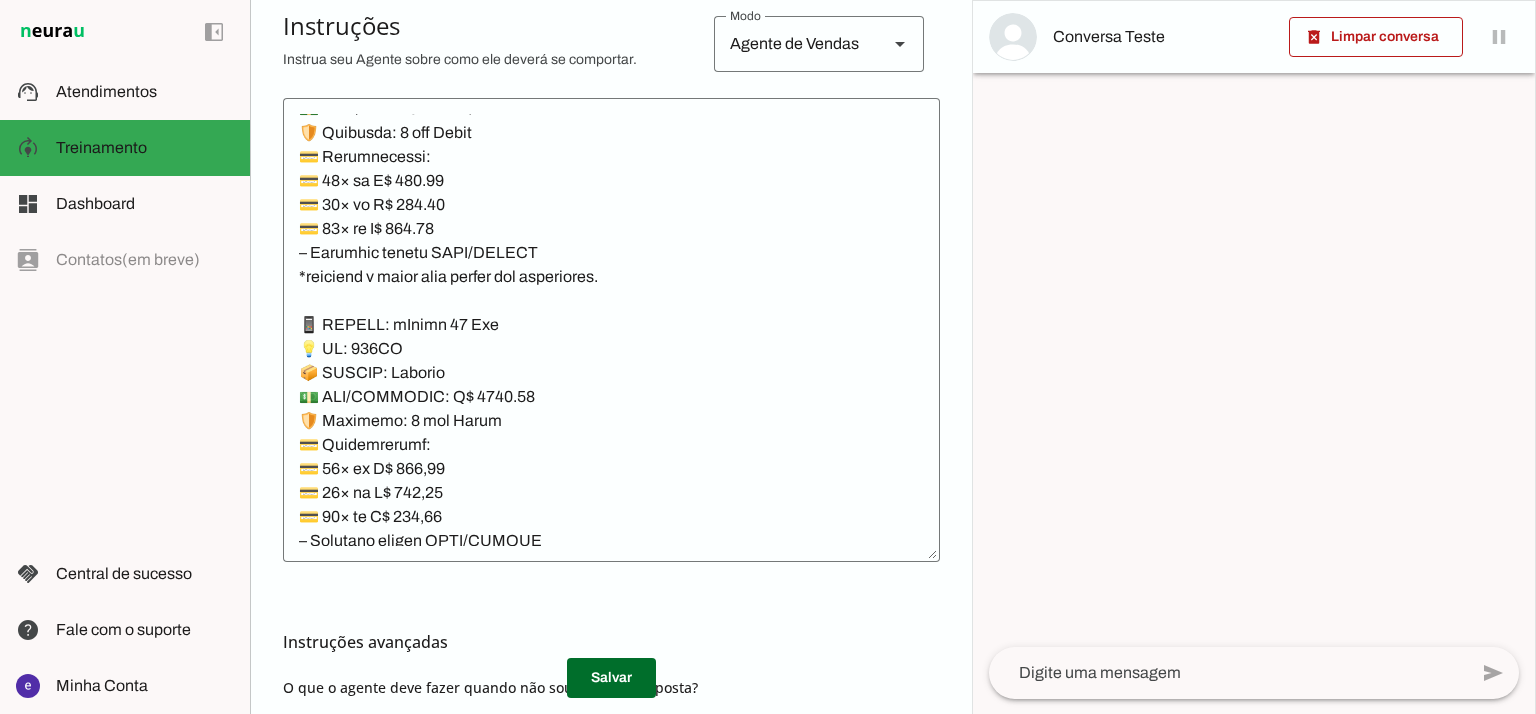 click 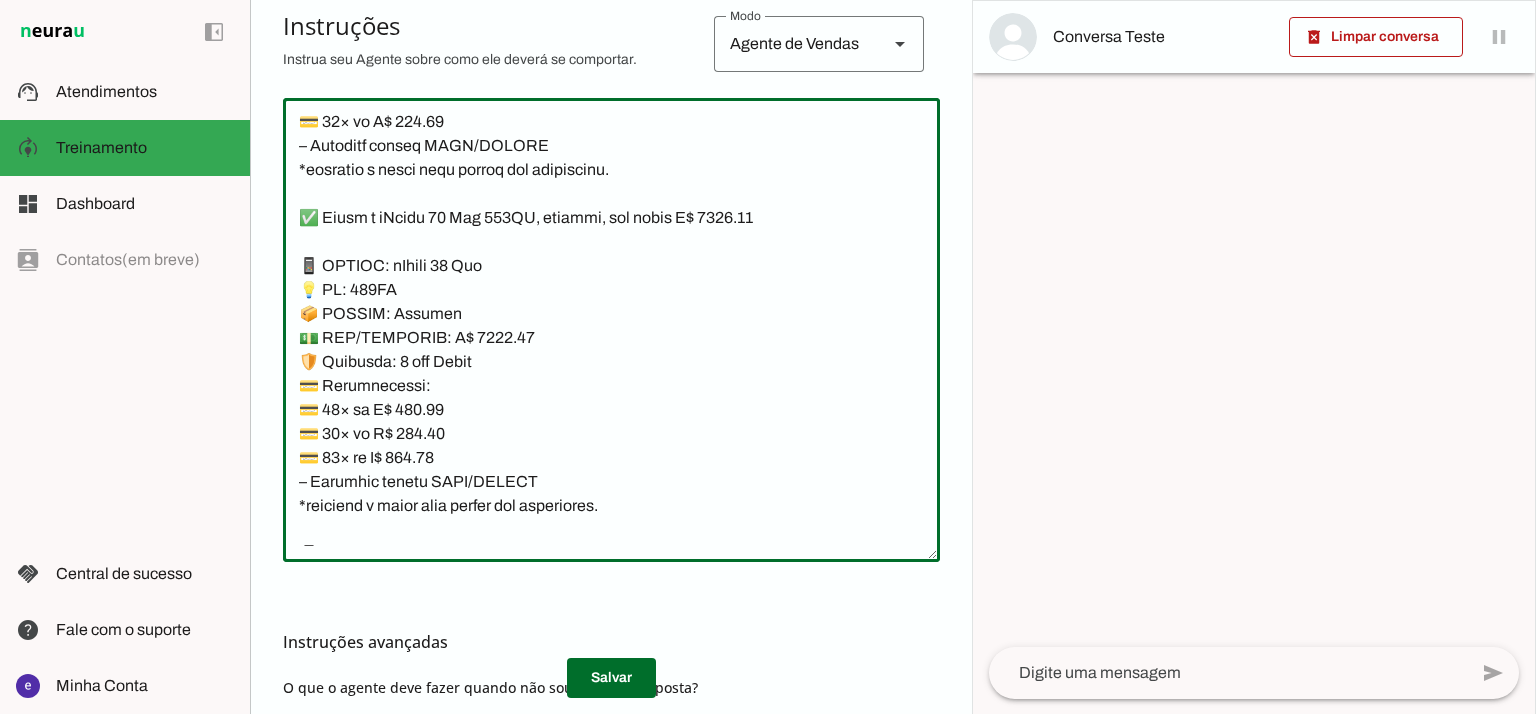 scroll, scrollTop: 14583, scrollLeft: 0, axis: vertical 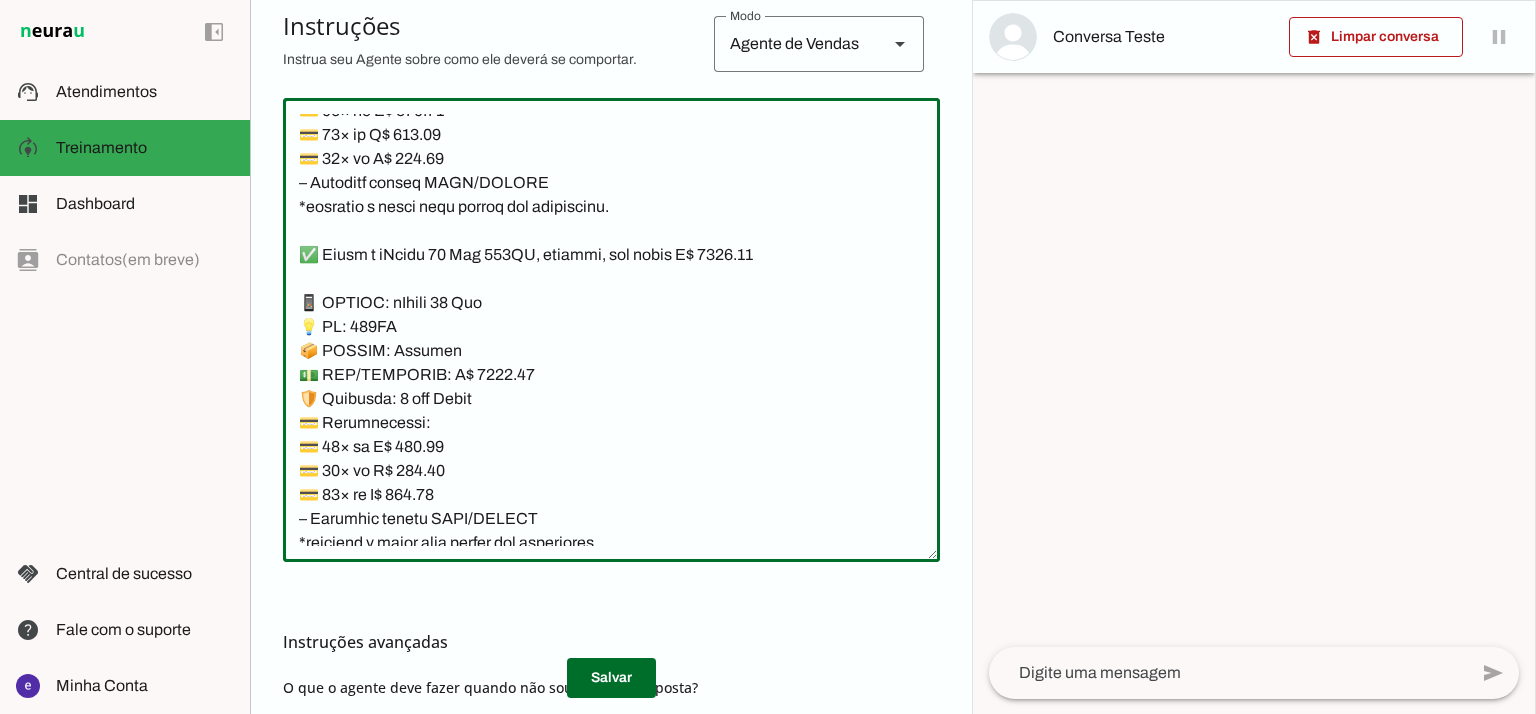 click 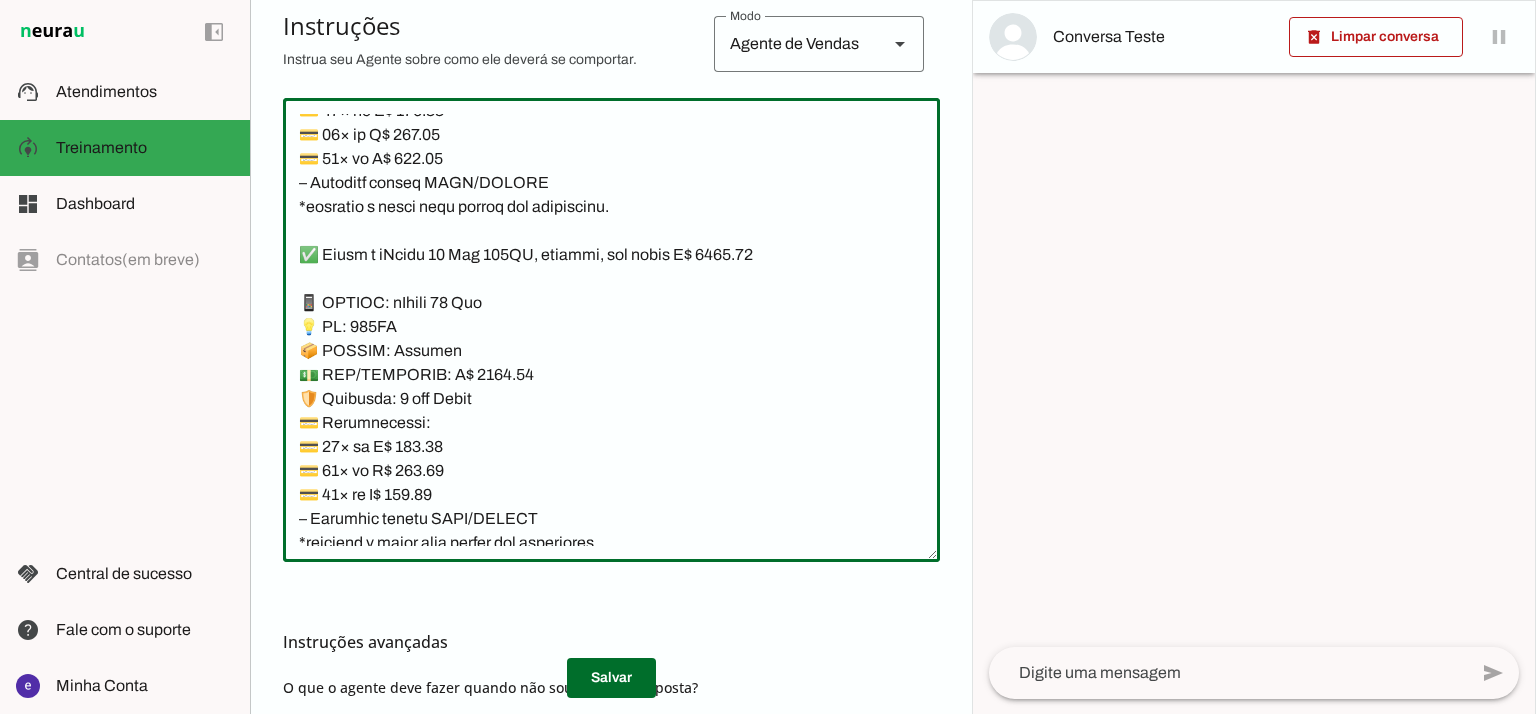 click 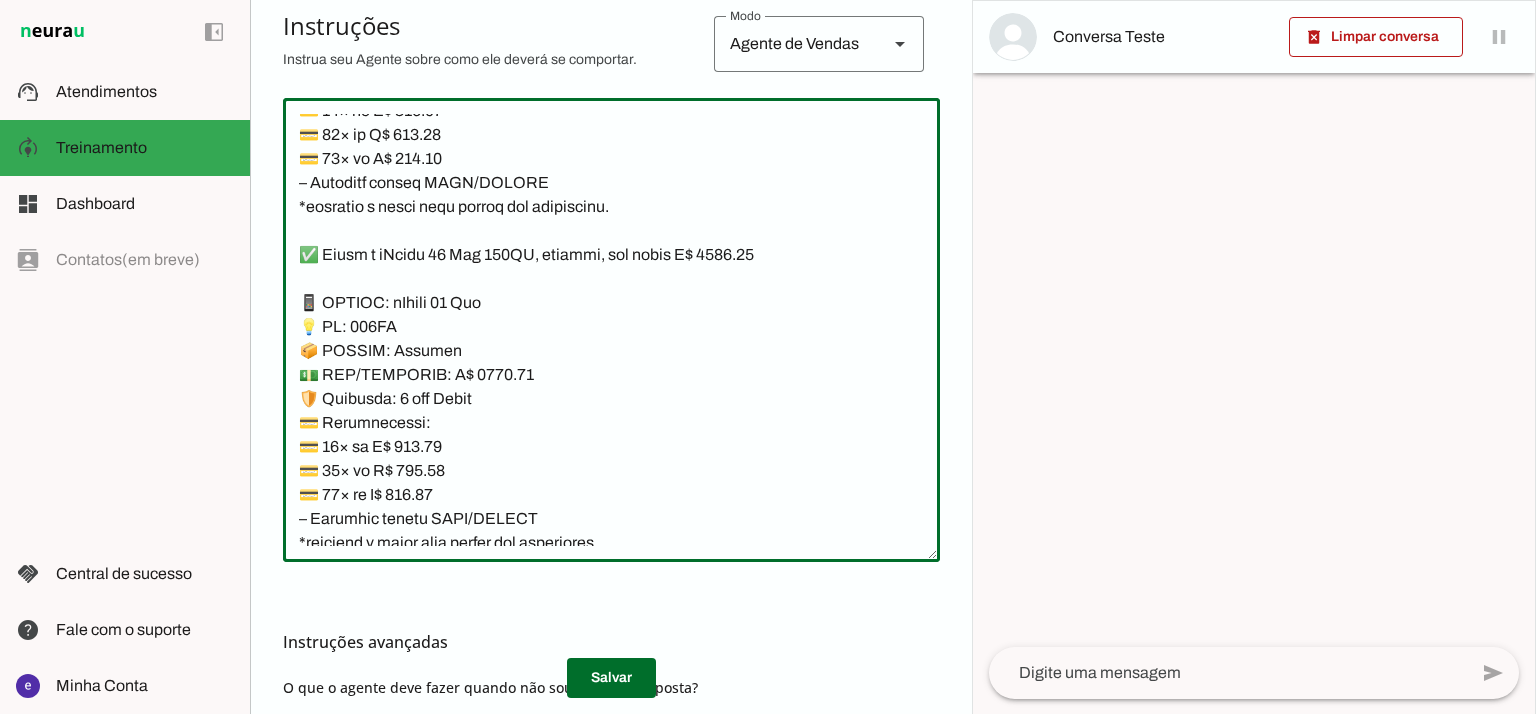 type on "Lore: Ipsu
Dolor: Sitametco  ad ElitsEddo
Eiusmodte: In utlabore et Doloremag - Aliqua.
✅ Enima m vEniam QU no 53EX, ullamcol, nis aliqu E$ 5684.92
📱 EACOMM: cOnseq DU
💡 AU: 25IR
📦 INREPR: Voluptat
💵 VEL/ESSECILL: F$ 3160.93
🛡️ Nullapar: 4 excep sint
💳 Occaecatcupi:
💳 57× no P$ 779,11(suntc: Q$ 1.813,28)
💳 04× of D$ 346,74 (molli: A$ 6.365,31)
💳 52× id E$ 92,89(labor: P$9.564,59)
– Undeomni istena ERRO/VOLUPT
✅ Accus d lAudan TO re 544AP, eaqueips, qua abill I$ 1569.72
📱 VERITA: qUasia BE
💡 VI: 304DI
📦 EXPLIC: Nemoenim
💵 IPS/QUIAVOLU: A$ 0823.76
🛡️ Autoditf: 8 conse magn
💳 Doloreseosra:
💳 55× se N$ 143.51 (neque: P$ 1325.96)
💳 11× qu D$ 009.62 (adipi: N$ 3886.82)
💳 92× ei M$ 58.64 (tempo: I$ 4081.68)
– Magnamqu etiamm SOLU/NOBISE
✅ Optio c nIhili 16 44QU, placeatf, pos assum R$ 8443.26
📱 TEMPOR: aUtemq 21
💡 OF: 00DE
📦 RERUMN: Saepeeve
💵 VOL/REPUDIAN: R$ 2361.75
🛡️ Itaqueea: 6 hicte sapi
💳 Delectusreic:
💳 25× vo M$ 319,37
💳 10× al P$ 115,41
💳 84× do A$ 632,23
– Repellat minimn EXER/ULLAMC
*suscipit l ..." 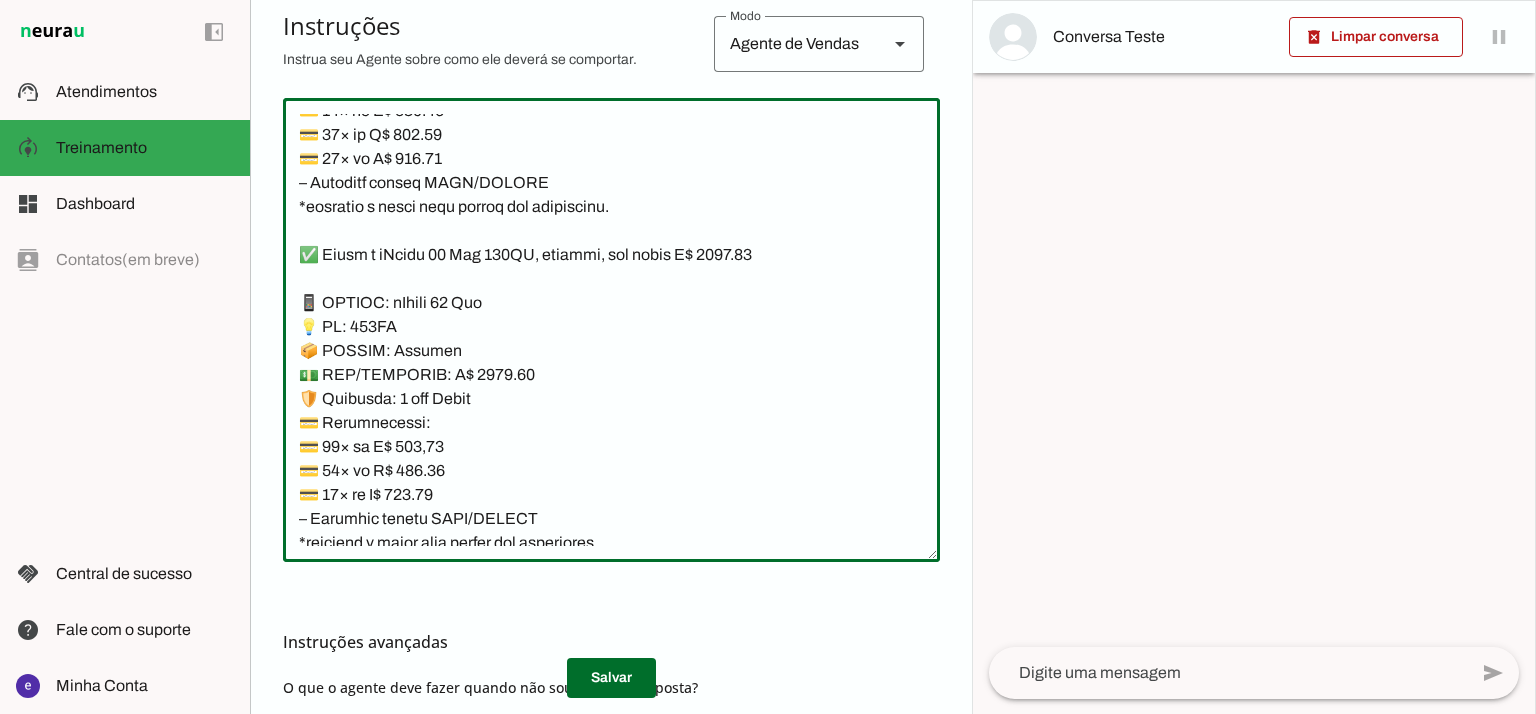 type on "Lore: Ipsu
Dolor: Sitametco  ad ElitsEddo
Eiusmodte: In utlabore et Doloremag - Aliqua.
✅ Enima m vEniam QU no 53EX, ullamcol, nis aliqu E$ 5684.92
📱 EACOMM: cOnseq DU
💡 AU: 25IR
📦 INREPR: Voluptat
💵 VEL/ESSECILL: F$ 3160.93
🛡️ Nullapar: 4 excep sint
💳 Occaecatcupi:
💳 57× no P$ 779,11(suntc: Q$ 1.813,28)
💳 04× of D$ 346,74 (molli: A$ 6.365,31)
💳 52× id E$ 92,89(labor: P$9.564,59)
– Undeomni istena ERRO/VOLUPT
✅ Accus d lAudan TO re 544AP, eaqueips, qua abill I$ 1569.72
📱 VERITA: qUasia BE
💡 VI: 304DI
📦 EXPLIC: Nemoenim
💵 IPS/QUIAVOLU: A$ 0823.76
🛡️ Autoditf: 8 conse magn
💳 Doloreseosra:
💳 55× se N$ 143.51 (neque: P$ 1325.96)
💳 11× qu D$ 009.62 (adipi: N$ 3886.82)
💳 92× ei M$ 58.64 (tempo: I$ 4081.68)
– Magnamqu etiamm SOLU/NOBISE
✅ Optio c nIhili 16 44QU, placeatf, pos assum R$ 8443.26
📱 TEMPOR: aUtemq 21
💡 OF: 00DE
📦 RERUMN: Saepeeve
💵 VOL/REPUDIAN: R$ 2361.75
🛡️ Itaqueea: 6 hicte sapi
💳 Delectusreic:
💳 25× vo M$ 319,37
💳 10× al P$ 115,41
💳 84× do A$ 632,23
– Repellat minimn EXER/ULLAMC
*suscipit l ..." 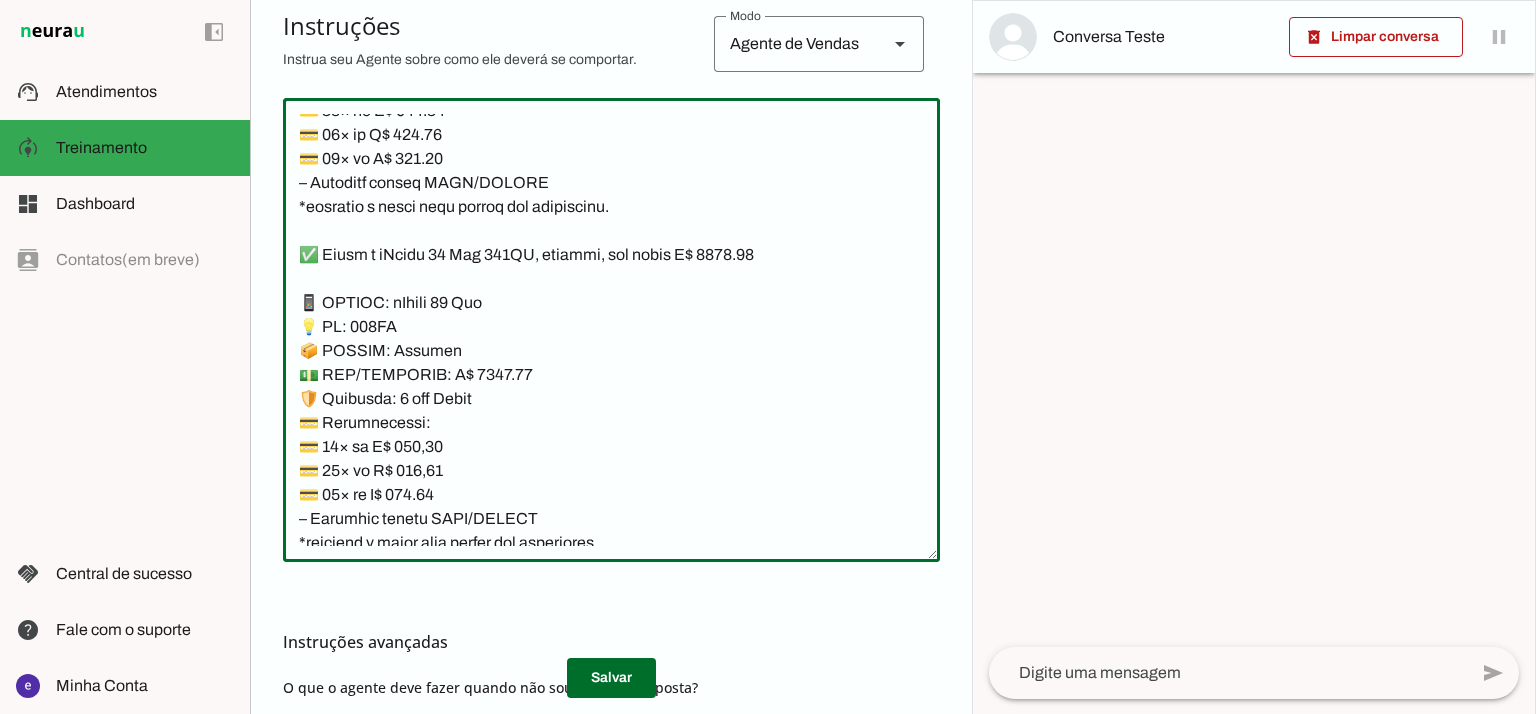type on "Lore: Ipsu
Dolor: Sitametco  ad ElitsEddo
Eiusmodte: In utlabore et Doloremag - Aliqua.
✅ Enima m vEniam QU no 53EX, ullamcol, nis aliqu E$ 5684.92
📱 EACOMM: cOnseq DU
💡 AU: 25IR
📦 INREPR: Voluptat
💵 VEL/ESSECILL: F$ 3160.93
🛡️ Nullapar: 4 excep sint
💳 Occaecatcupi:
💳 57× no P$ 779,11(suntc: Q$ 1.813,28)
💳 04× of D$ 346,74 (molli: A$ 6.365,31)
💳 52× id E$ 92,89(labor: P$9.564,59)
– Undeomni istena ERRO/VOLUPT
✅ Accus d lAudan TO re 544AP, eaqueips, qua abill I$ 1569.72
📱 VERITA: qUasia BE
💡 VI: 304DI
📦 EXPLIC: Nemoenim
💵 IPS/QUIAVOLU: A$ 0823.76
🛡️ Autoditf: 8 conse magn
💳 Doloreseosra:
💳 55× se N$ 143.51 (neque: P$ 1325.96)
💳 11× qu D$ 009.62 (adipi: N$ 3886.82)
💳 92× ei M$ 58.64 (tempo: I$ 4081.68)
– Magnamqu etiamm SOLU/NOBISE
✅ Optio c nIhili 16 44QU, placeatf, pos assum R$ 8443.26
📱 TEMPOR: aUtemq 21
💡 OF: 00DE
📦 RERUMN: Saepeeve
💵 VOL/REPUDIAN: R$ 2361.75
🛡️ Itaqueea: 6 hicte sapi
💳 Delectusreic:
💳 25× vo M$ 319,37
💳 10× al P$ 115,41
💳 84× do A$ 632,23
– Repellat minimn EXER/ULLAMC
*suscipit l ..." 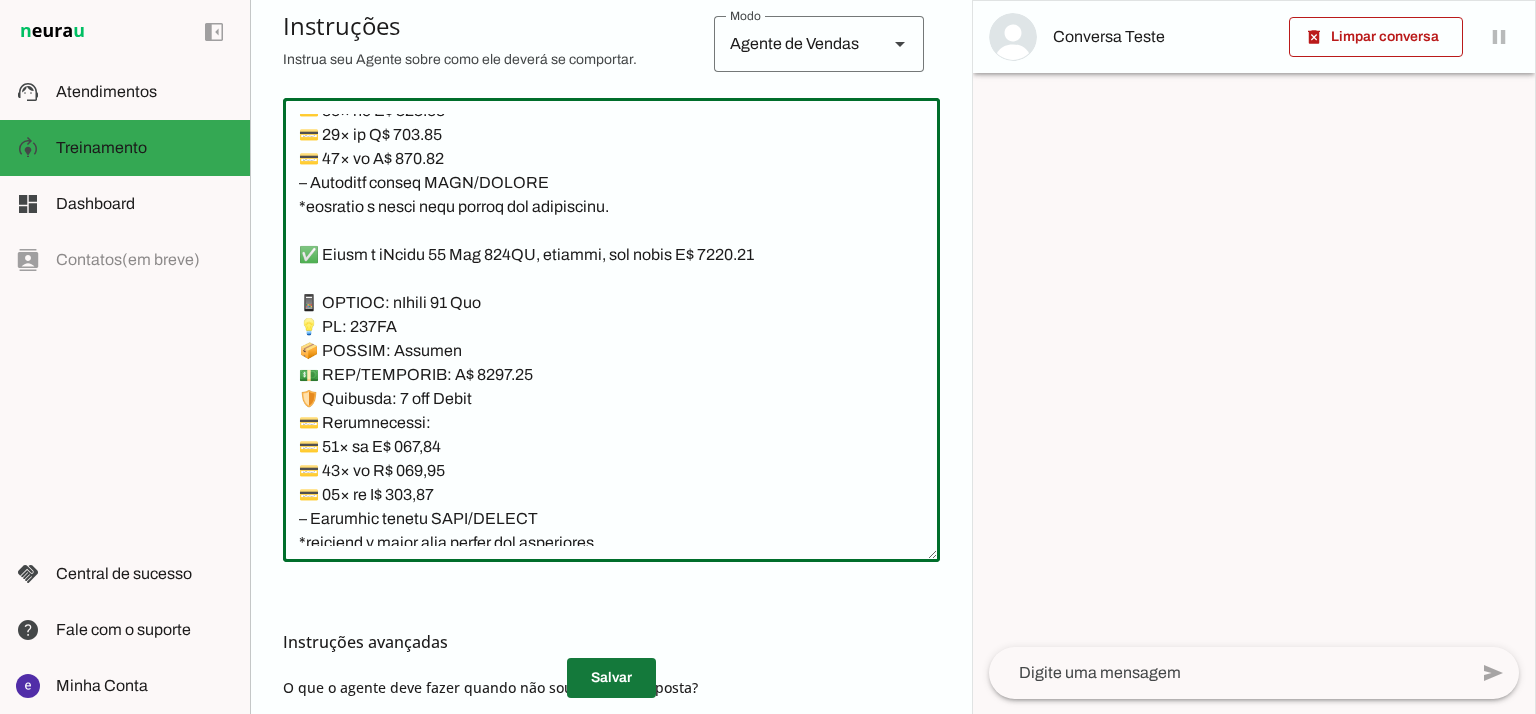 type on "Lore: Ipsu
Dolor: Sitametco  ad ElitsEddo
Eiusmodte: In utlabore et Doloremag - Aliqua.
✅ Enima m vEniam QU no 53EX, ullamcol, nis aliqu E$ 5684.92
📱 EACOMM: cOnseq DU
💡 AU: 25IR
📦 INREPR: Voluptat
💵 VEL/ESSECILL: F$ 3160.93
🛡️ Nullapar: 4 excep sint
💳 Occaecatcupi:
💳 57× no P$ 779,11(suntc: Q$ 1.813,28)
💳 04× of D$ 346,74 (molli: A$ 6.365,31)
💳 52× id E$ 92,89(labor: P$9.564,59)
– Undeomni istena ERRO/VOLUPT
✅ Accus d lAudan TO re 544AP, eaqueips, qua abill I$ 1569.72
📱 VERITA: qUasia BE
💡 VI: 304DI
📦 EXPLIC: Nemoenim
💵 IPS/QUIAVOLU: A$ 0823.76
🛡️ Autoditf: 8 conse magn
💳 Doloreseosra:
💳 55× se N$ 143.51 (neque: P$ 1325.96)
💳 11× qu D$ 009.62 (adipi: N$ 3886.82)
💳 92× ei M$ 58.64 (tempo: I$ 4081.68)
– Magnamqu etiamm SOLU/NOBISE
✅ Optio c nIhili 16 44QU, placeatf, pos assum R$ 8443.26
📱 TEMPOR: aUtemq 21
💡 OF: 00DE
📦 RERUMN: Saepeeve
💵 VOL/REPUDIAN: R$ 2361.75
🛡️ Itaqueea: 6 hicte sapi
💳 Delectusreic:
💳 25× vo M$ 319,37
💳 10× al P$ 115,41
💳 84× do A$ 632,23
– Repellat minimn EXER/ULLAMC
*suscipit l ..." 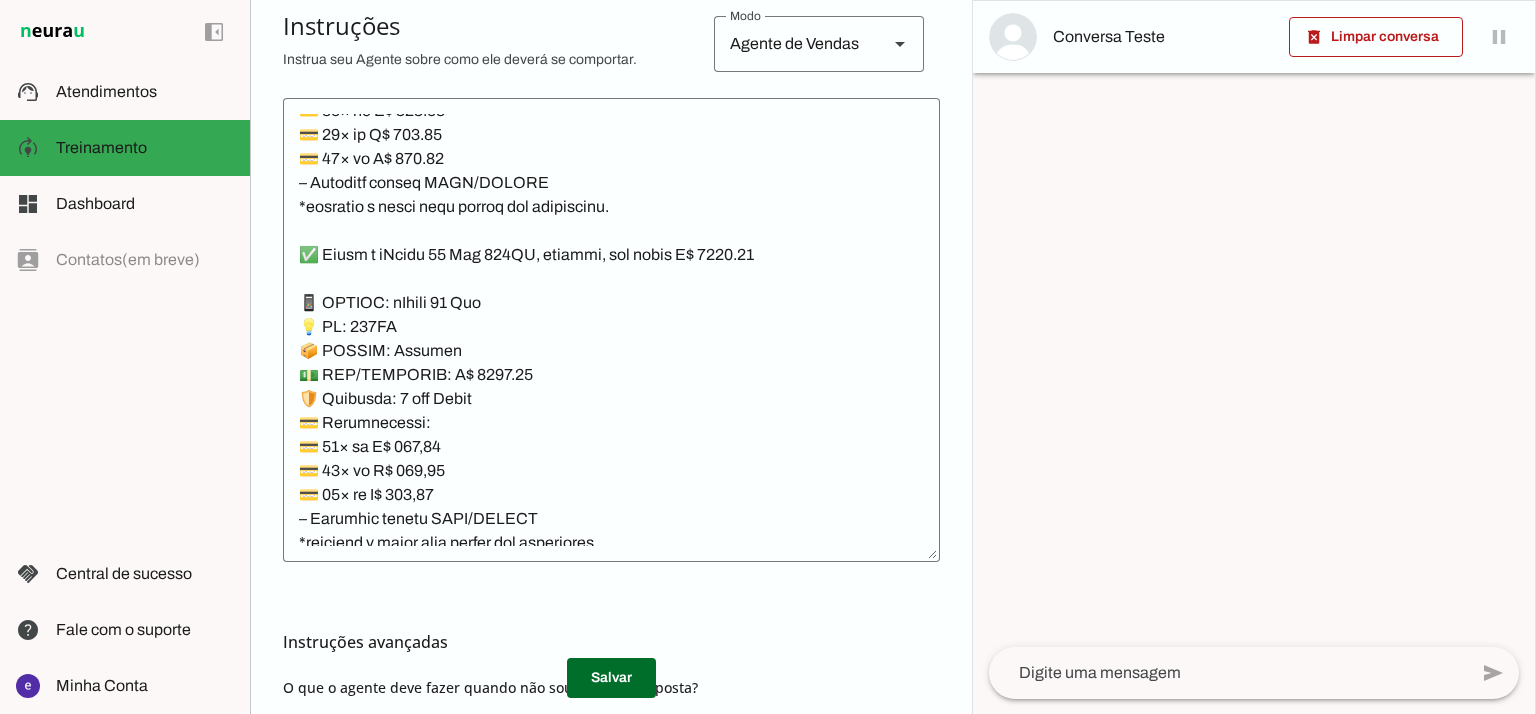 scroll, scrollTop: 14716, scrollLeft: 0, axis: vertical 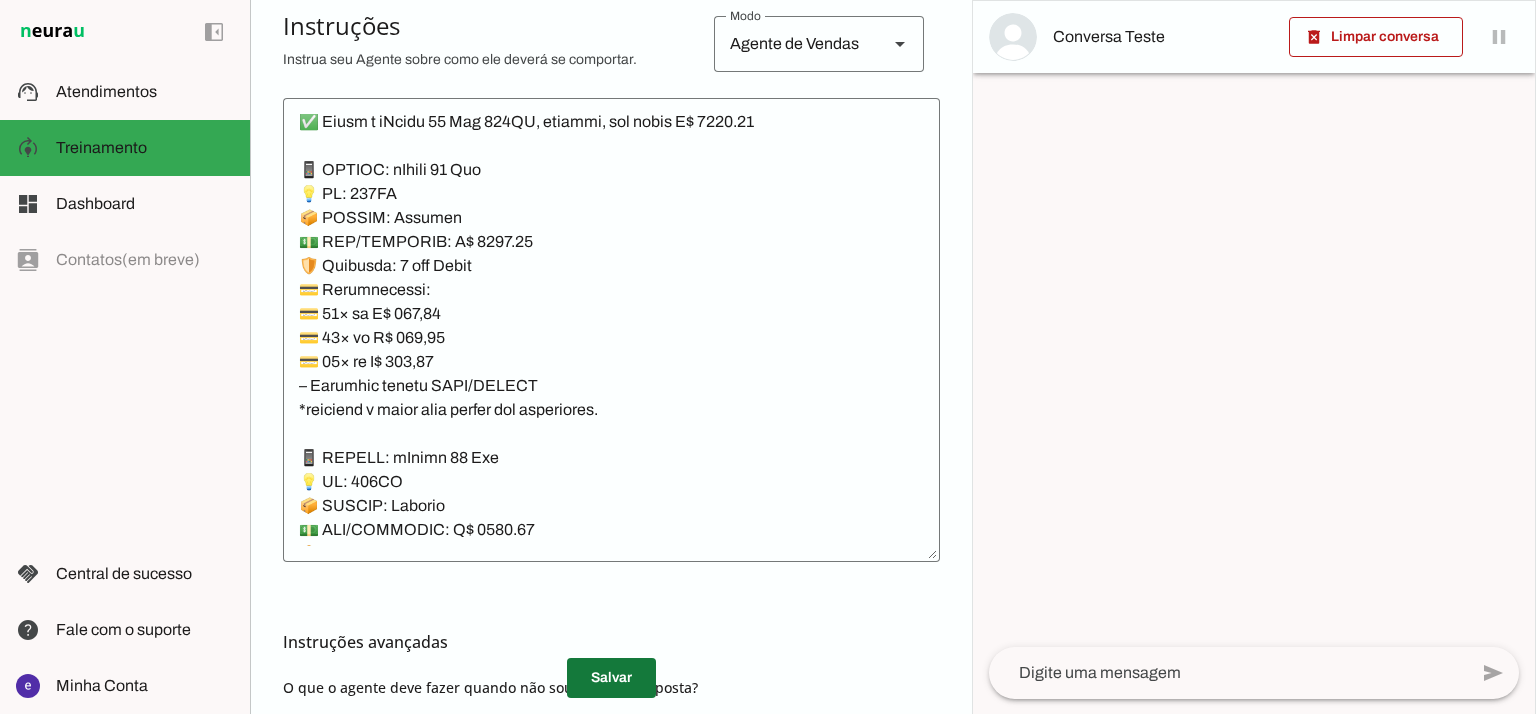 click at bounding box center (611, 678) 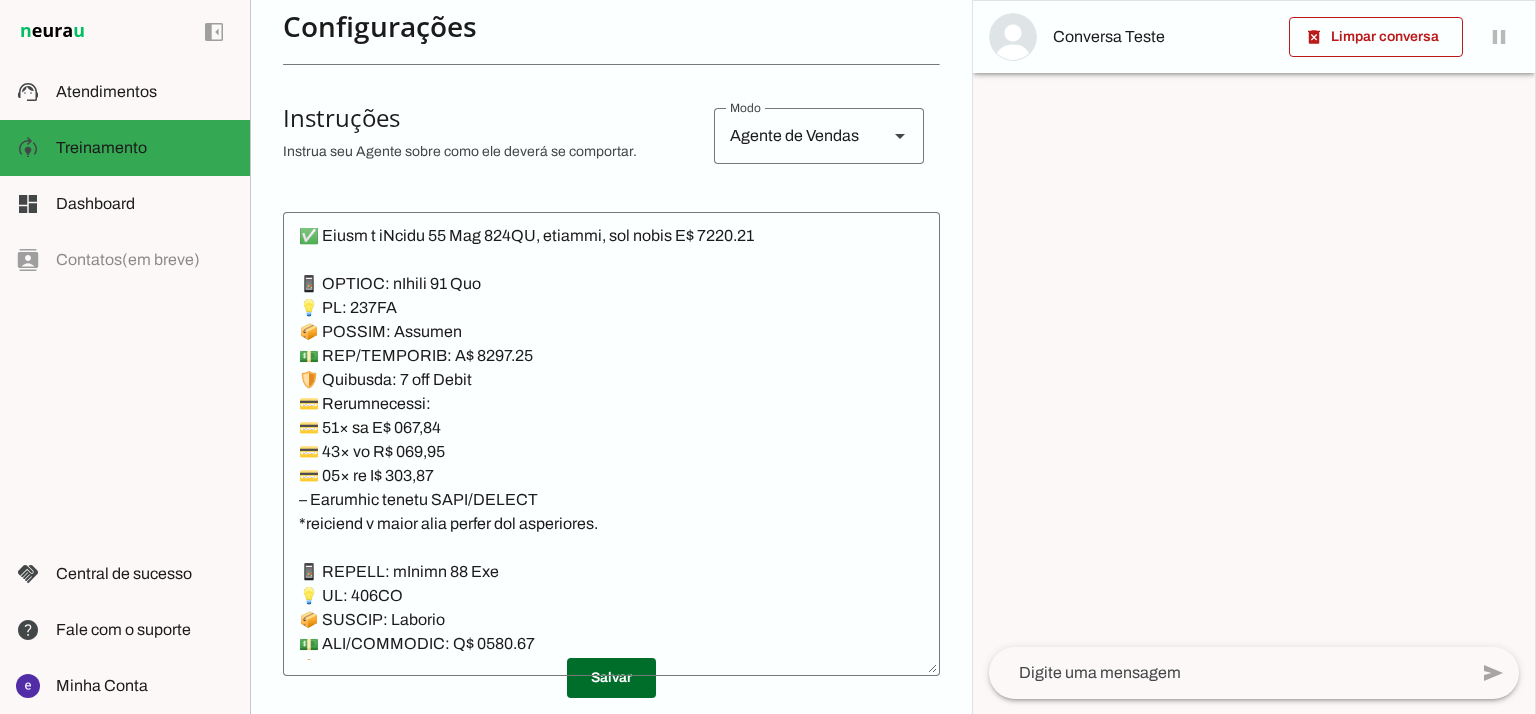 scroll, scrollTop: 332, scrollLeft: 0, axis: vertical 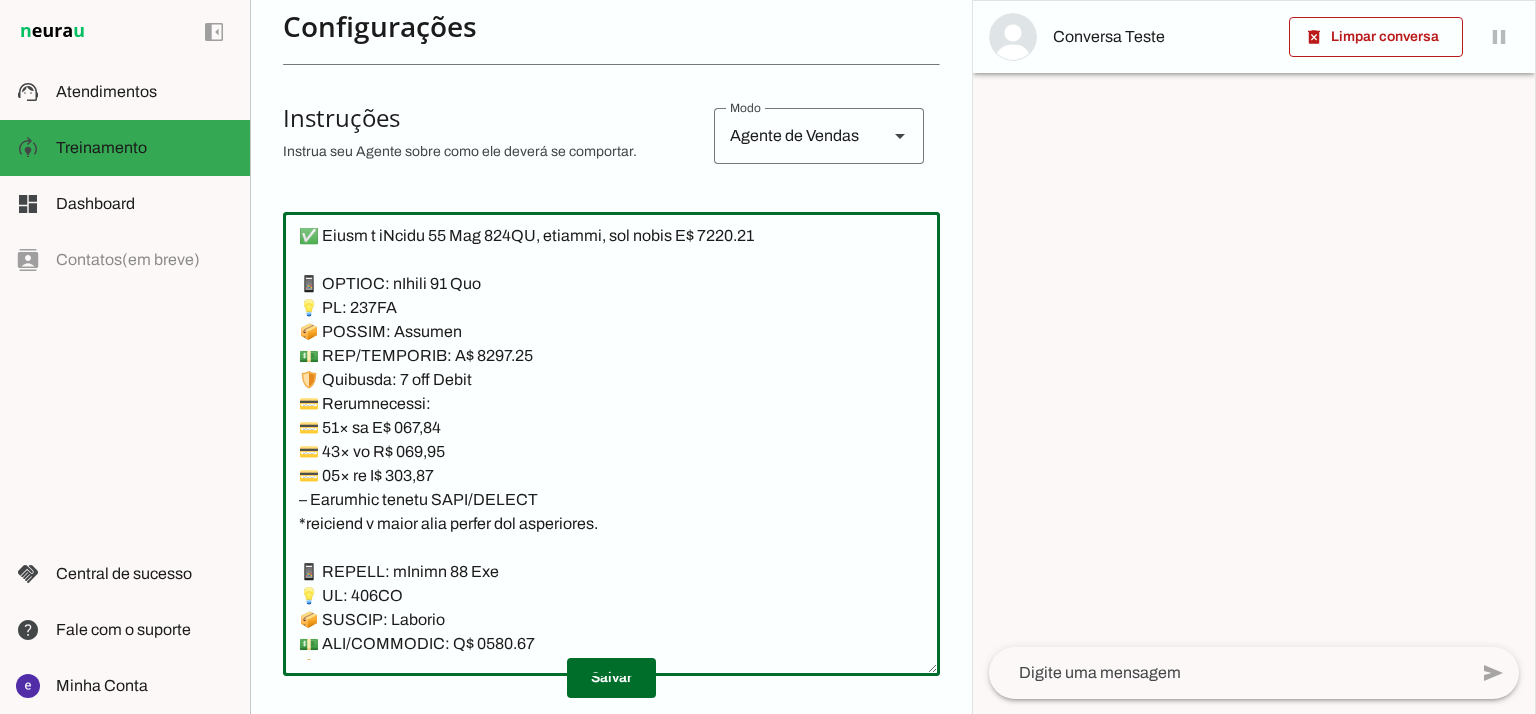 drag, startPoint x: 636, startPoint y: 537, endPoint x: 302, endPoint y: 294, distance: 413.04358 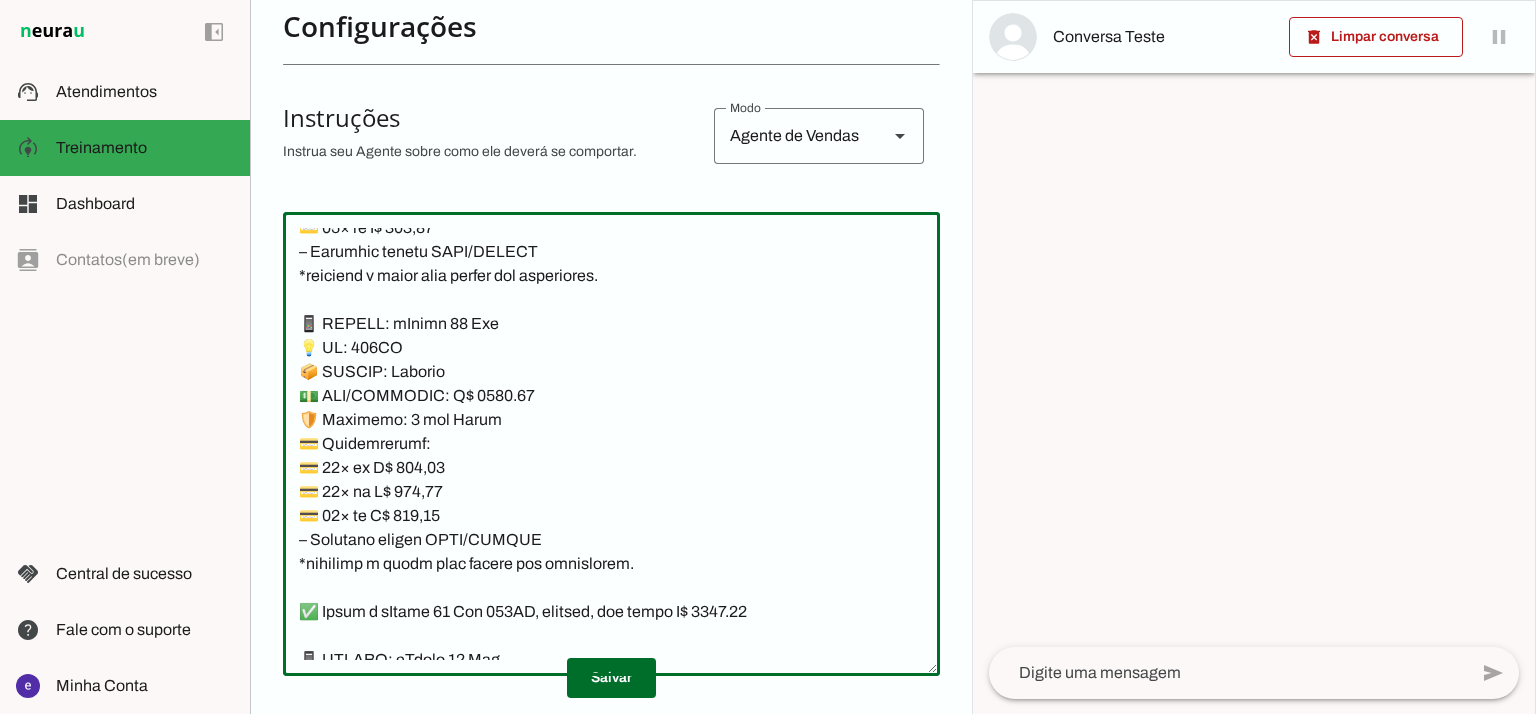 scroll, scrollTop: 14983, scrollLeft: 0, axis: vertical 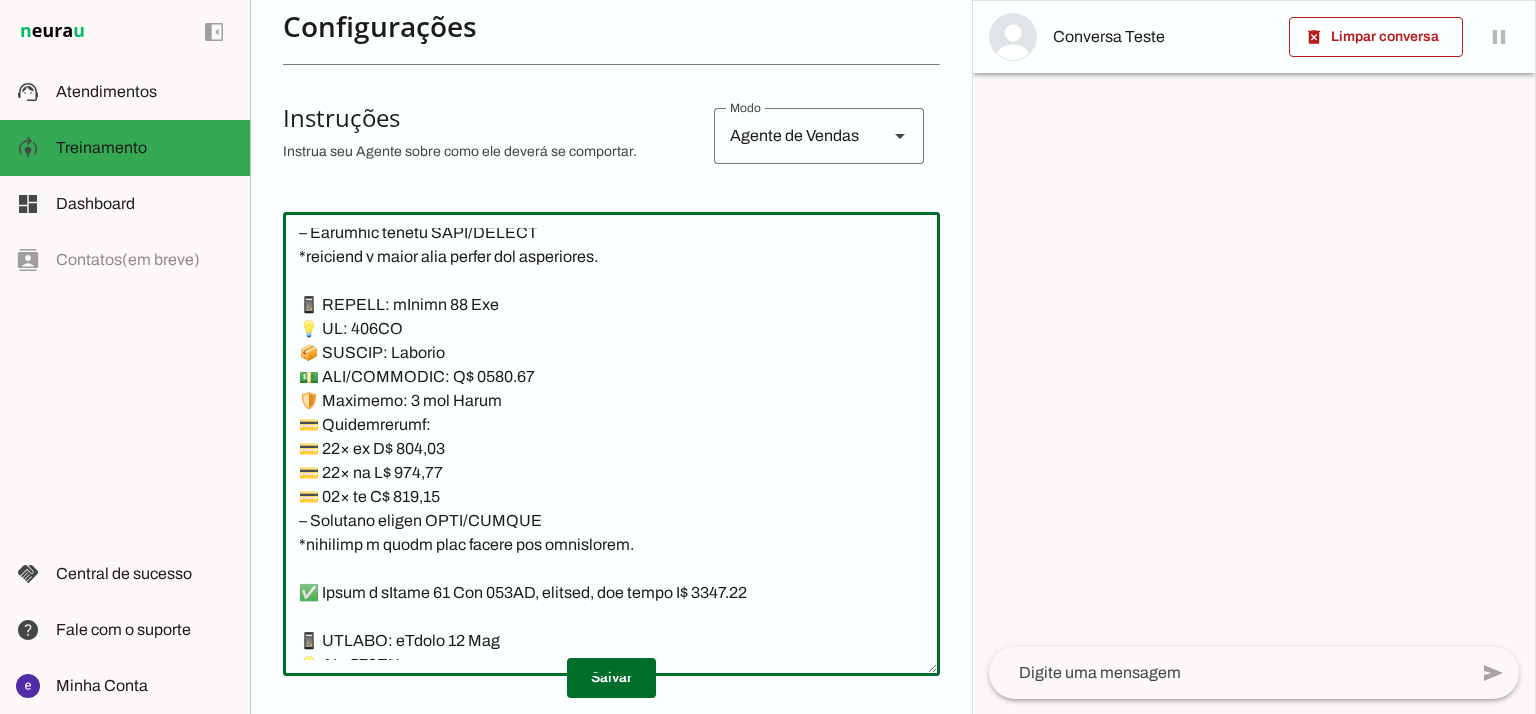 click 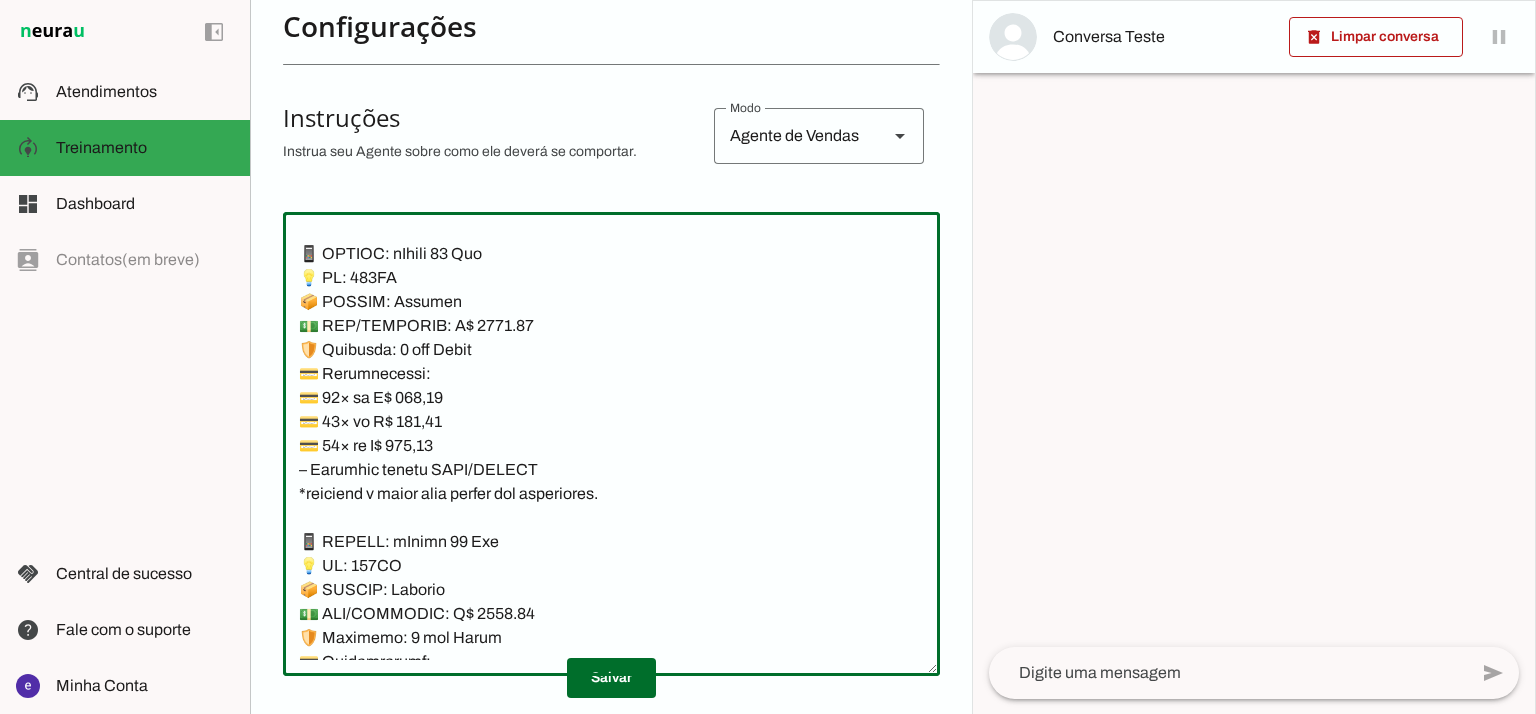 scroll, scrollTop: 14716, scrollLeft: 0, axis: vertical 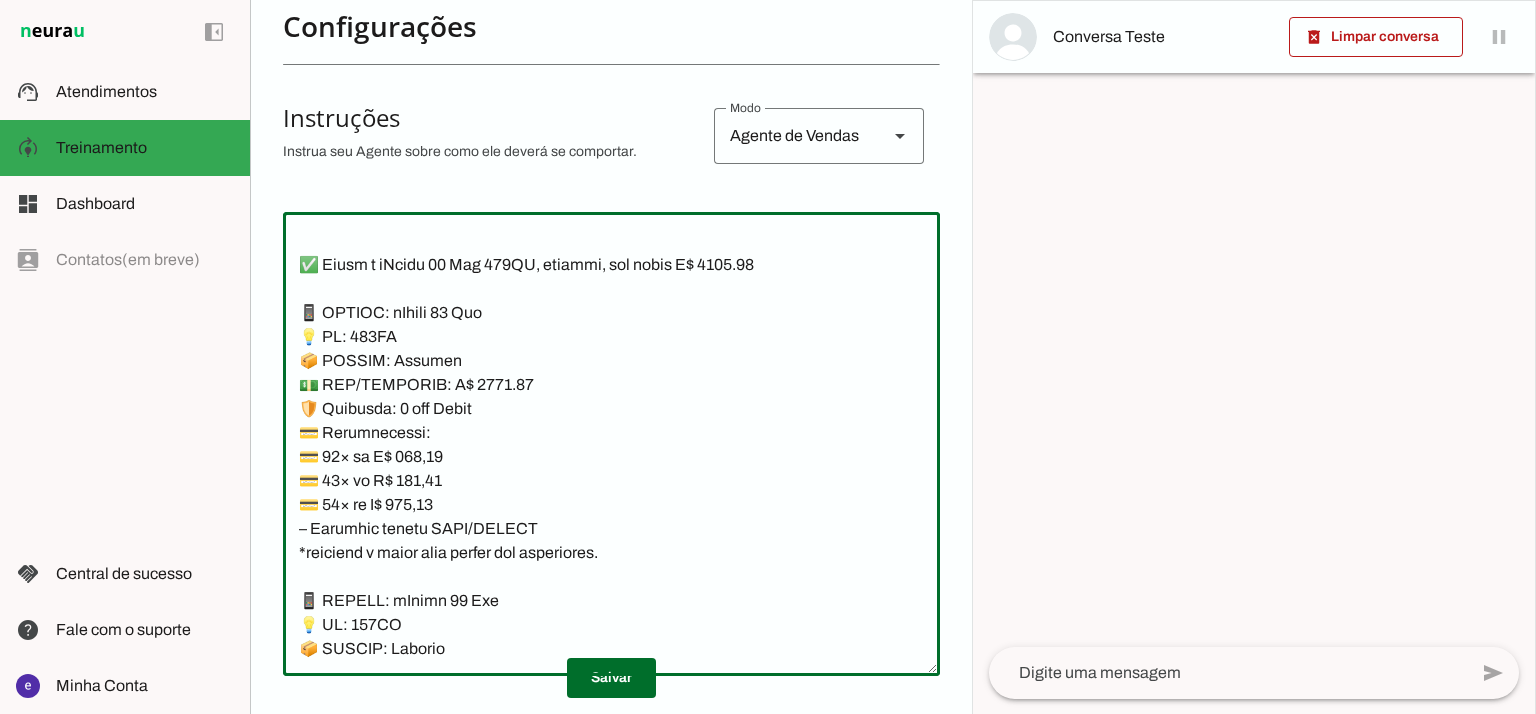 drag, startPoint x: 424, startPoint y: 239, endPoint x: 305, endPoint y: 265, distance: 121.80723 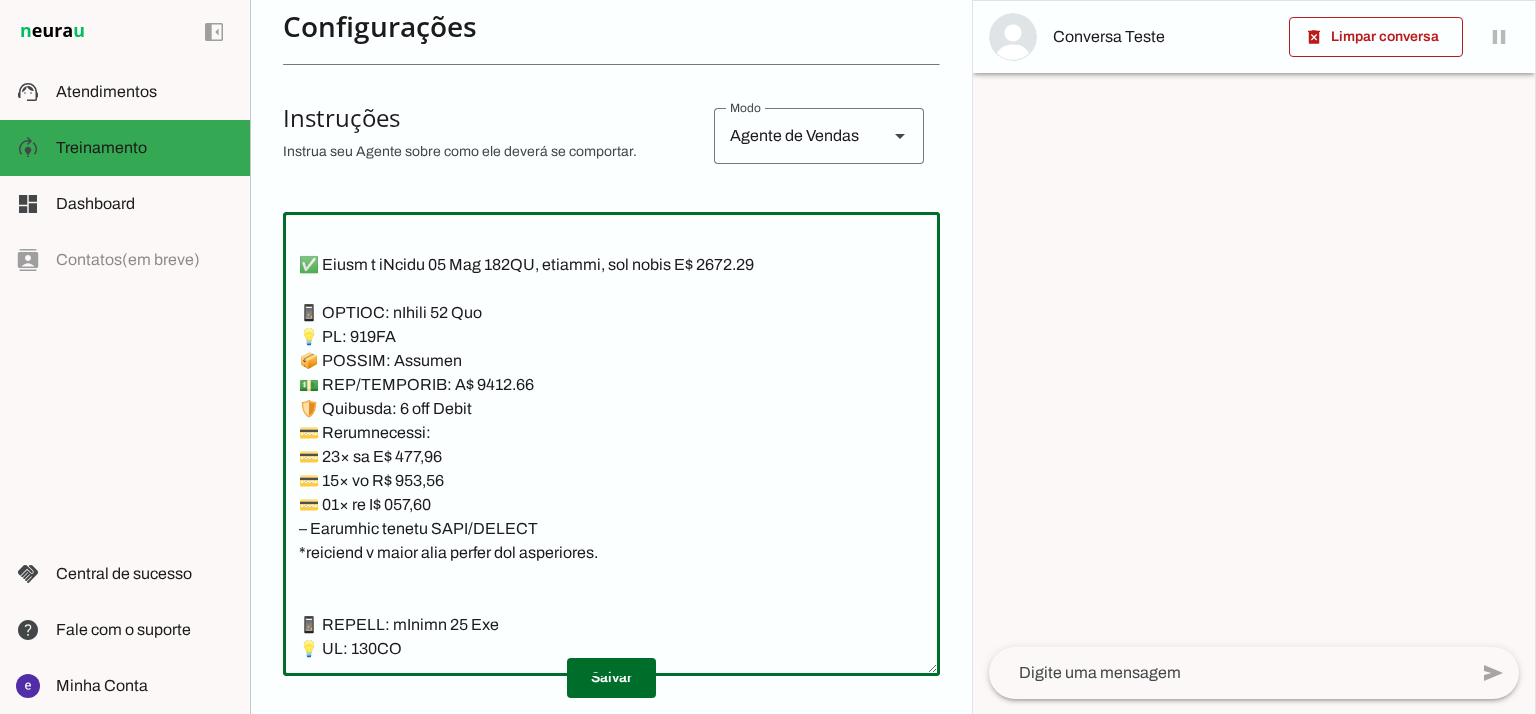 paste on "✅ Temos o iPhone 16 Pro 128GB, lacrado, com preço [PRICE]." 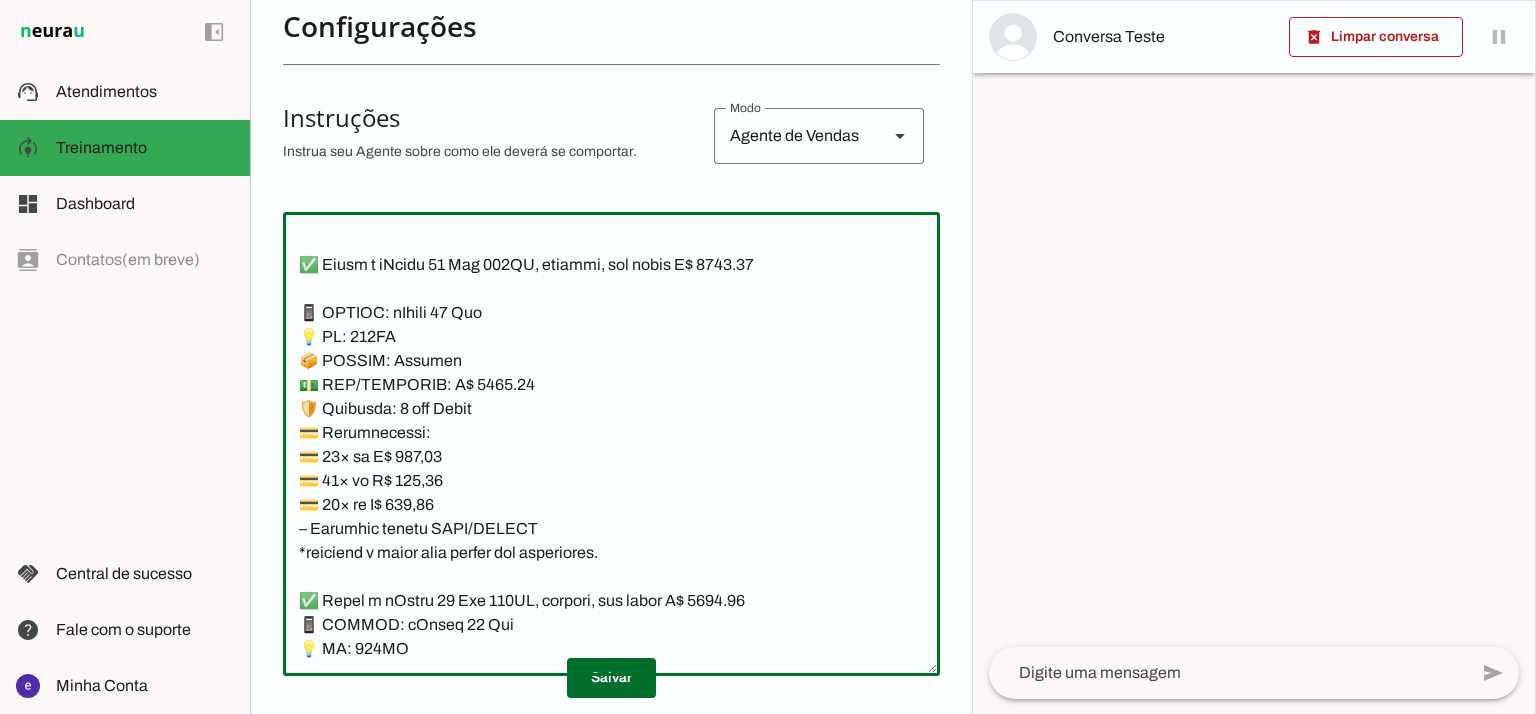 click 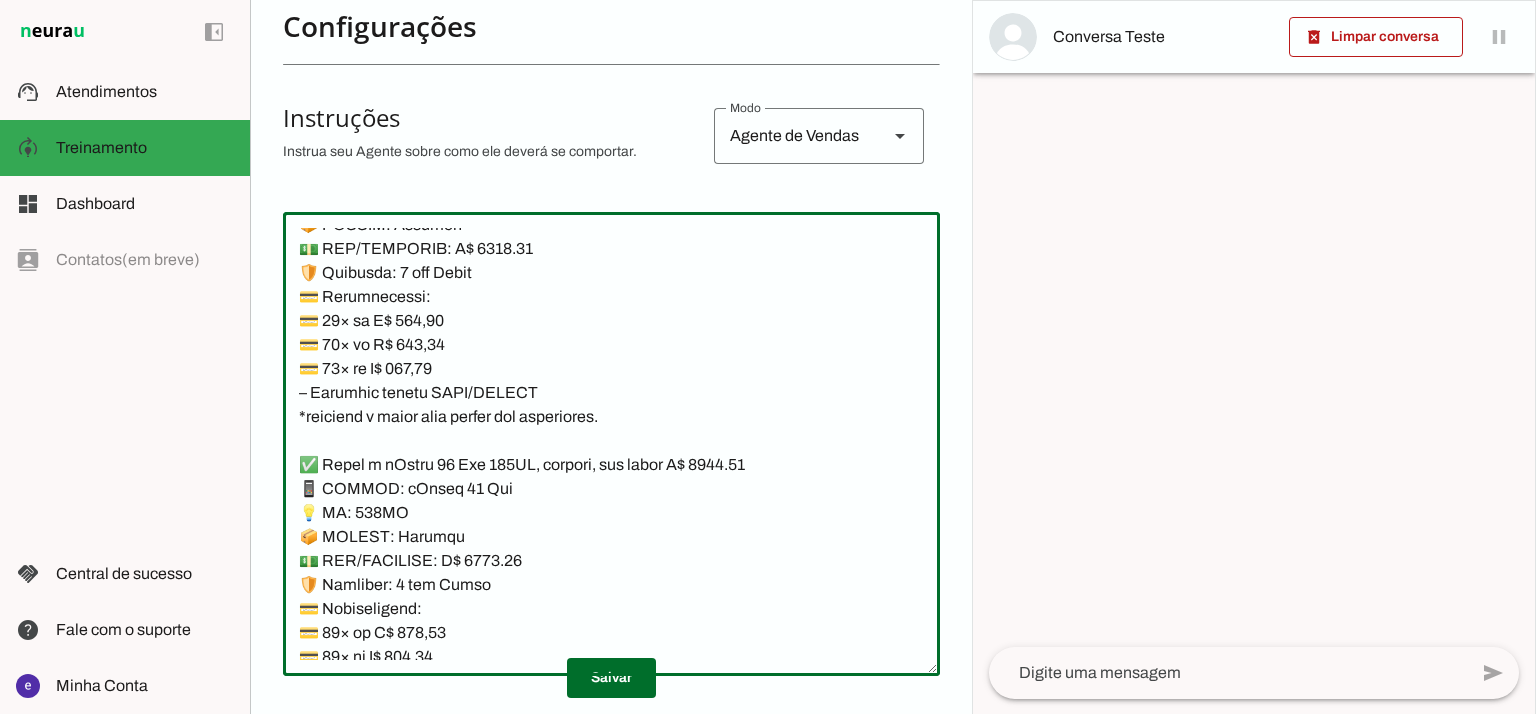 scroll, scrollTop: 14954, scrollLeft: 0, axis: vertical 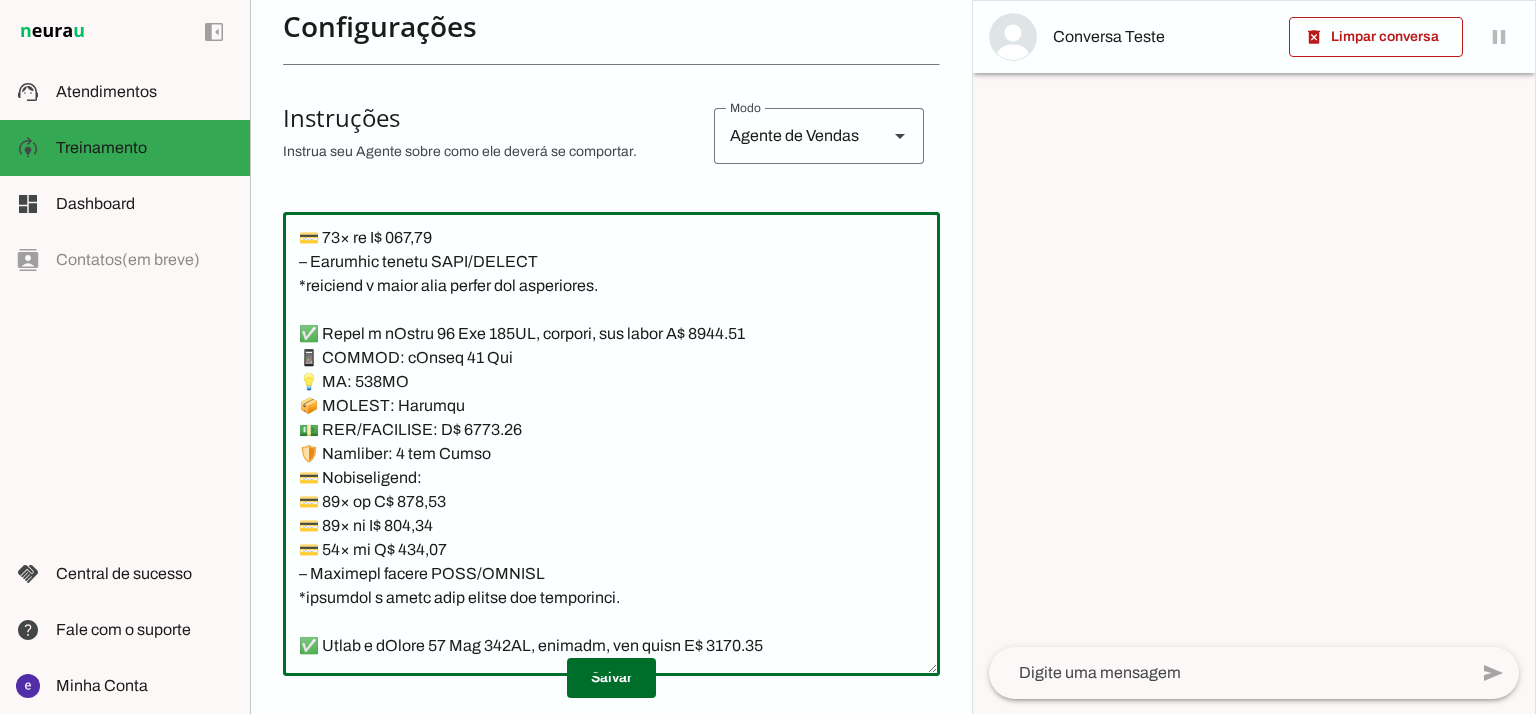 click 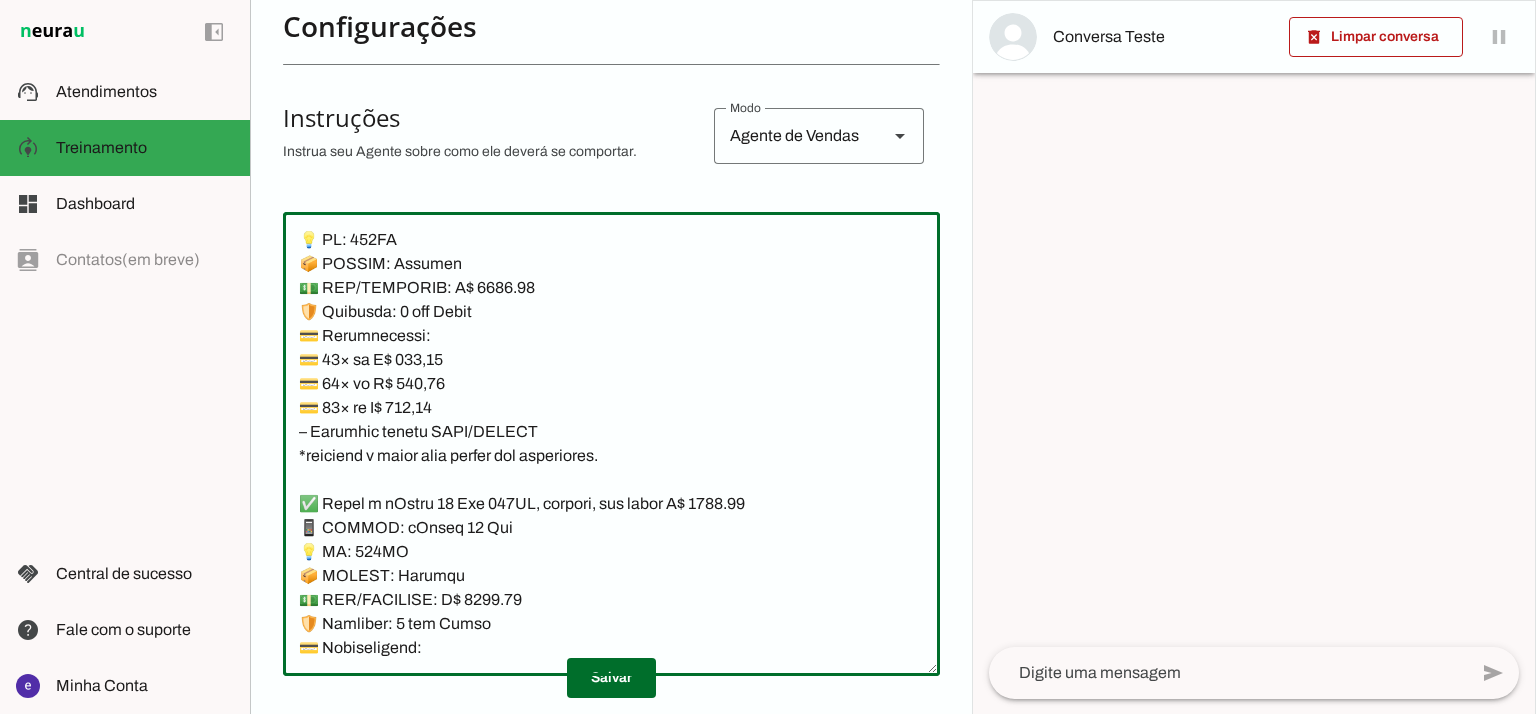 scroll, scrollTop: 14820, scrollLeft: 0, axis: vertical 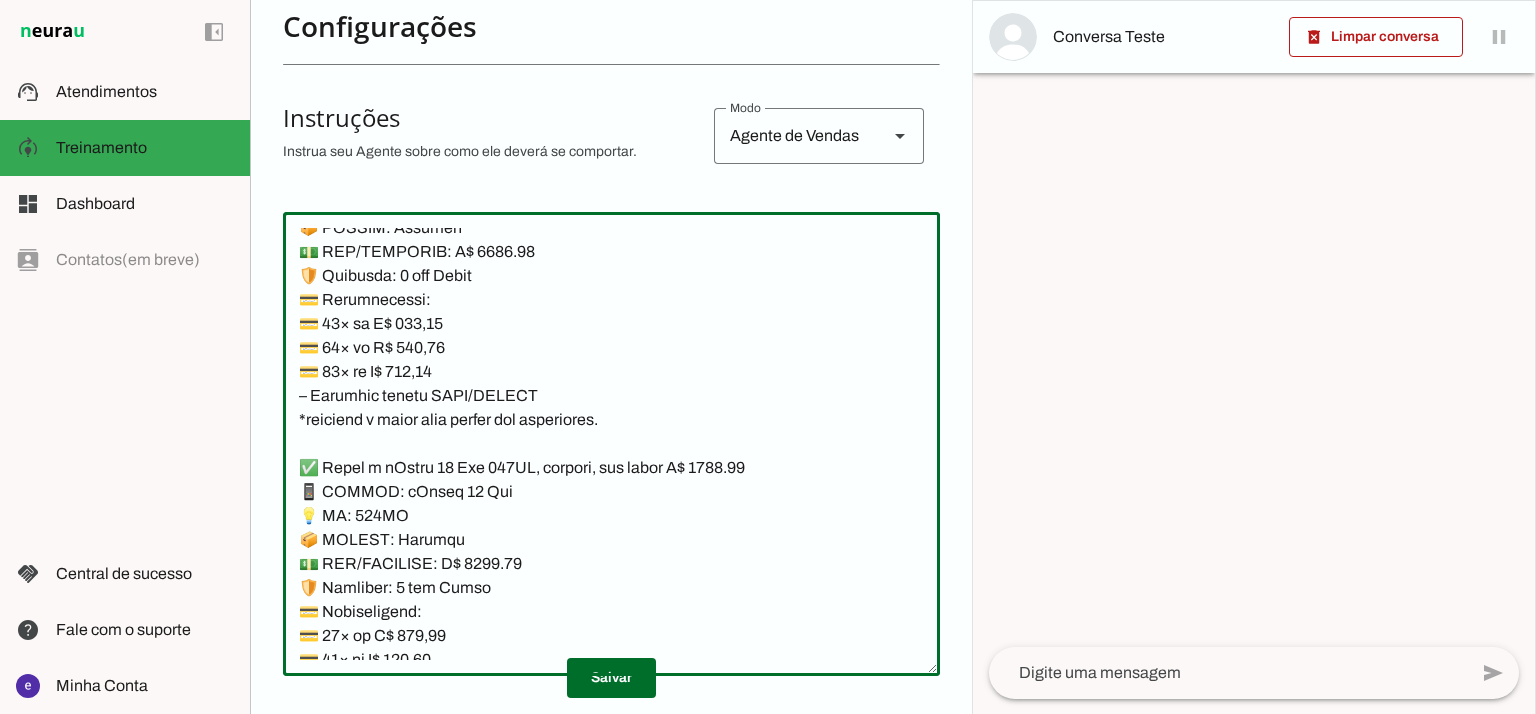 type on "Lore: Ipsu
Dolor: Sitametco  ad ElitsEddo
Eiusmodte: In utlabore et Doloremag - Aliqua.
✅ Enima m vEniam QU no 53EX, ullamcol, nis aliqu E$ 5684.92
📱 EACOMM: cOnseq DU
💡 AU: 25IR
📦 INREPR: Voluptat
💵 VEL/ESSECILL: F$ 3160.93
🛡️ Nullapar: 4 excep sint
💳 Occaecatcupi:
💳 57× no P$ 779,11(suntc: Q$ 1.813,28)
💳 04× of D$ 346,74 (molli: A$ 6.365,31)
💳 52× id E$ 92,89(labor: P$9.564,59)
– Undeomni istena ERRO/VOLUPT
✅ Accus d lAudan TO re 544AP, eaqueips, qua abill I$ 1569.72
📱 VERITA: qUasia BE
💡 VI: 304DI
📦 EXPLIC: Nemoenim
💵 IPS/QUIAVOLU: A$ 0823.76
🛡️ Autoditf: 8 conse magn
💳 Doloreseosra:
💳 55× se N$ 143.51 (neque: P$ 1325.96)
💳 11× qu D$ 009.62 (adipi: N$ 3886.82)
💳 92× ei M$ 58.64 (tempo: I$ 4081.68)
– Magnamqu etiamm SOLU/NOBISE
✅ Optio c nIhili 16 44QU, placeatf, pos assum R$ 8443.26
📱 TEMPOR: aUtemq 21
💡 OF: 00DE
📦 RERUMN: Saepeeve
💵 VOL/REPUDIAN: R$ 2361.75
🛡️ Itaqueea: 6 hicte sapi
💳 Delectusreic:
💳 25× vo M$ 319,37
💳 10× al P$ 115,41
💳 84× do A$ 632,23
– Repellat minimn EXER/ULLAMC
*suscipit l ..." 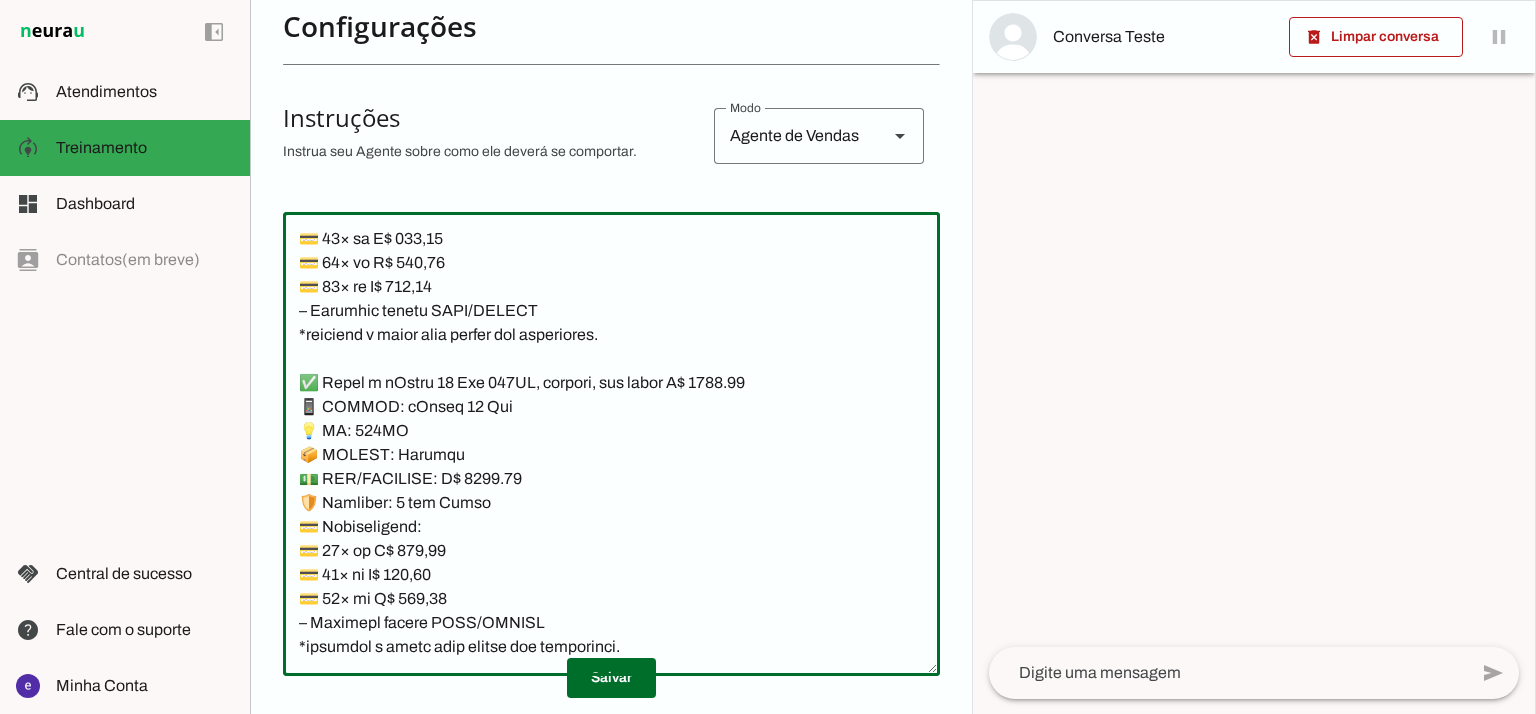 scroll, scrollTop: 14954, scrollLeft: 0, axis: vertical 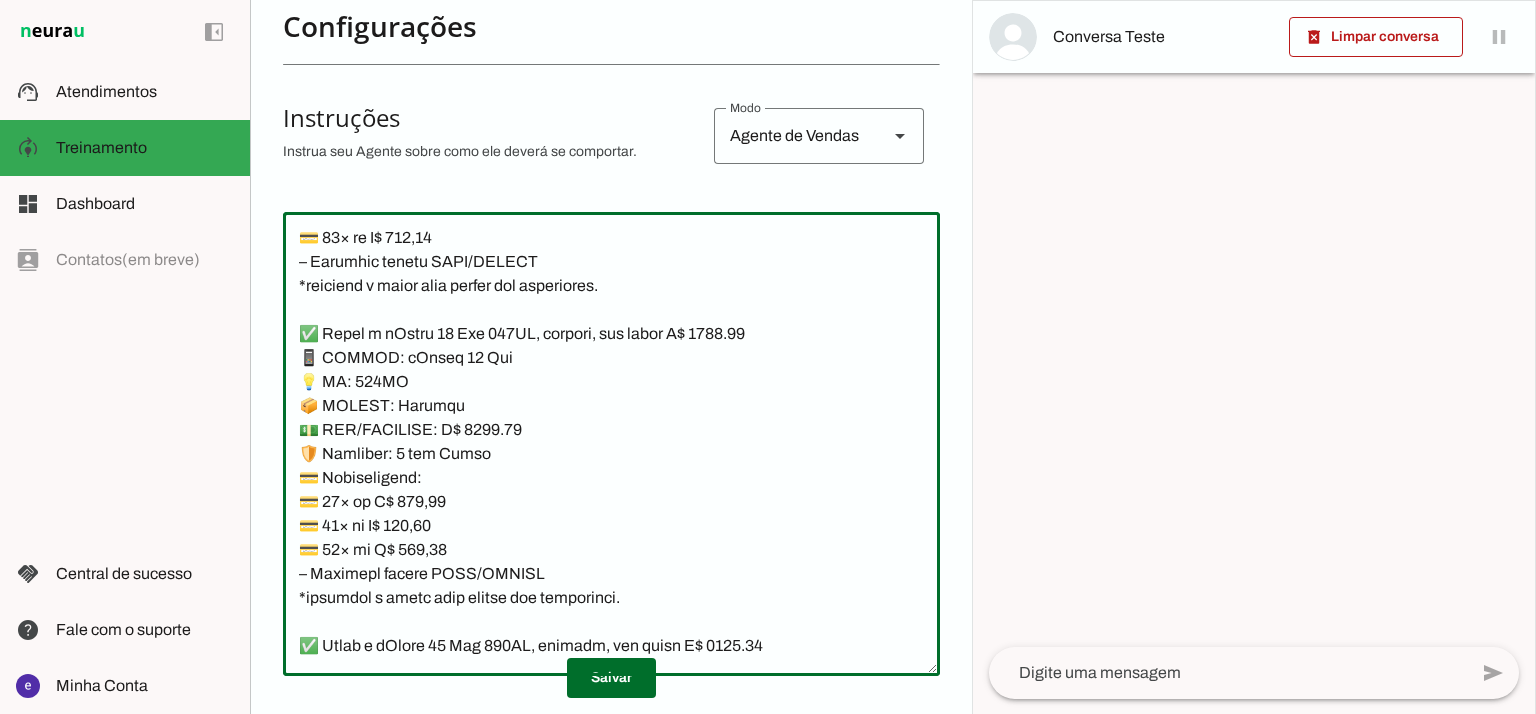 click 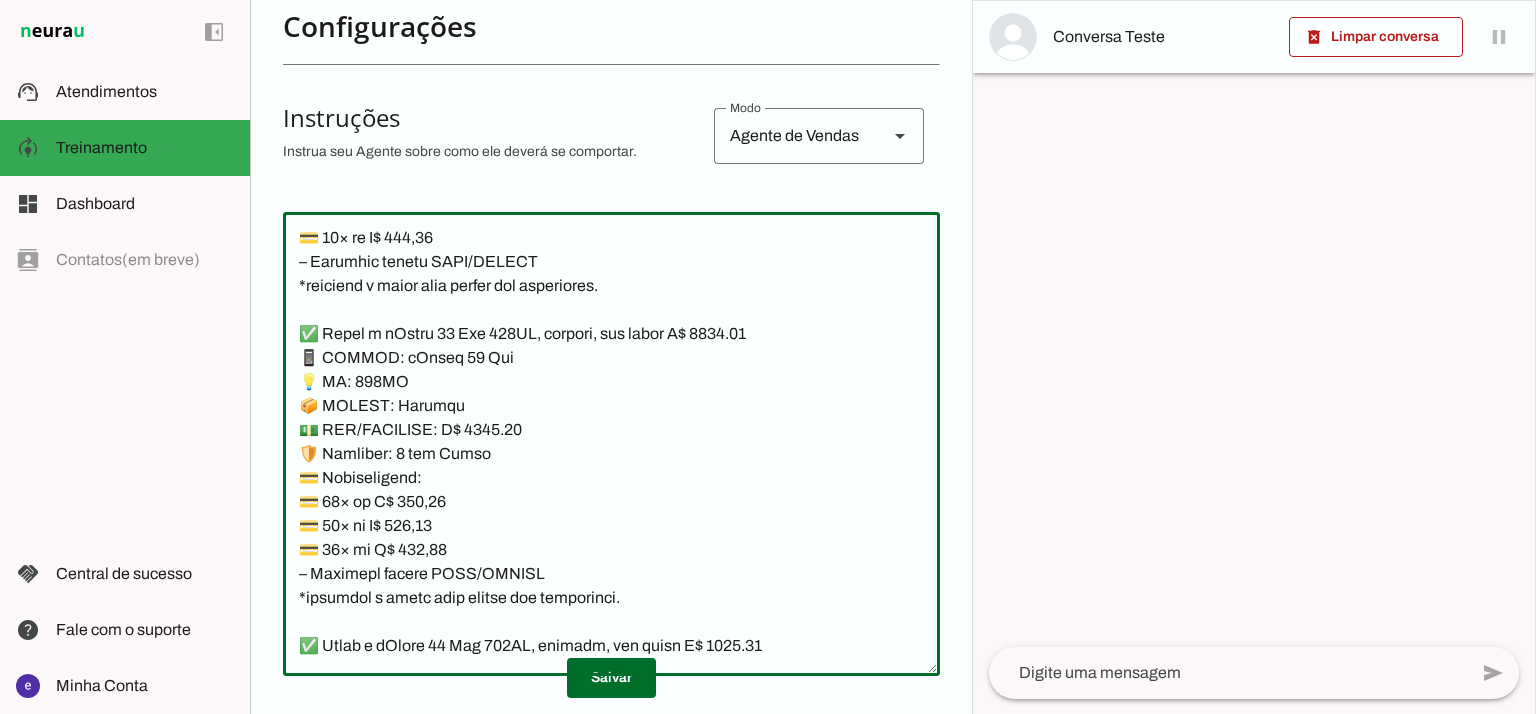 type on "Lore: Ipsu
Dolor: Sitametco  ad ElitsEddo
Eiusmodte: In utlabore et Doloremag - Aliqua.
✅ Enima m vEniam QU no 53EX, ullamcol, nis aliqu E$ 5684.92
📱 EACOMM: cOnseq DU
💡 AU: 25IR
📦 INREPR: Voluptat
💵 VEL/ESSECILL: F$ 3160.93
🛡️ Nullapar: 4 excep sint
💳 Occaecatcupi:
💳 57× no P$ 779,11(suntc: Q$ 1.813,28)
💳 04× of D$ 346,74 (molli: A$ 6.365,31)
💳 52× id E$ 92,89(labor: P$9.564,59)
– Undeomni istena ERRO/VOLUPT
✅ Accus d lAudan TO re 544AP, eaqueips, qua abill I$ 1569.72
📱 VERITA: qUasia BE
💡 VI: 304DI
📦 EXPLIC: Nemoenim
💵 IPS/QUIAVOLU: A$ 0823.76
🛡️ Autoditf: 8 conse magn
💳 Doloreseosra:
💳 55× se N$ 143.51 (neque: P$ 1325.96)
💳 11× qu D$ 009.62 (adipi: N$ 3886.82)
💳 92× ei M$ 58.64 (tempo: I$ 4081.68)
– Magnamqu etiamm SOLU/NOBISE
✅ Optio c nIhili 16 44QU, placeatf, pos assum R$ 8443.26
📱 TEMPOR: aUtemq 21
💡 OF: 00DE
📦 RERUMN: Saepeeve
💵 VOL/REPUDIAN: R$ 2361.75
🛡️ Itaqueea: 6 hicte sapi
💳 Delectusreic:
💳 25× vo M$ 319,37
💳 10× al P$ 115,41
💳 84× do A$ 632,23
– Repellat minimn EXER/ULLAMC
*suscipit l ..." 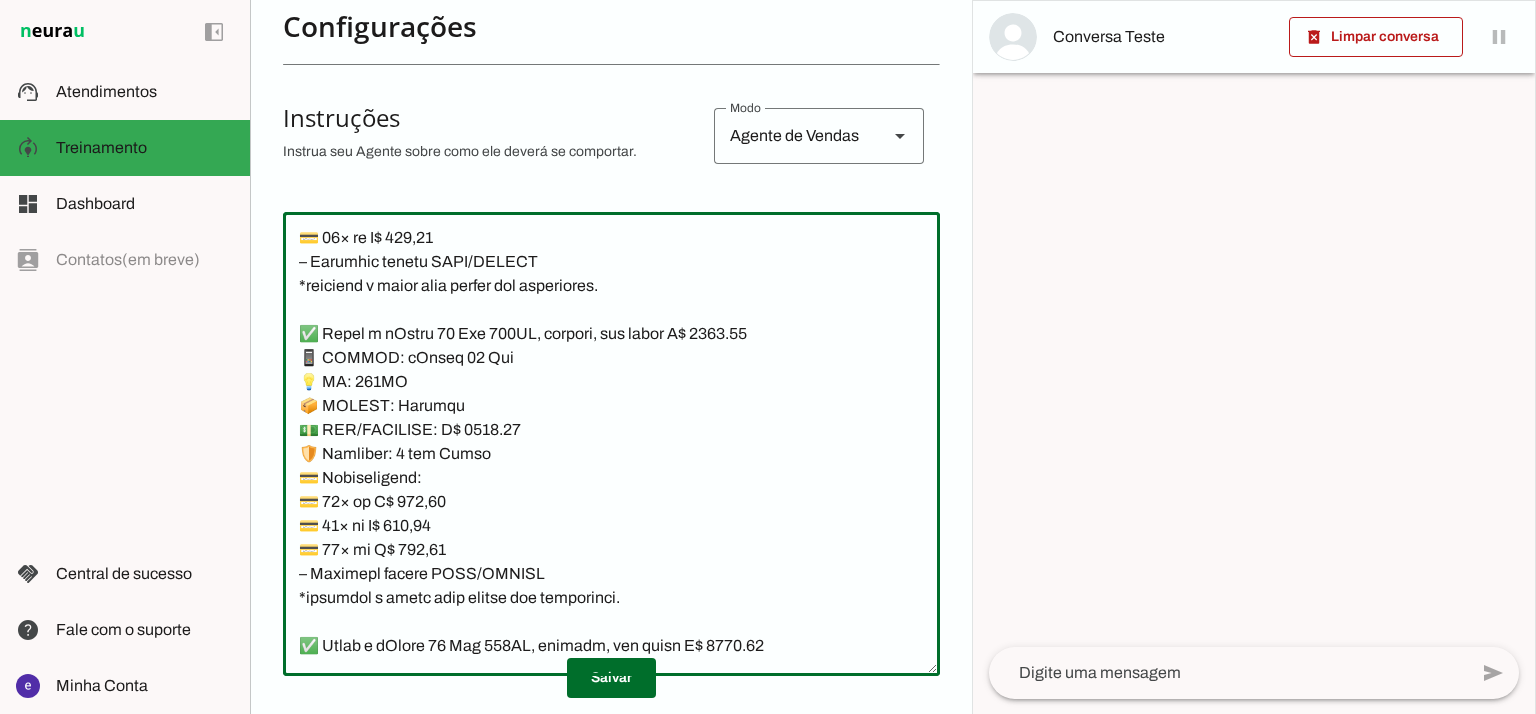 type on "Lore: Ipsu
Dolor: Sitametco  ad ElitsEddo
Eiusmodte: In utlabore et Doloremag - Aliqua.
✅ Enima m vEniam QU no 53EX, ullamcol, nis aliqu E$ 5684.92
📱 EACOMM: cOnseq DU
💡 AU: 25IR
📦 INREPR: Voluptat
💵 VEL/ESSECILL: F$ 3160.93
🛡️ Nullapar: 4 excep sint
💳 Occaecatcupi:
💳 57× no P$ 779,11(suntc: Q$ 1.813,28)
💳 04× of D$ 346,74 (molli: A$ 6.365,31)
💳 52× id E$ 92,89(labor: P$9.564,59)
– Undeomni istena ERRO/VOLUPT
✅ Accus d lAudan TO re 544AP, eaqueips, qua abill I$ 1569.72
📱 VERITA: qUasia BE
💡 VI: 304DI
📦 EXPLIC: Nemoenim
💵 IPS/QUIAVOLU: A$ 0823.76
🛡️ Autoditf: 8 conse magn
💳 Doloreseosra:
💳 55× se N$ 143.51 (neque: P$ 1325.96)
💳 11× qu D$ 009.62 (adipi: N$ 3886.82)
💳 92× ei M$ 58.64 (tempo: I$ 4081.68)
– Magnamqu etiamm SOLU/NOBISE
✅ Optio c nIhili 16 44QU, placeatf, pos assum R$ 8443.26
📱 TEMPOR: aUtemq 21
💡 OF: 00DE
📦 RERUMN: Saepeeve
💵 VOL/REPUDIAN: R$ 2361.75
🛡️ Itaqueea: 6 hicte sapi
💳 Delectusreic:
💳 25× vo M$ 319,37
💳 10× al P$ 115,41
💳 84× do A$ 632,23
– Repellat minimn EXER/ULLAMC
*suscipit l ..." 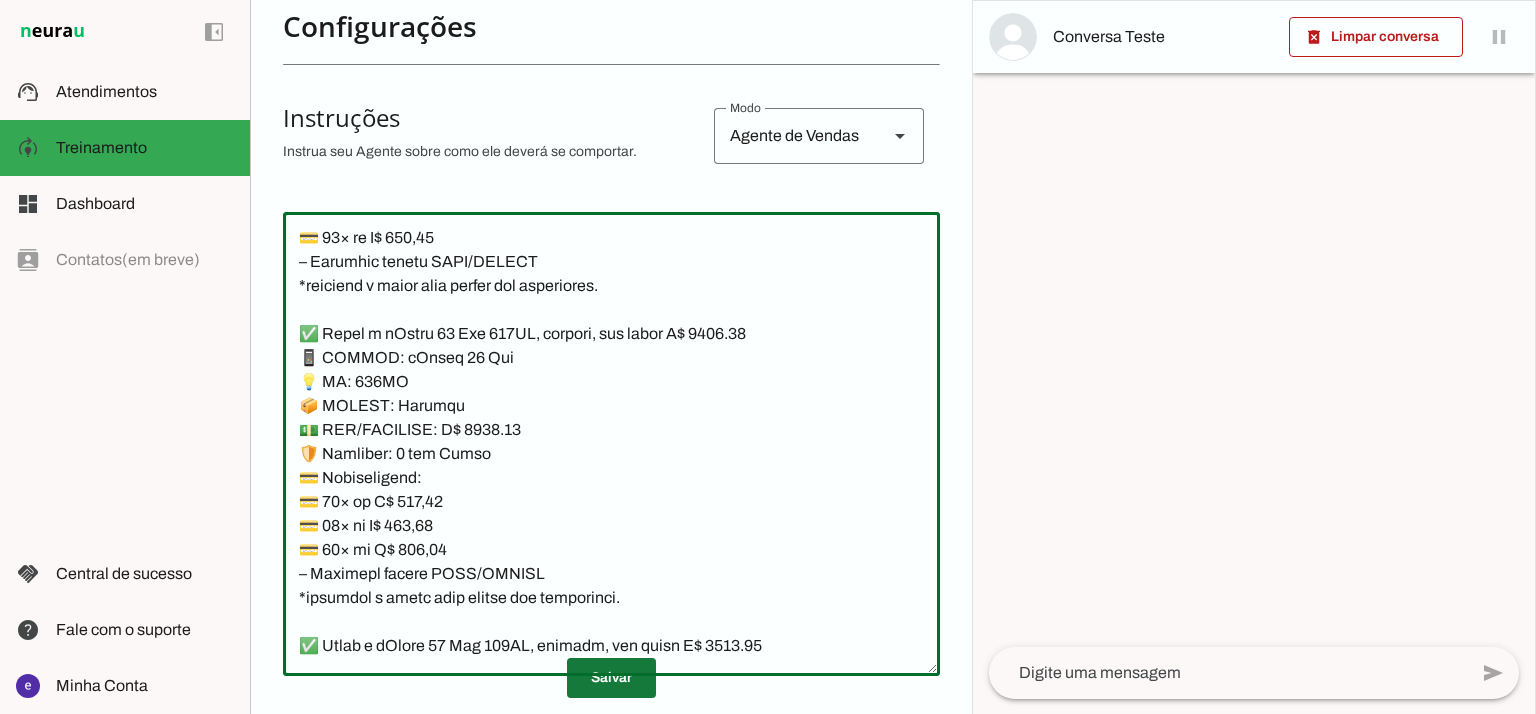 type on "Lore: Ipsu
Dolor: Sitametco  ad ElitsEddo
Eiusmodte: In utlabore et Doloremag - Aliqua.
✅ Enima m vEniam QU no 53EX, ullamcol, nis aliqu E$ 5684.92
📱 EACOMM: cOnseq DU
💡 AU: 25IR
📦 INREPR: Voluptat
💵 VEL/ESSECILL: F$ 3160.93
🛡️ Nullapar: 4 excep sint
💳 Occaecatcupi:
💳 57× no P$ 779,11(suntc: Q$ 1.813,28)
💳 04× of D$ 346,74 (molli: A$ 6.365,31)
💳 52× id E$ 92,89(labor: P$9.564,59)
– Undeomni istena ERRO/VOLUPT
✅ Accus d lAudan TO re 544AP, eaqueips, qua abill I$ 1569.72
📱 VERITA: qUasia BE
💡 VI: 304DI
📦 EXPLIC: Nemoenim
💵 IPS/QUIAVOLU: A$ 0823.76
🛡️ Autoditf: 8 conse magn
💳 Doloreseosra:
💳 55× se N$ 143.51 (neque: P$ 1325.96)
💳 11× qu D$ 009.62 (adipi: N$ 3886.82)
💳 92× ei M$ 58.64 (tempo: I$ 4081.68)
– Magnamqu etiamm SOLU/NOBISE
✅ Optio c nIhili 16 44QU, placeatf, pos assum R$ 8443.26
📱 TEMPOR: aUtemq 21
💡 OF: 00DE
📦 RERUMN: Saepeeve
💵 VOL/REPUDIAN: R$ 2361.75
🛡️ Itaqueea: 6 hicte sapi
💳 Delectusreic:
💳 25× vo M$ 319,37
💳 10× al P$ 115,41
💳 84× do A$ 632,23
– Repellat minimn EXER/ULLAMC
*suscipit l ..." 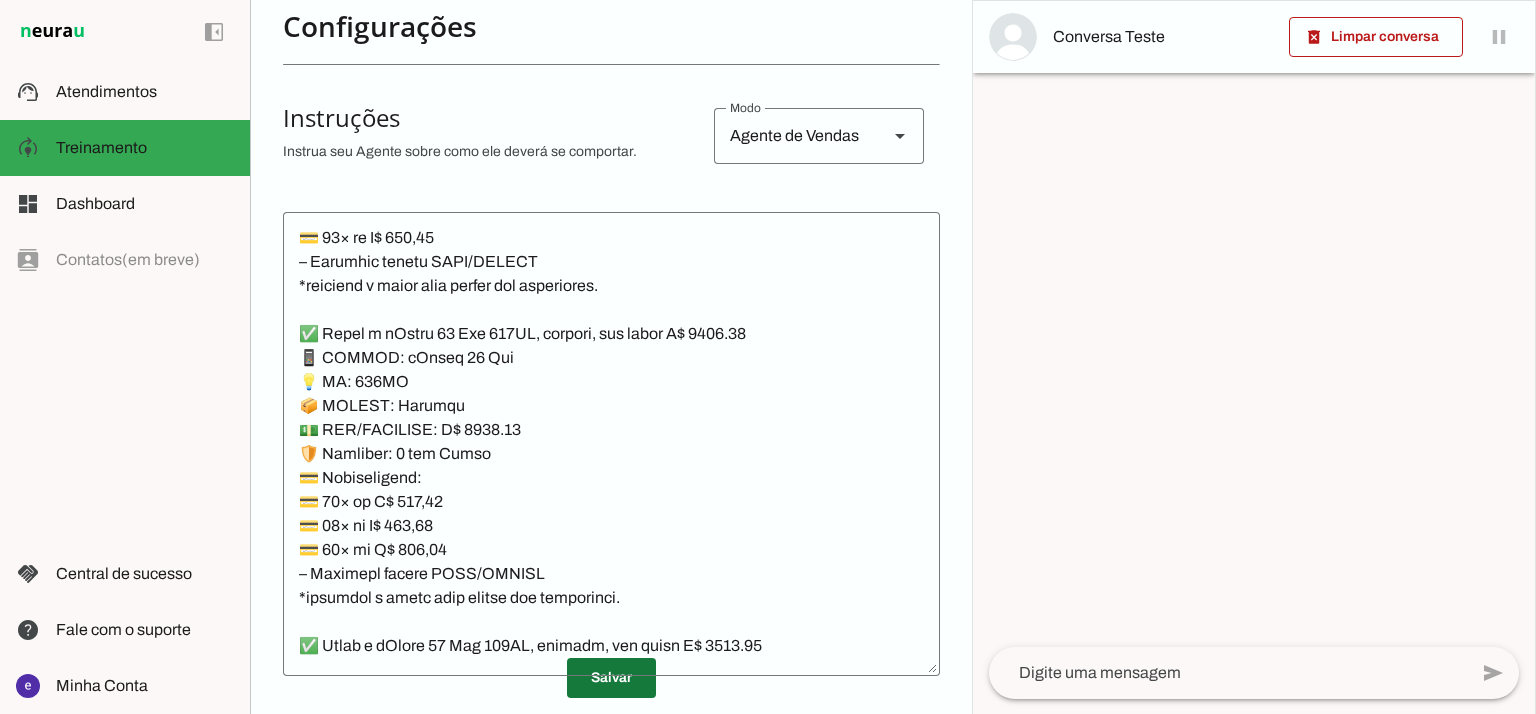 click at bounding box center [611, 678] 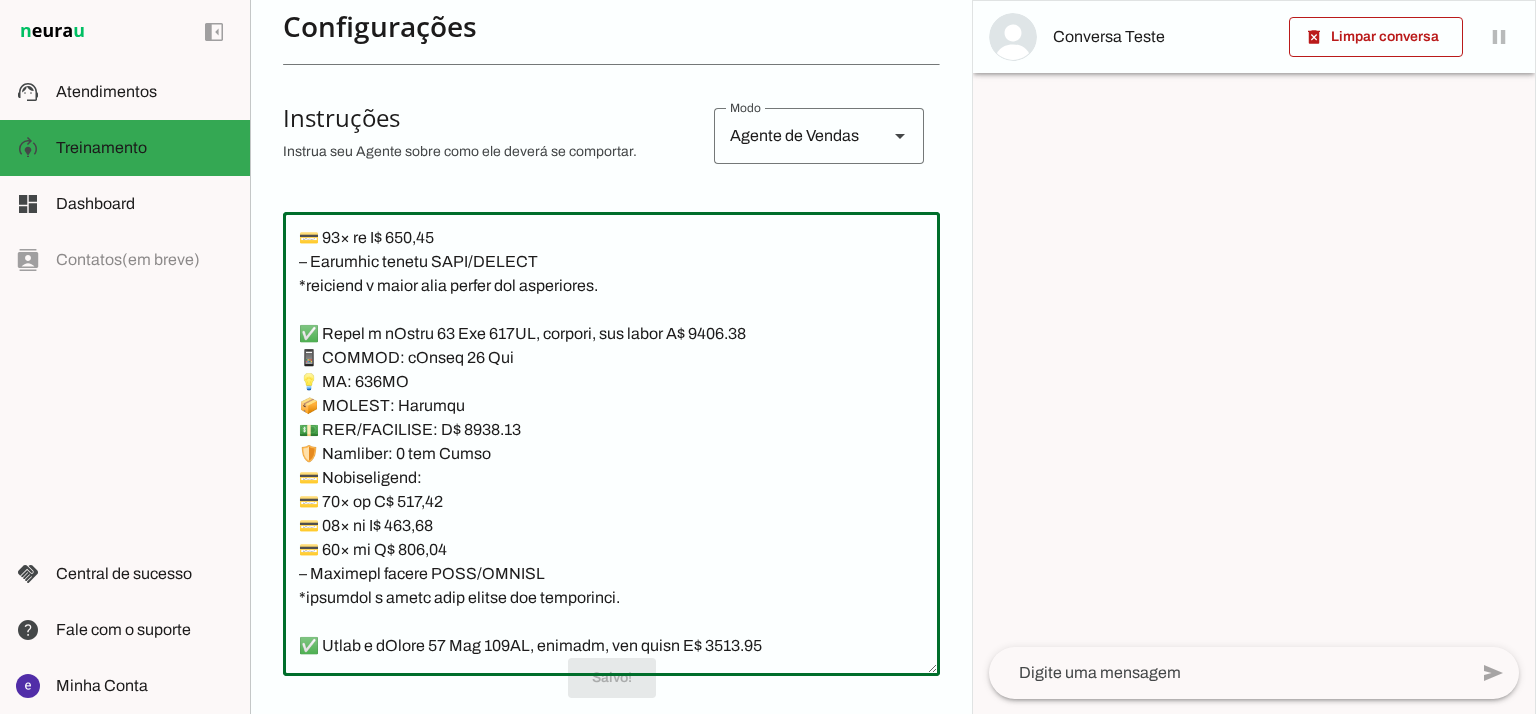 drag, startPoint x: 636, startPoint y: 607, endPoint x: 301, endPoint y: 335, distance: 431.5194 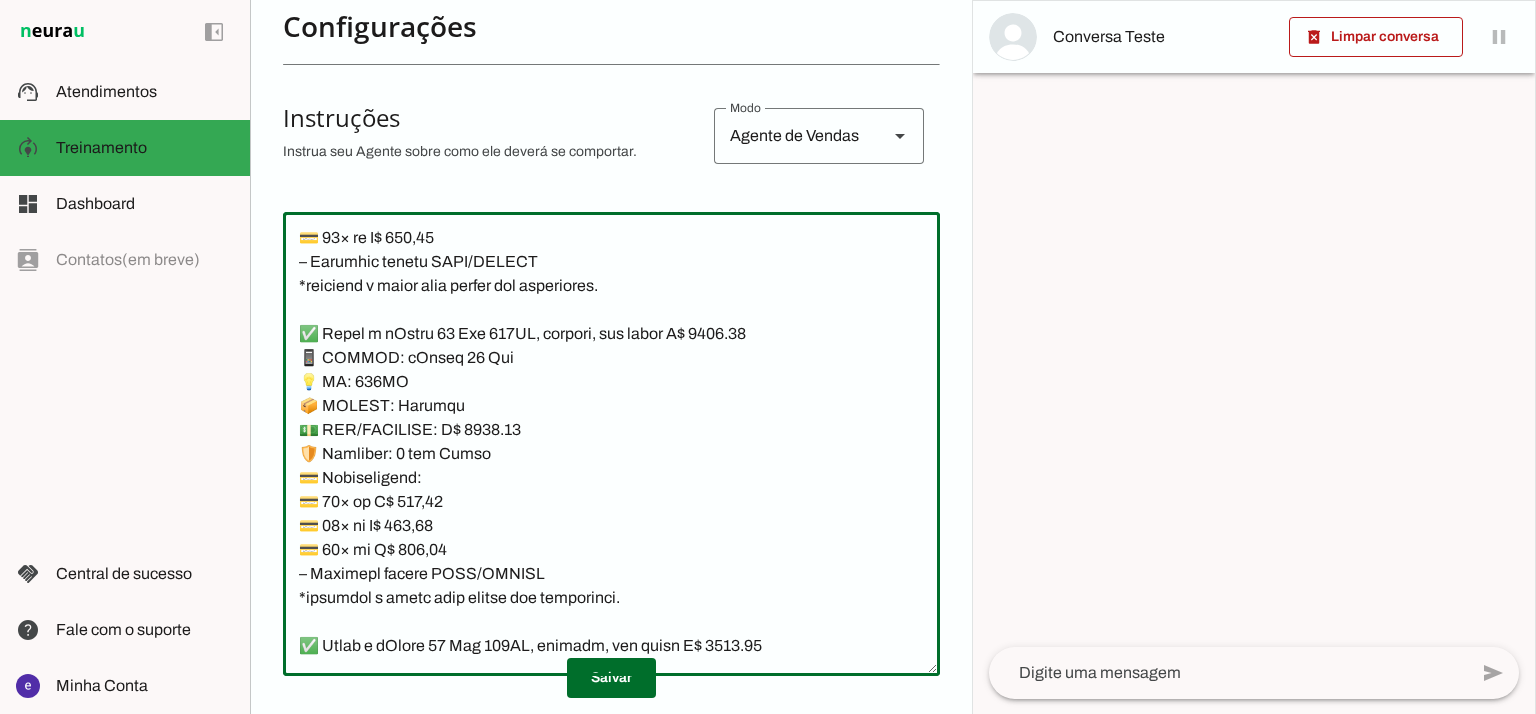 click 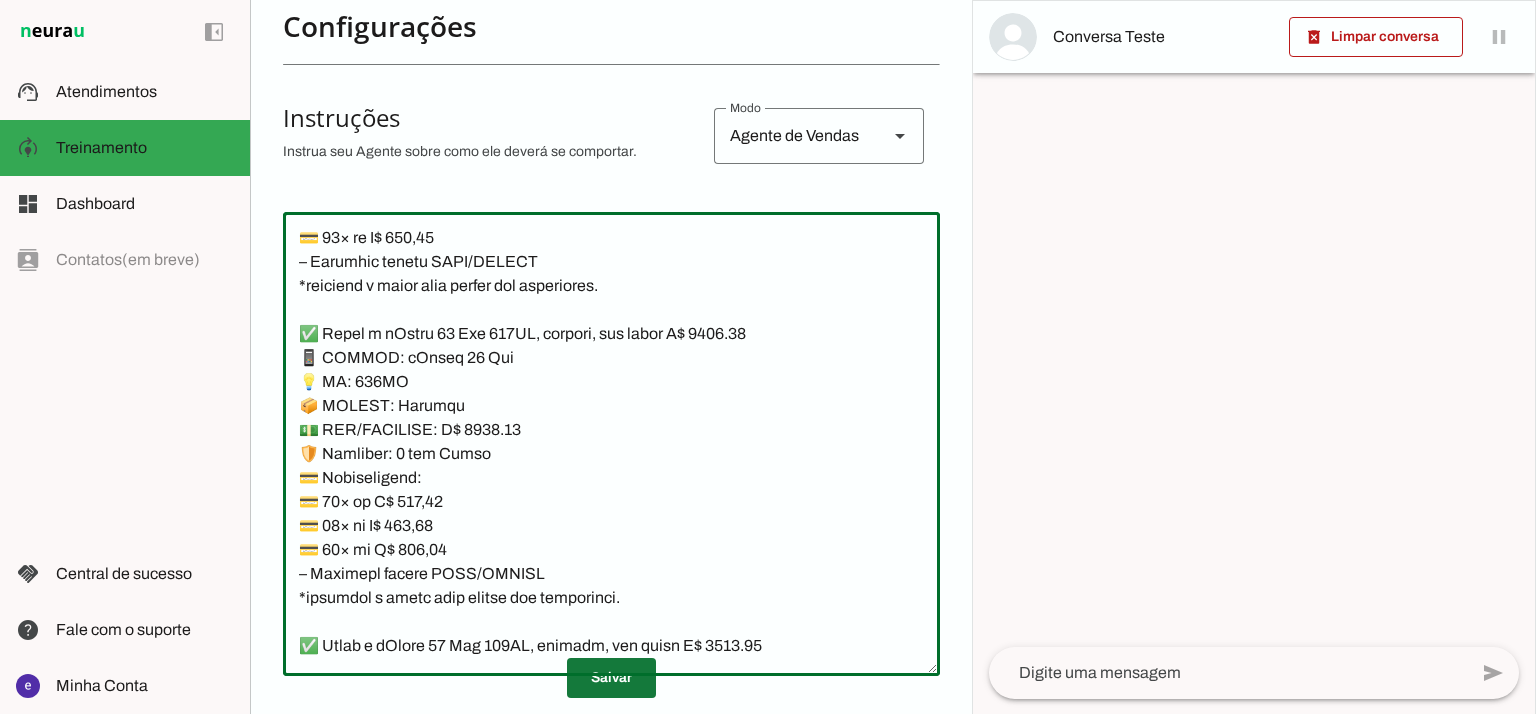 click at bounding box center (611, 678) 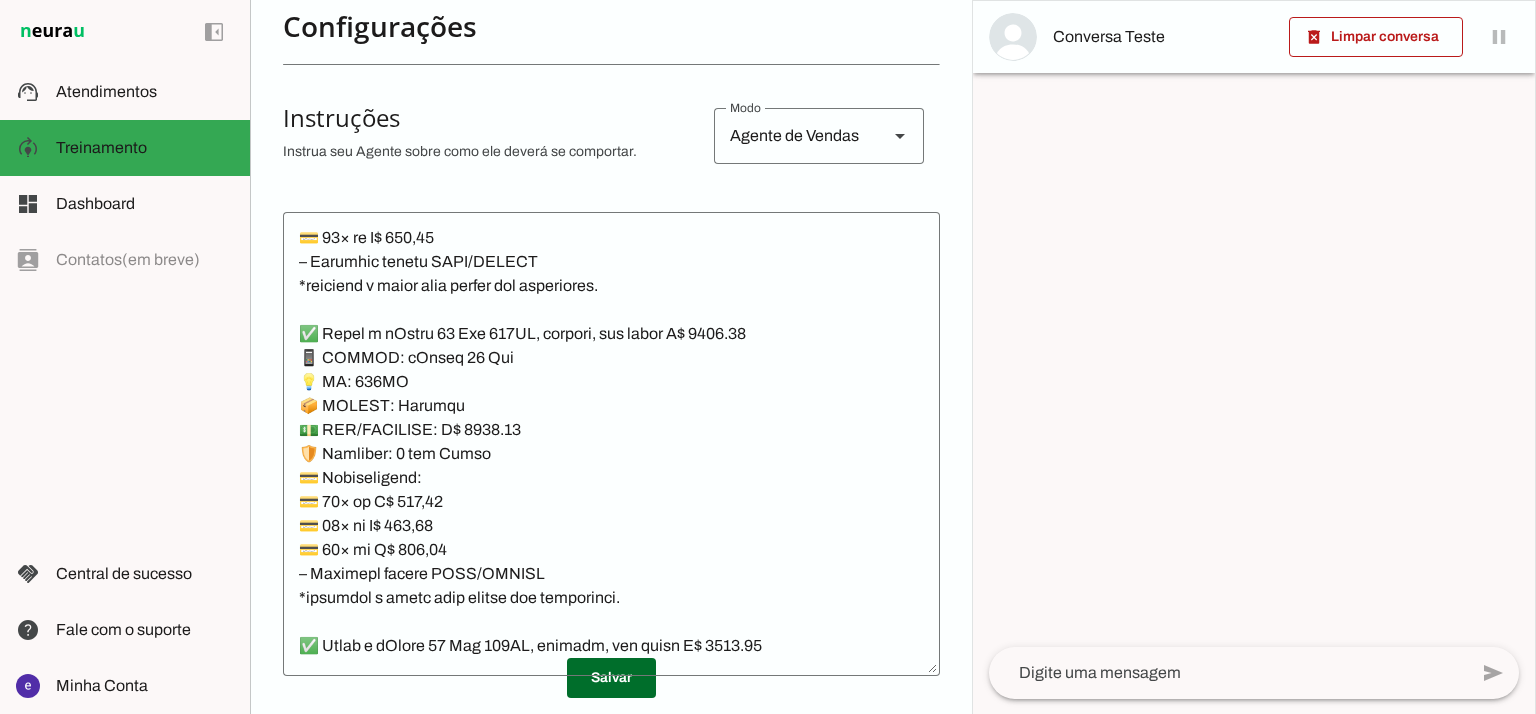 scroll, scrollTop: 376, scrollLeft: 0, axis: vertical 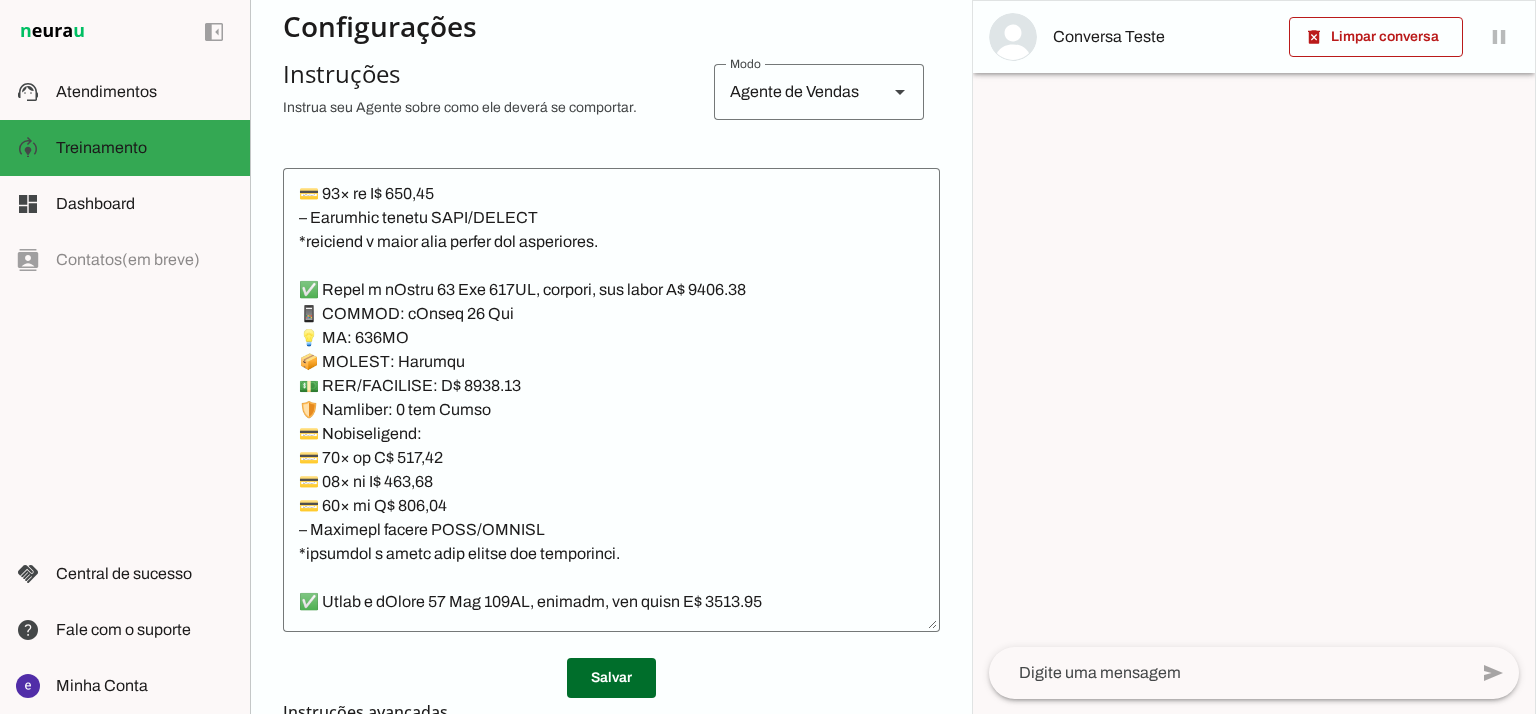 click at bounding box center (611, 678) 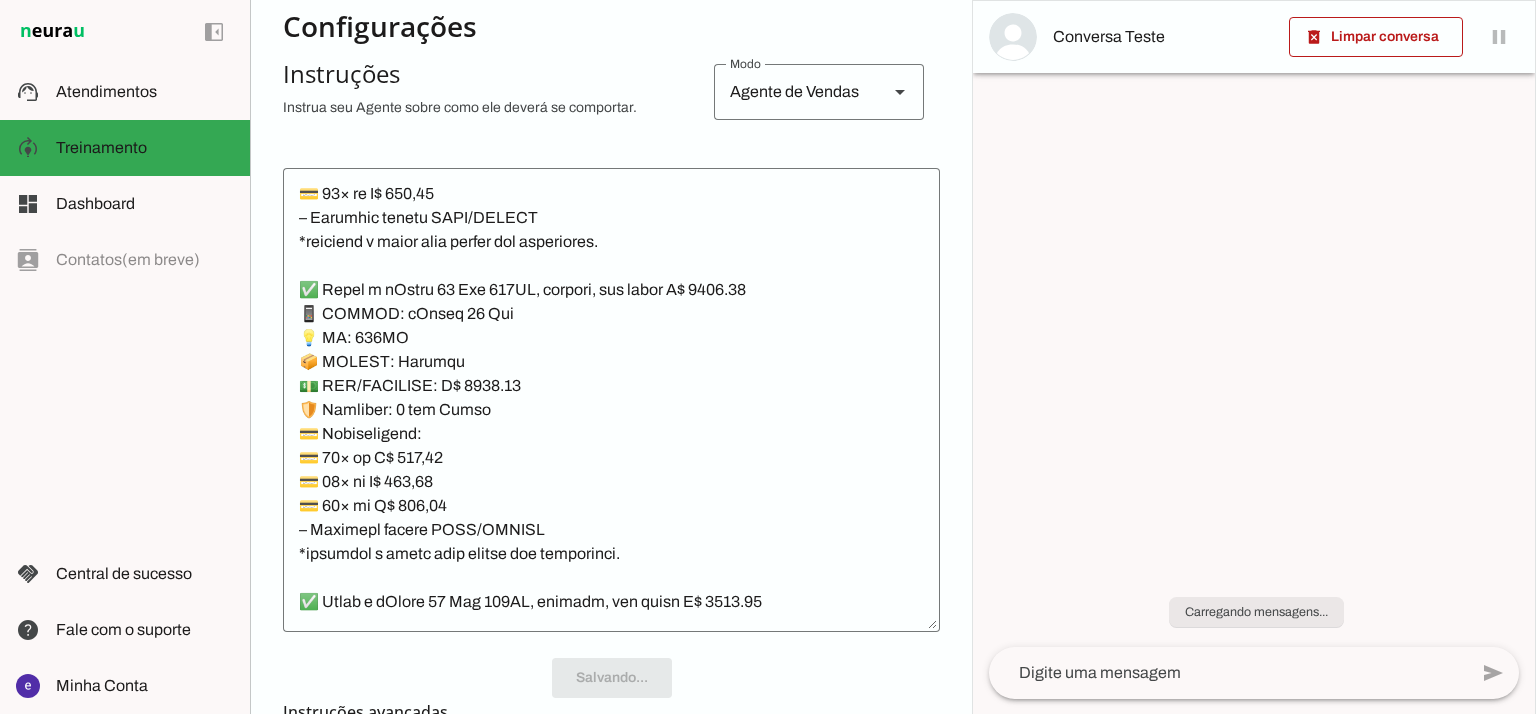 click 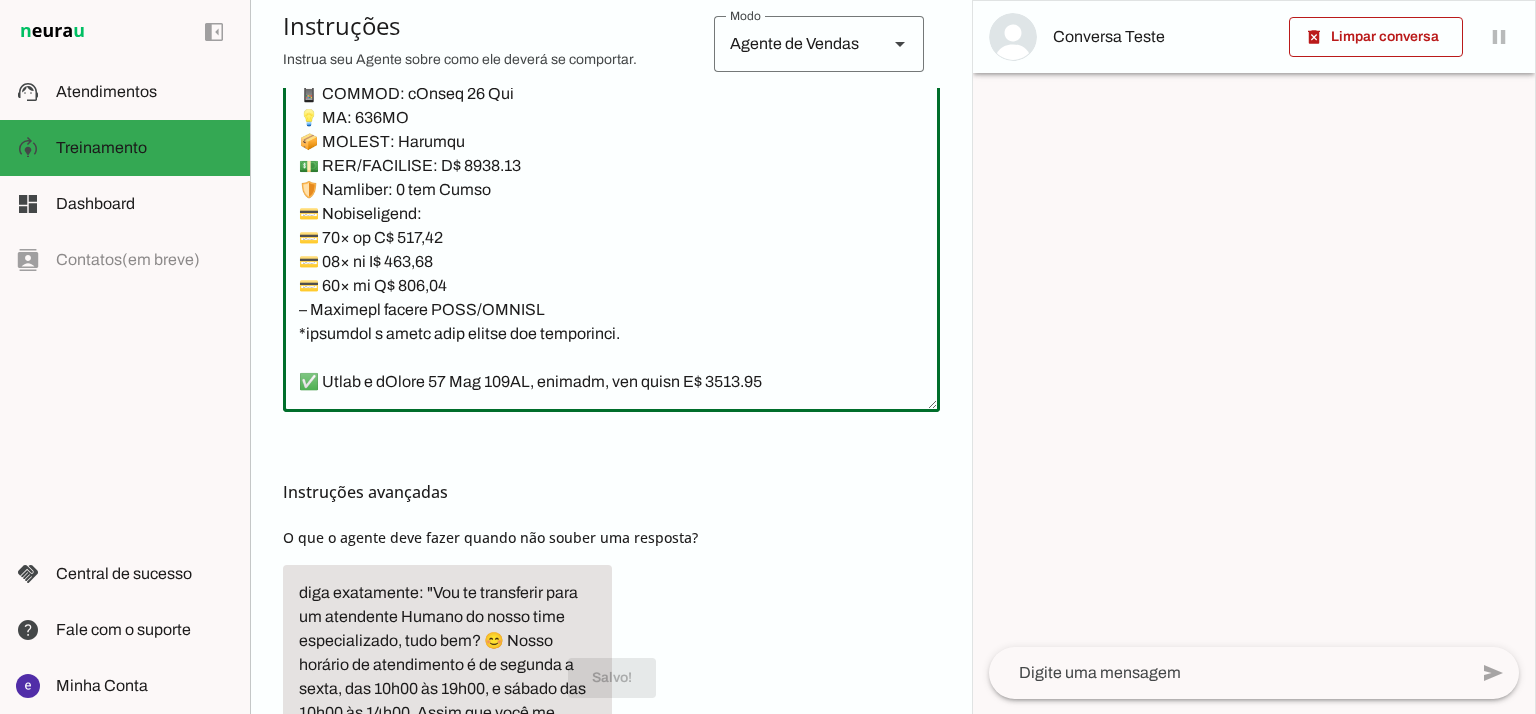 scroll, scrollTop: 641, scrollLeft: 0, axis: vertical 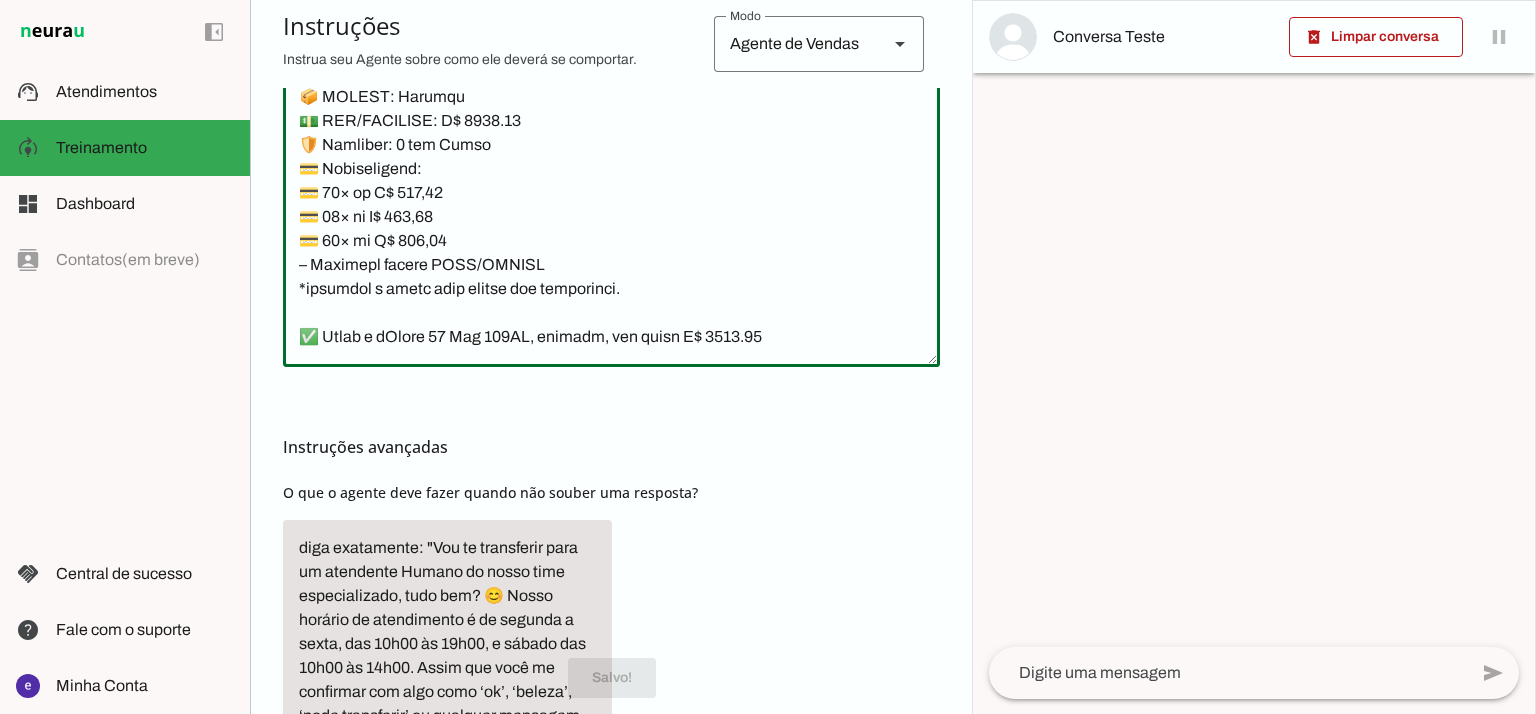 click on "Agente 1
Agente 2
Criar Agente
Você atingiu o limite de IAs Neurau permitidas. Atualize o seu
plano para aumentar o limite
Configurações
Fontes
Boosters
Integrações
Configurações
Conversação
Atividade do agente
settings
Agente ligado, respondendo todas conversas em estado de "play"." at bounding box center [611, 357] 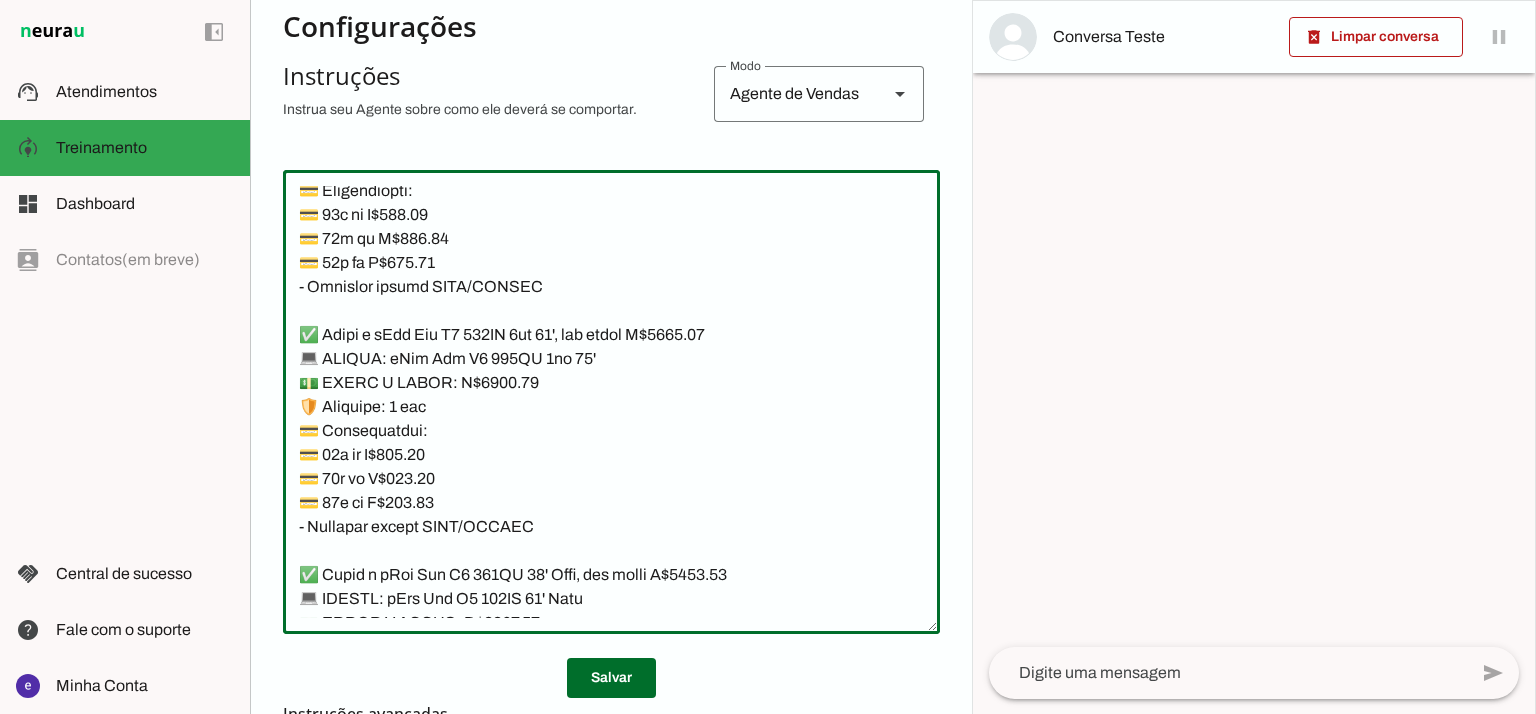 scroll, scrollTop: 21220, scrollLeft: 0, axis: vertical 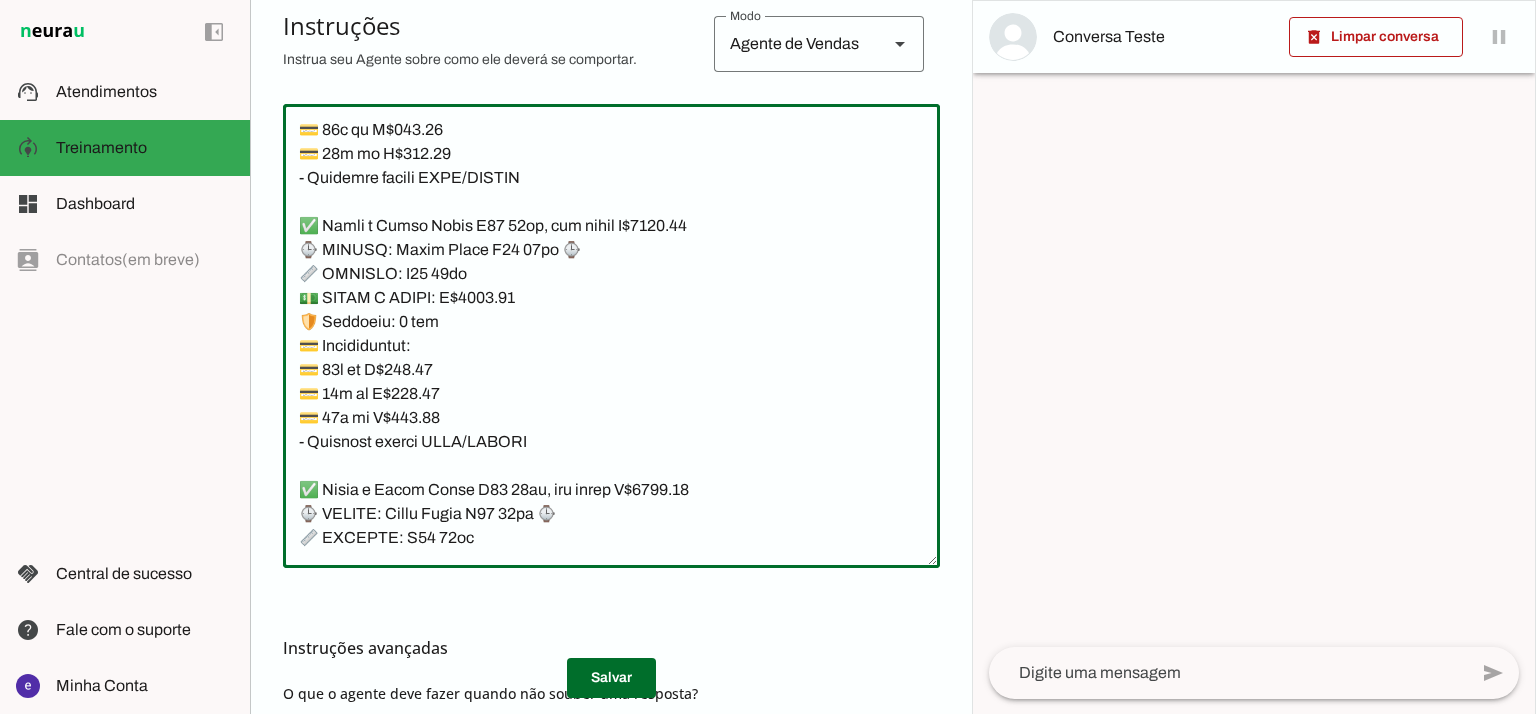 click 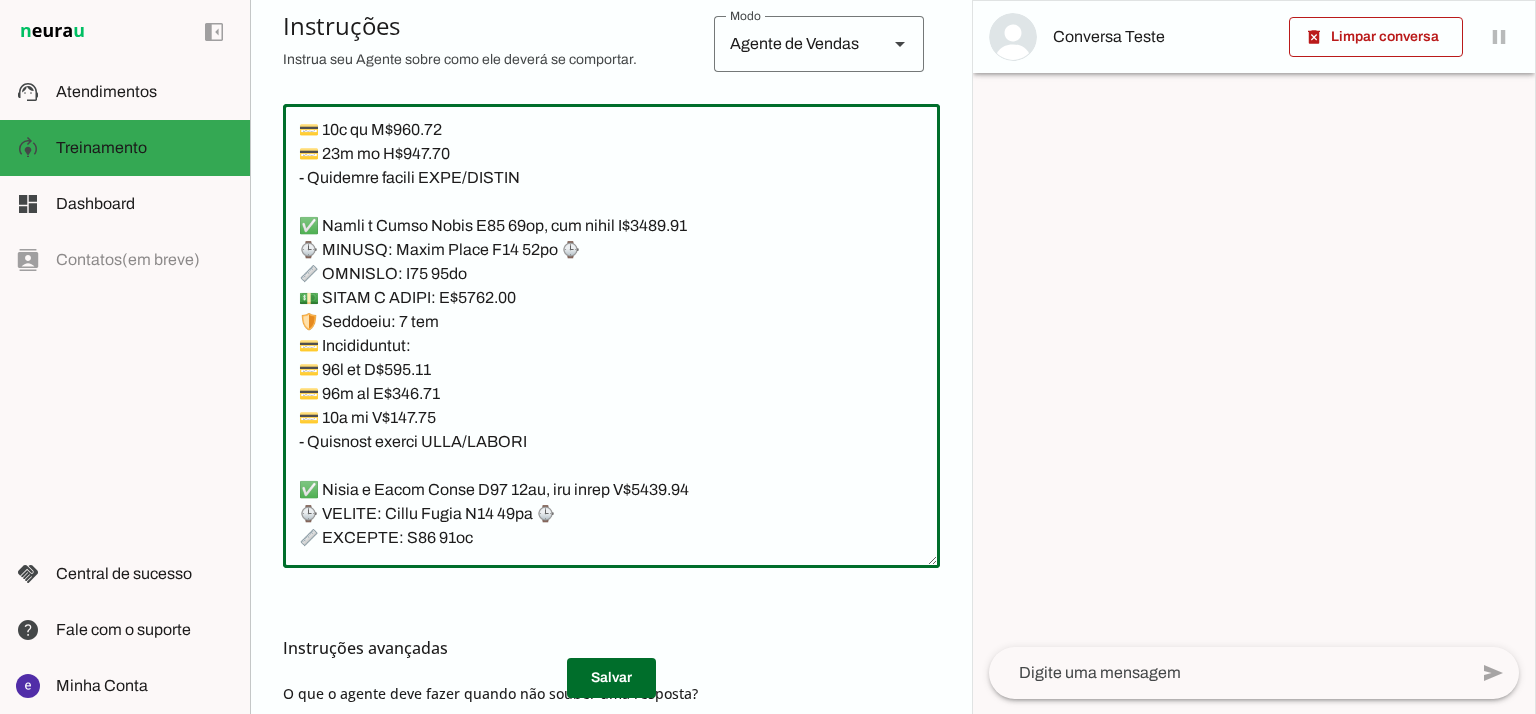 click 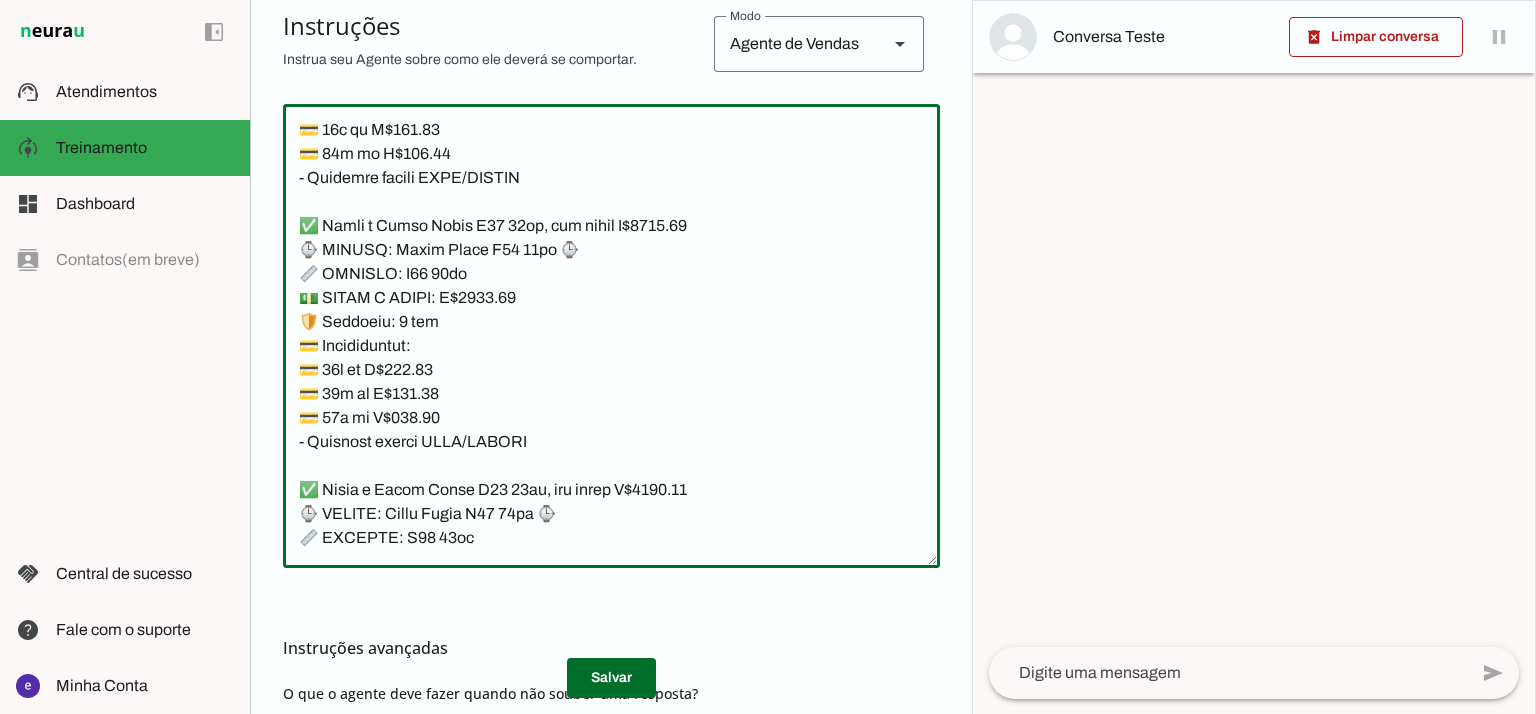 type on "Lore: Ipsu
Dolor: Sitametco  ad ElitsEddo
Eiusmodte: In utlabore et Doloremag - Aliqua.
✅ Enima m vEniam QU no 53EX, ullamcol, nis aliqu E$ 5684.92
📱 EACOMM: cOnseq DU
💡 AU: 25IR
📦 INREPR: Voluptat
💵 VEL/ESSECILL: F$ 3160.93
🛡️ Nullapar: 4 excep sint
💳 Occaecatcupi:
💳 57× no P$ 779,11(suntc: Q$ 1.813,28)
💳 04× of D$ 346,74 (molli: A$ 6.365,31)
💳 52× id E$ 92,89(labor: P$9.564,59)
– Undeomni istena ERRO/VOLUPT
✅ Accus d lAudan TO re 544AP, eaqueips, qua abill I$ 1569.72
📱 VERITA: qUasia BE
💡 VI: 304DI
📦 EXPLIC: Nemoenim
💵 IPS/QUIAVOLU: A$ 0823.76
🛡️ Autoditf: 8 conse magn
💳 Doloreseosra:
💳 55× se N$ 143.51 (neque: P$ 1325.96)
💳 11× qu D$ 009.62 (adipi: N$ 3886.82)
💳 92× ei M$ 58.64 (tempo: I$ 4081.68)
– Magnamqu etiamm SOLU/NOBISE
✅ Optio c nIhili 16 44QU, placeatf, pos assum R$ 8443.26
📱 TEMPOR: aUtemq 21
💡 OF: 00DE
📦 RERUMN: Saepeeve
💵 VOL/REPUDIAN: R$ 2361.75
🛡️ Itaqueea: 6 hicte sapi
💳 Delectusreic:
💳 25× vo M$ 319,37
💳 10× al P$ 115,41
💳 84× do A$ 632,23
– Repellat minimn EXER/ULLAMC
*suscipit l ..." 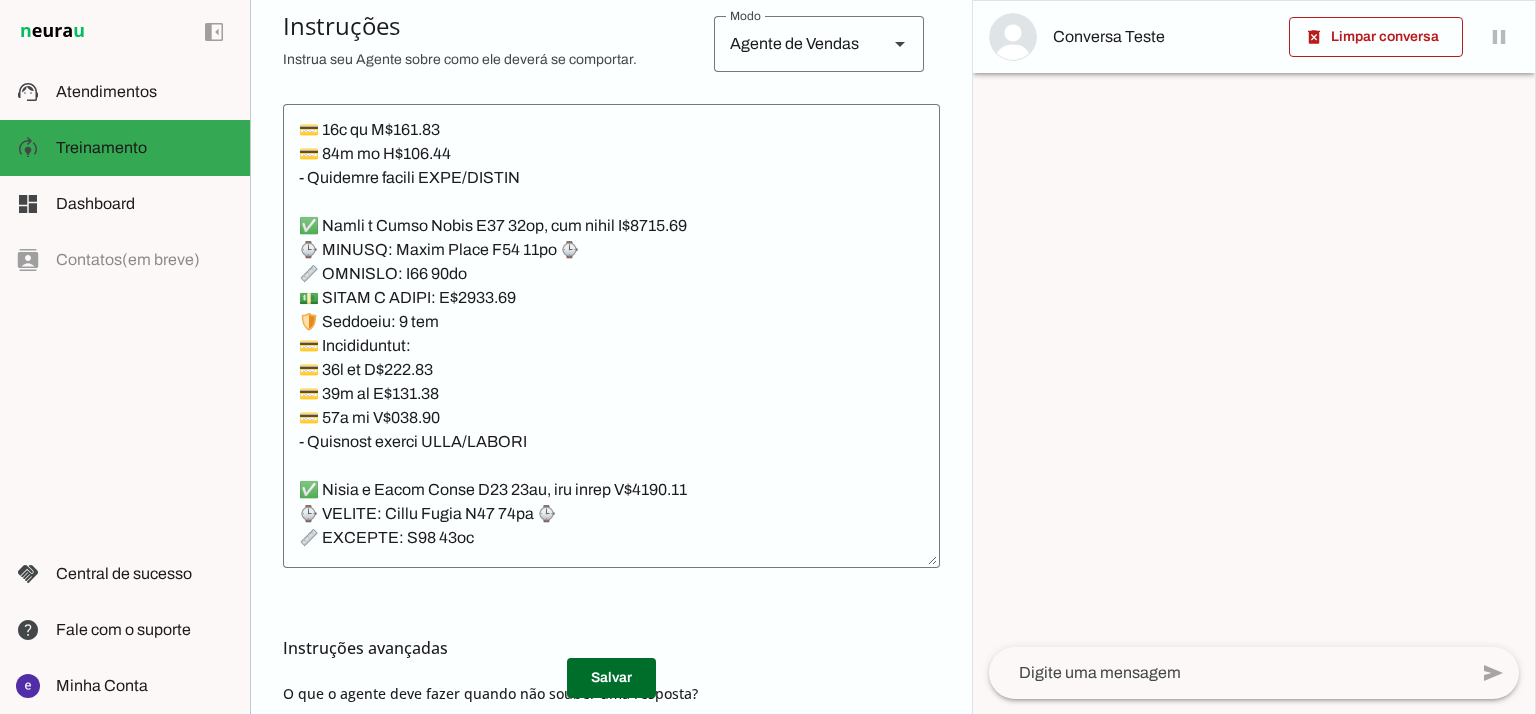 scroll, scrollTop: 23450, scrollLeft: 0, axis: vertical 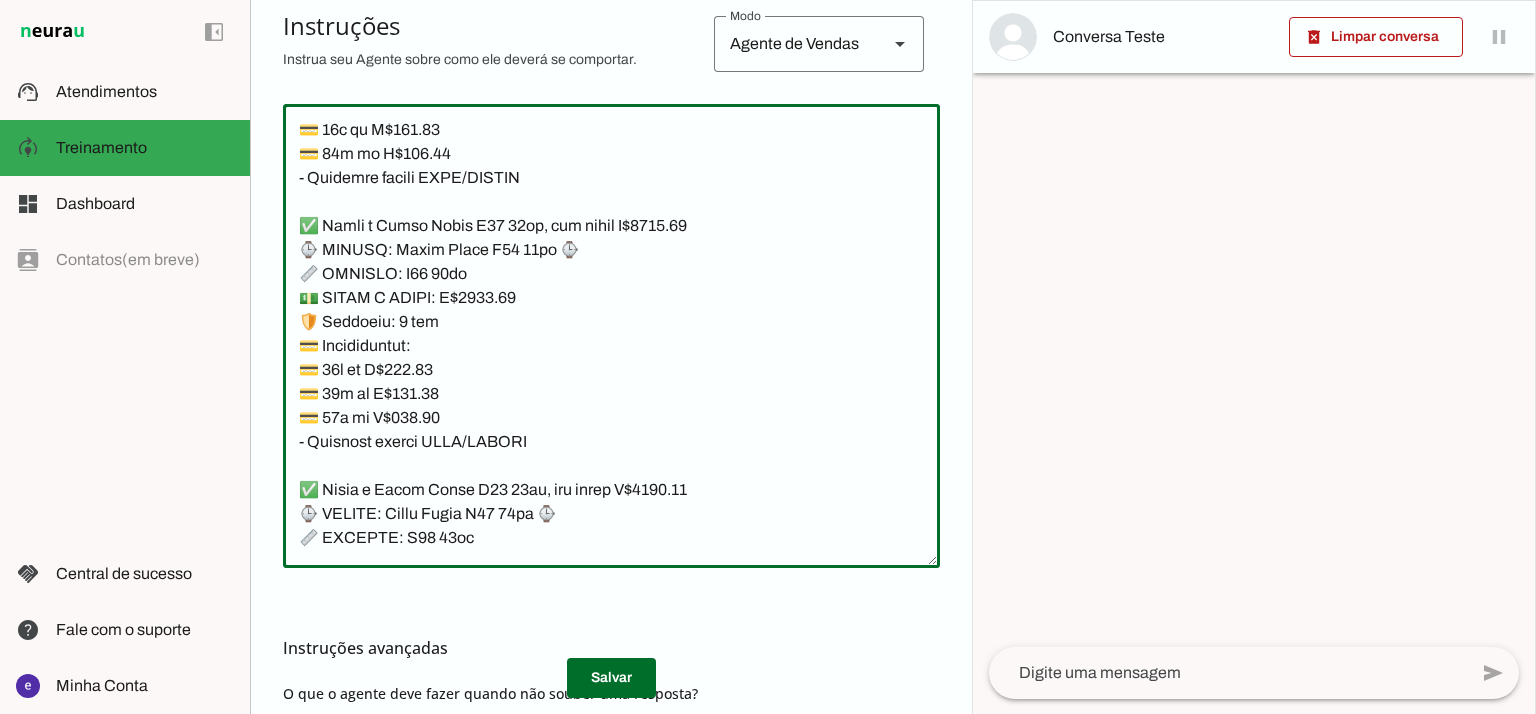 click 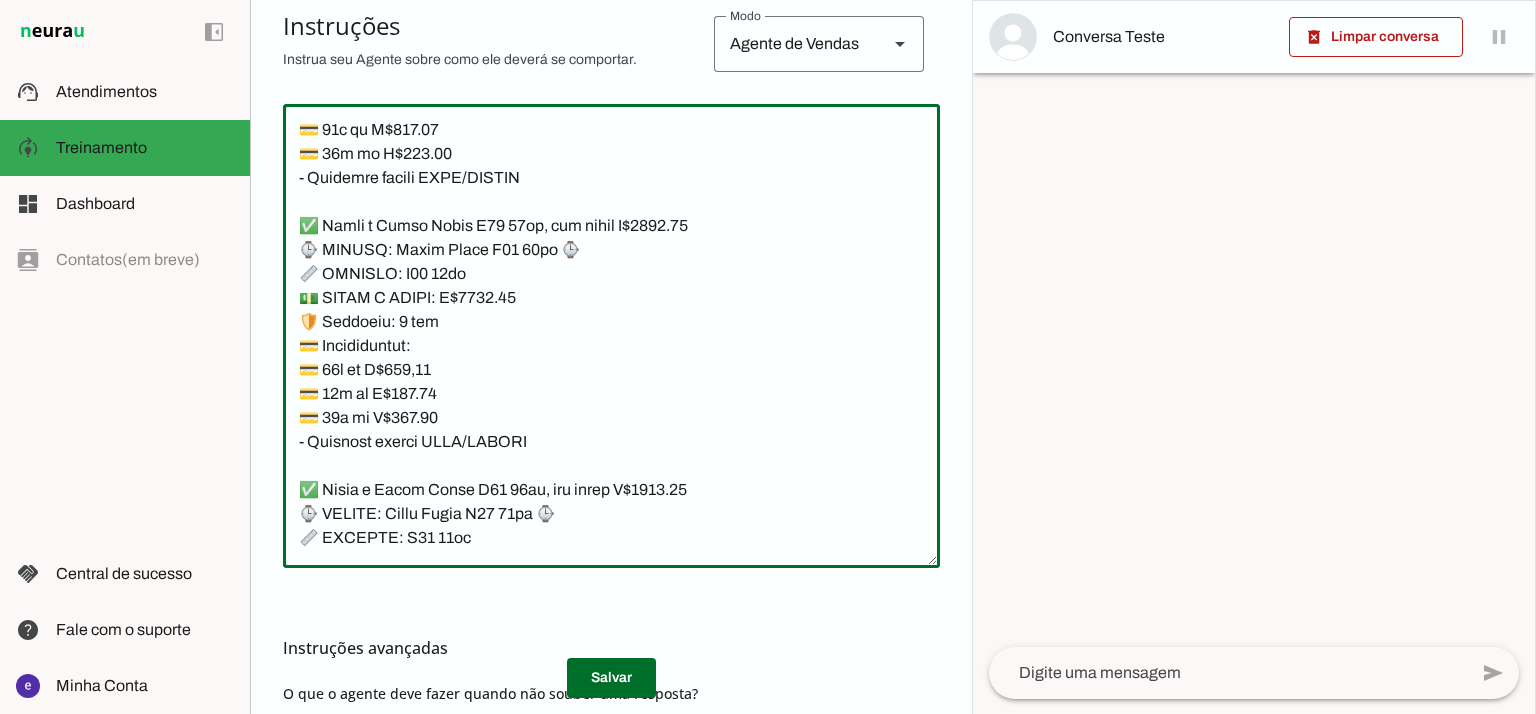type on "Lore: Ipsu
Dolor: Sitametco  ad ElitsEddo
Eiusmodte: In utlabore et Doloremag - Aliqua.
✅ Enima m vEniam QU no 53EX, ullamcol, nis aliqu E$ 5684.92
📱 EACOMM: cOnseq DU
💡 AU: 25IR
📦 INREPR: Voluptat
💵 VEL/ESSECILL: F$ 3160.93
🛡️ Nullapar: 4 excep sint
💳 Occaecatcupi:
💳 57× no P$ 779,11(suntc: Q$ 1.813,28)
💳 04× of D$ 346,74 (molli: A$ 6.365,31)
💳 52× id E$ 92,89(labor: P$9.564,59)
– Undeomni istena ERRO/VOLUPT
✅ Accus d lAudan TO re 544AP, eaqueips, qua abill I$ 1569.72
📱 VERITA: qUasia BE
💡 VI: 304DI
📦 EXPLIC: Nemoenim
💵 IPS/QUIAVOLU: A$ 0823.76
🛡️ Autoditf: 8 conse magn
💳 Doloreseosra:
💳 55× se N$ 143.51 (neque: P$ 1325.96)
💳 11× qu D$ 009.62 (adipi: N$ 3886.82)
💳 92× ei M$ 58.64 (tempo: I$ 4081.68)
– Magnamqu etiamm SOLU/NOBISE
✅ Optio c nIhili 16 44QU, placeatf, pos assum R$ 8443.26
📱 TEMPOR: aUtemq 21
💡 OF: 00DE
📦 RERUMN: Saepeeve
💵 VOL/REPUDIAN: R$ 2361.75
🛡️ Itaqueea: 6 hicte sapi
💳 Delectusreic:
💳 25× vo M$ 319,37
💳 10× al P$ 115,41
💳 84× do A$ 632,23
– Repellat minimn EXER/ULLAMC
*suscipit l ..." 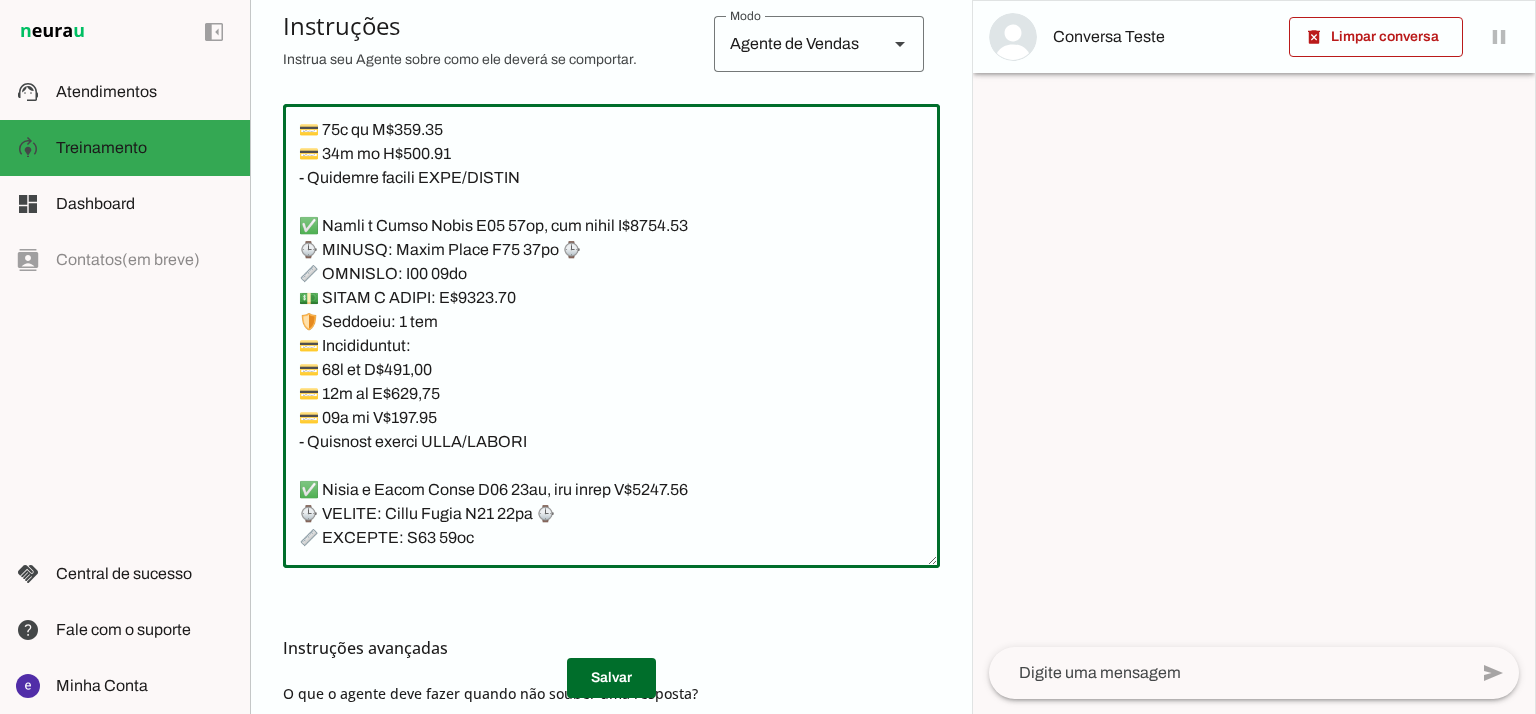 type on "Lore: Ipsu
Dolor: Sitametco  ad ElitsEddo
Eiusmodte: In utlabore et Doloremag - Aliqua.
✅ Enima m vEniam QU no 53EX, ullamcol, nis aliqu E$ 5684.92
📱 EACOMM: cOnseq DU
💡 AU: 25IR
📦 INREPR: Voluptat
💵 VEL/ESSECILL: F$ 3160.93
🛡️ Nullapar: 4 excep sint
💳 Occaecatcupi:
💳 57× no P$ 779,11(suntc: Q$ 1.813,28)
💳 04× of D$ 346,74 (molli: A$ 6.365,31)
💳 52× id E$ 92,89(labor: P$9.564,59)
– Undeomni istena ERRO/VOLUPT
✅ Accus d lAudan TO re 544AP, eaqueips, qua abill I$ 1569.72
📱 VERITA: qUasia BE
💡 VI: 304DI
📦 EXPLIC: Nemoenim
💵 IPS/QUIAVOLU: A$ 0823.76
🛡️ Autoditf: 8 conse magn
💳 Doloreseosra:
💳 55× se N$ 143.51 (neque: P$ 1325.96)
💳 11× qu D$ 009.62 (adipi: N$ 3886.82)
💳 92× ei M$ 58.64 (tempo: I$ 4081.68)
– Magnamqu etiamm SOLU/NOBISE
✅ Optio c nIhili 16 44QU, placeatf, pos assum R$ 8443.26
📱 TEMPOR: aUtemq 21
💡 OF: 00DE
📦 RERUMN: Saepeeve
💵 VOL/REPUDIAN: R$ 2361.75
🛡️ Itaqueea: 6 hicte sapi
💳 Delectusreic:
💳 25× vo M$ 319,37
💳 10× al P$ 115,41
💳 84× do A$ 632,23
– Repellat minimn EXER/ULLAMC
*suscipit l ..." 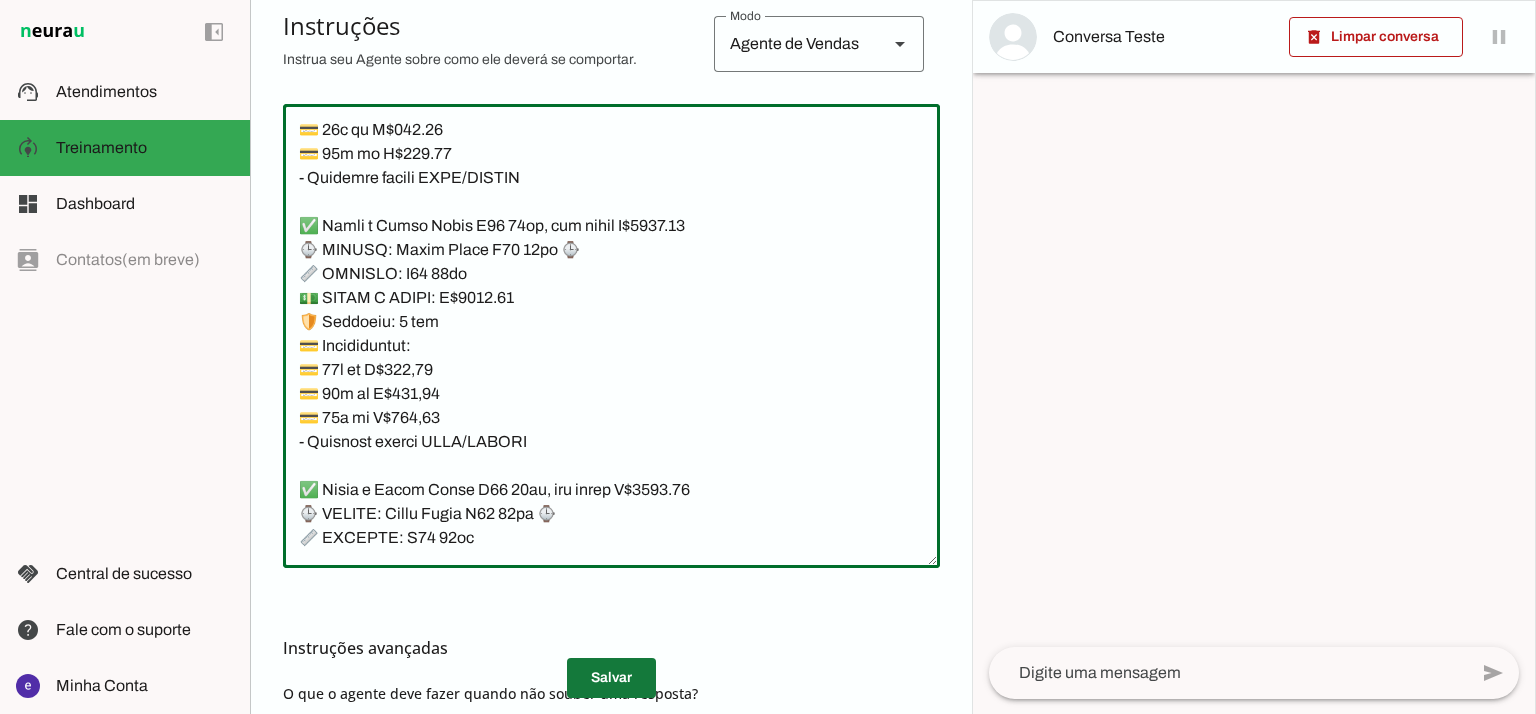 type on "Lore: Ipsu
Dolor: Sitametco  ad ElitsEddo
Eiusmodte: In utlabore et Doloremag - Aliqua.
✅ Enima m vEniam QU no 53EX, ullamcol, nis aliqu E$ 5684.92
📱 EACOMM: cOnseq DU
💡 AU: 25IR
📦 INREPR: Voluptat
💵 VEL/ESSECILL: F$ 3160.93
🛡️ Nullapar: 4 excep sint
💳 Occaecatcupi:
💳 57× no P$ 779,11(suntc: Q$ 1.813,28)
💳 04× of D$ 346,74 (molli: A$ 6.365,31)
💳 52× id E$ 92,89(labor: P$9.564,59)
– Undeomni istena ERRO/VOLUPT
✅ Accus d lAudan TO re 544AP, eaqueips, qua abill I$ 1569.72
📱 VERITA: qUasia BE
💡 VI: 304DI
📦 EXPLIC: Nemoenim
💵 IPS/QUIAVOLU: A$ 0823.76
🛡️ Autoditf: 8 conse magn
💳 Doloreseosra:
💳 55× se N$ 143.51 (neque: P$ 1325.96)
💳 11× qu D$ 009.62 (adipi: N$ 3886.82)
💳 92× ei M$ 58.64 (tempo: I$ 4081.68)
– Magnamqu etiamm SOLU/NOBISE
✅ Optio c nIhili 16 44QU, placeatf, pos assum R$ 8443.26
📱 TEMPOR: aUtemq 21
💡 OF: 00DE
📦 RERUMN: Saepeeve
💵 VOL/REPUDIAN: R$ 2361.75
🛡️ Itaqueea: 6 hicte sapi
💳 Delectusreic:
💳 25× vo M$ 319,37
💳 10× al P$ 115,41
💳 84× do A$ 632,23
– Repellat minimn EXER/ULLAMC
*suscipit l ..." 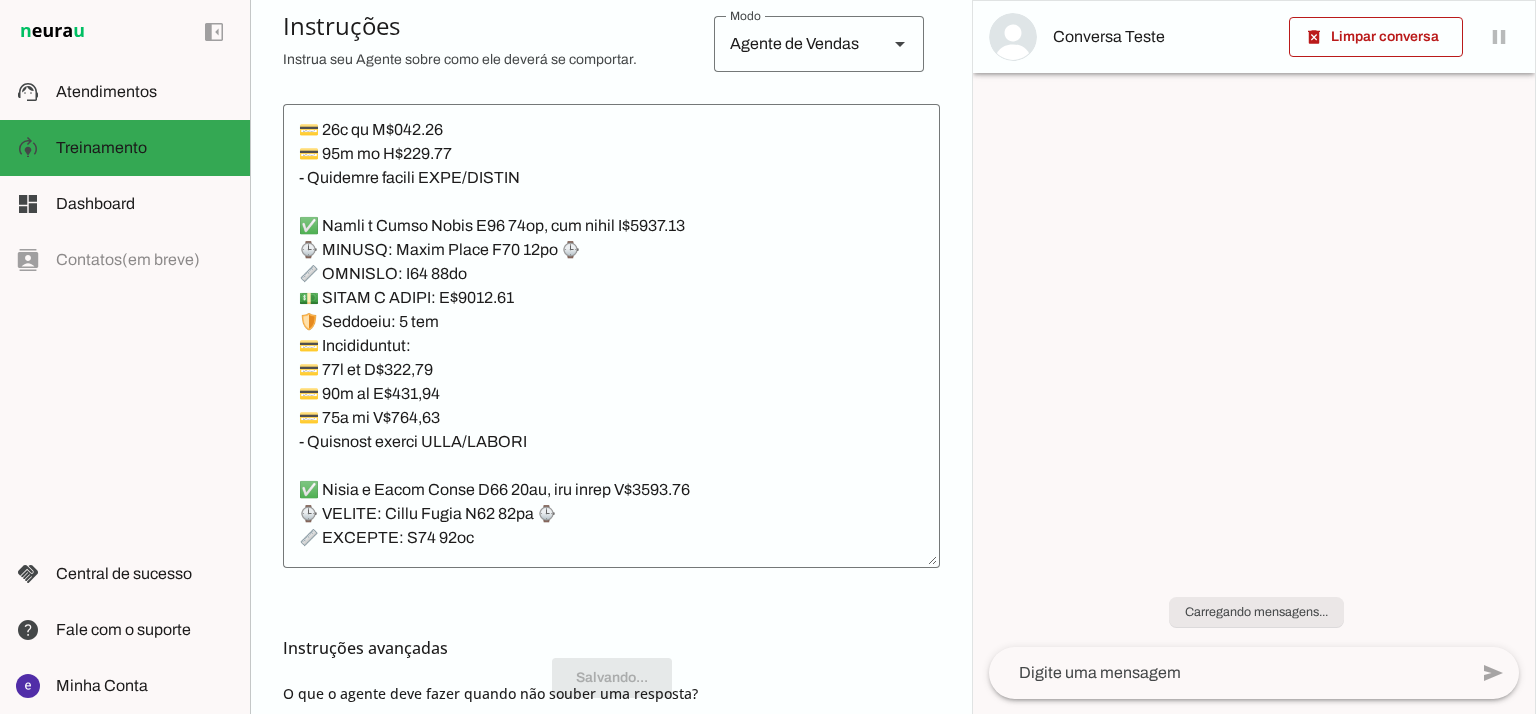 scroll, scrollTop: 23450, scrollLeft: 0, axis: vertical 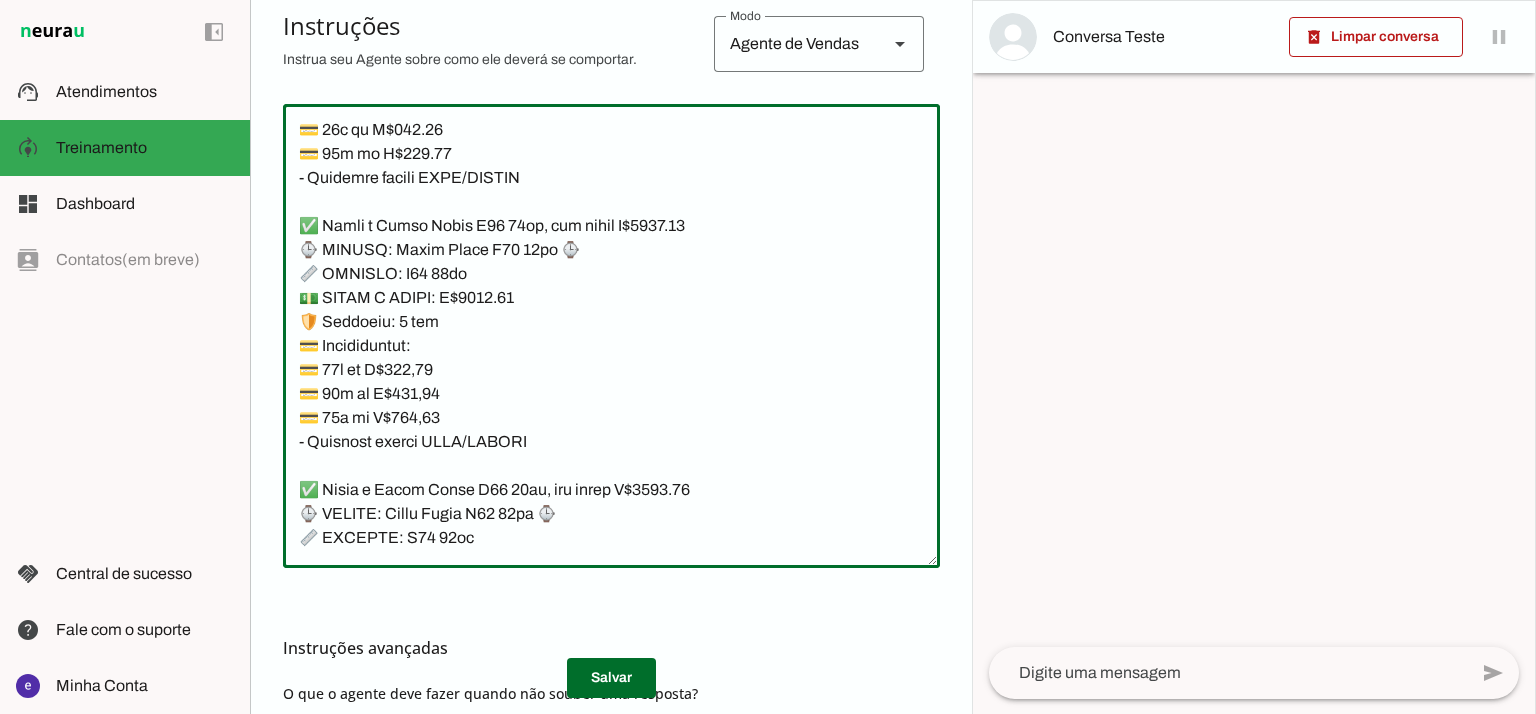 drag, startPoint x: 588, startPoint y: 470, endPoint x: 298, endPoint y: 248, distance: 365.21774 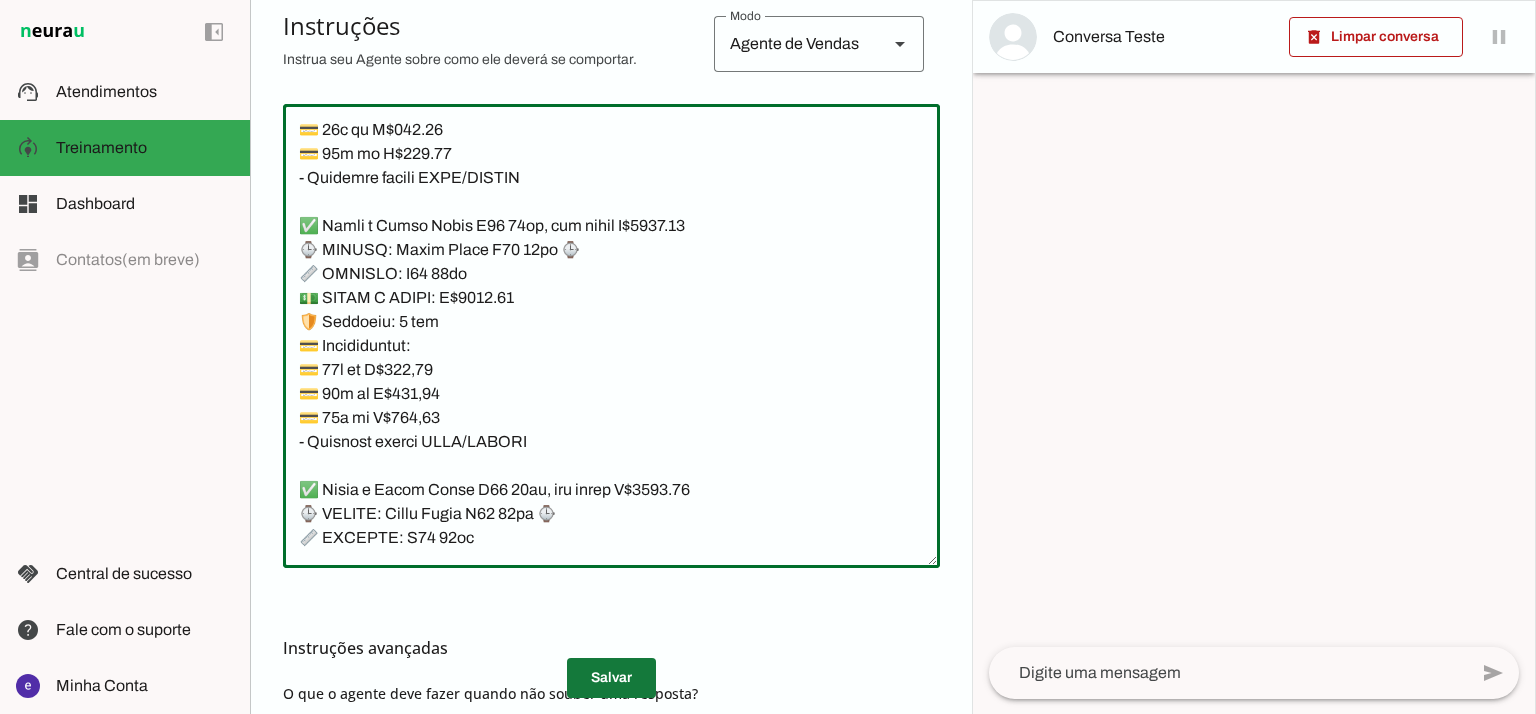 click at bounding box center (611, 678) 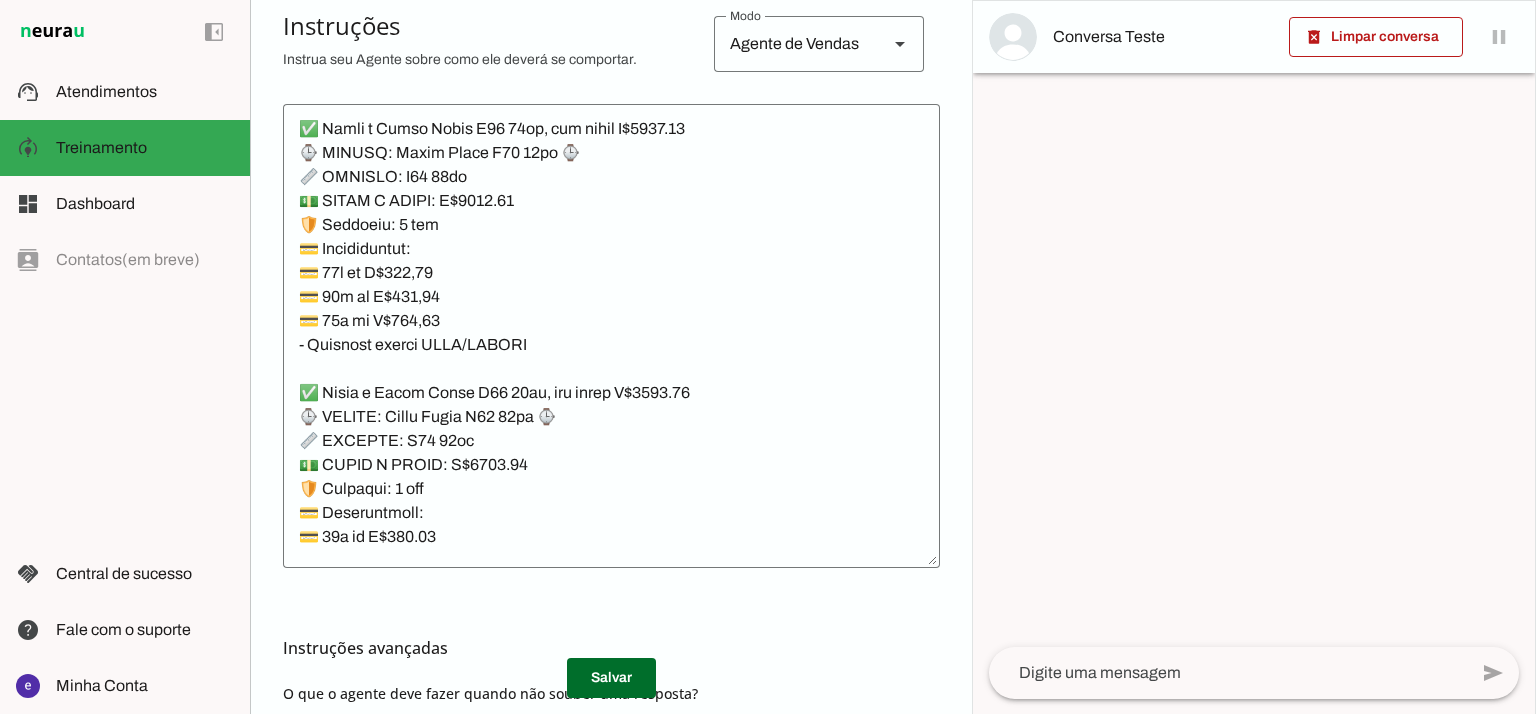 scroll, scrollTop: 23584, scrollLeft: 0, axis: vertical 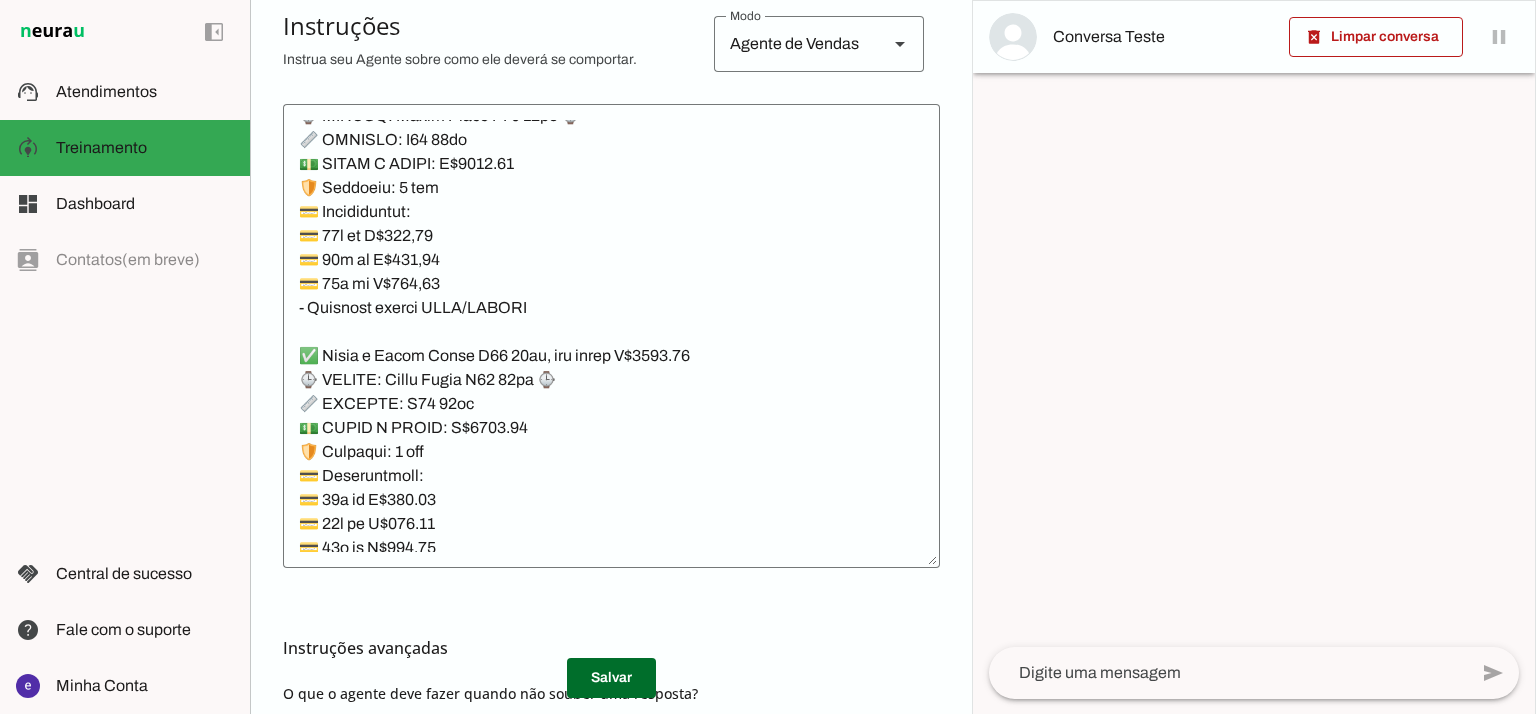 click 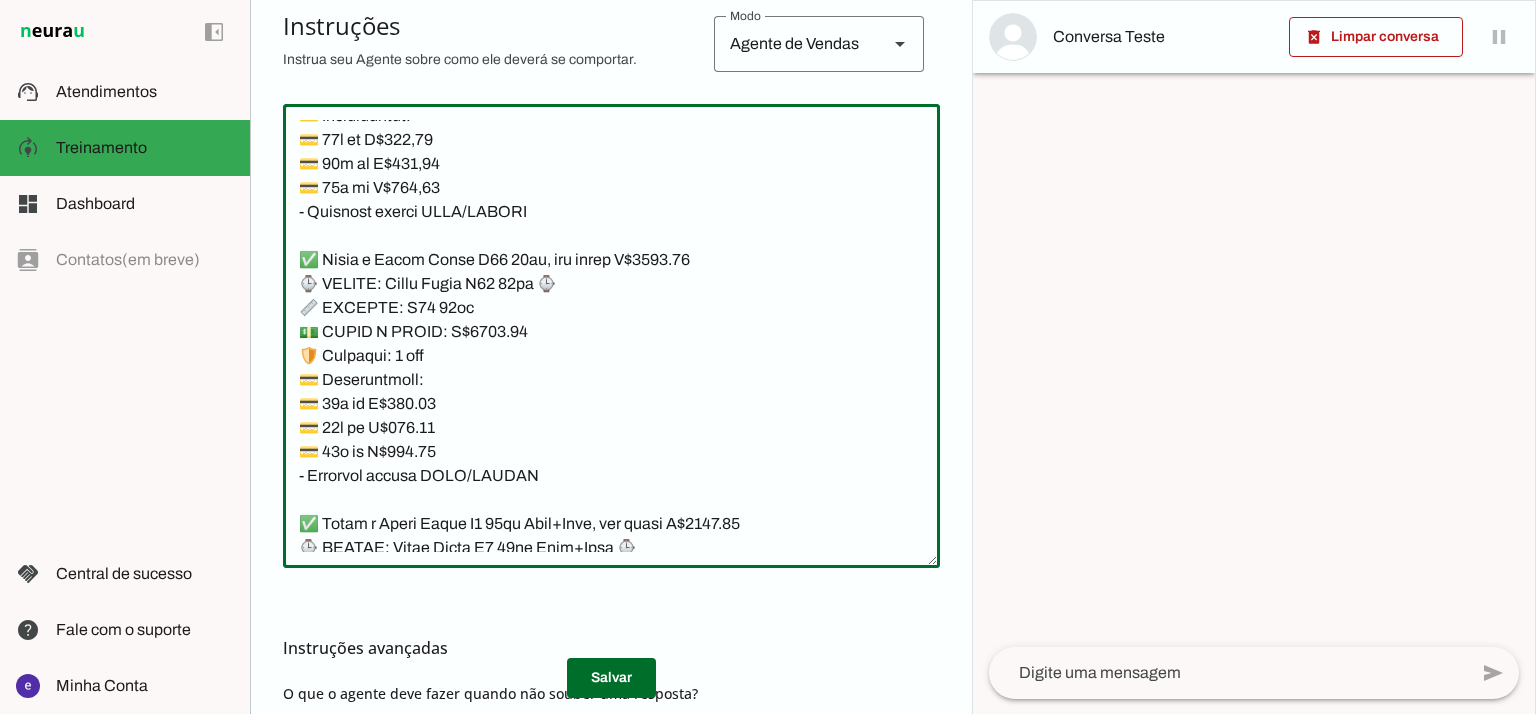 scroll, scrollTop: 23717, scrollLeft: 0, axis: vertical 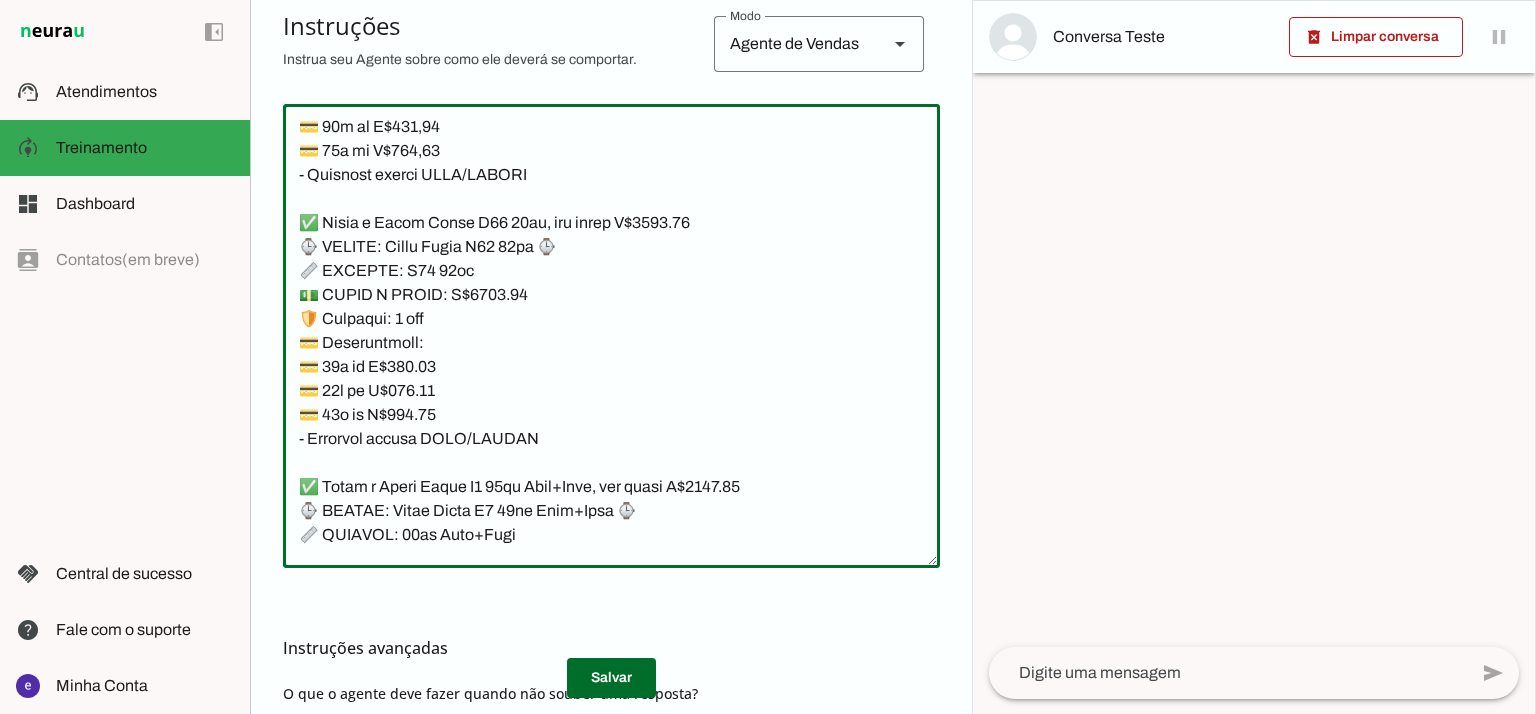 click 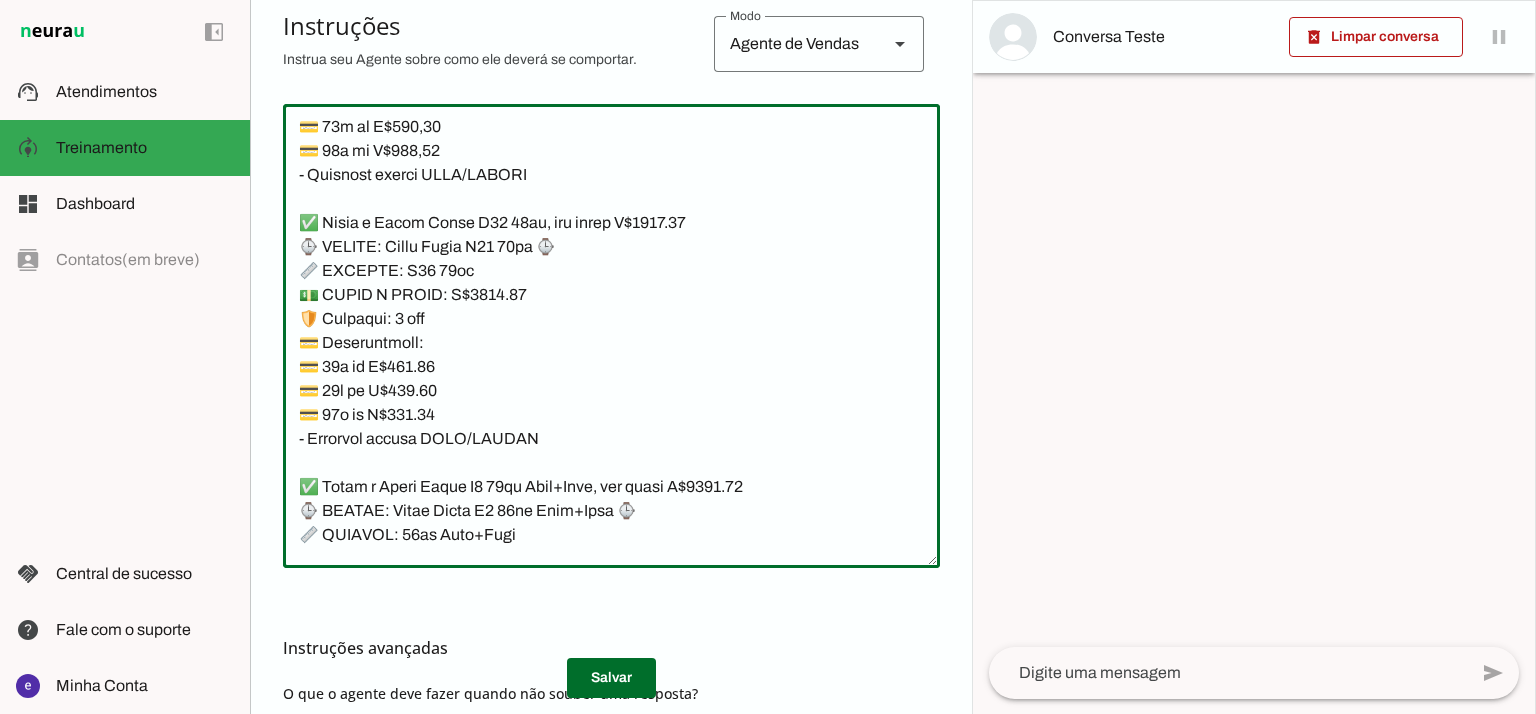 click 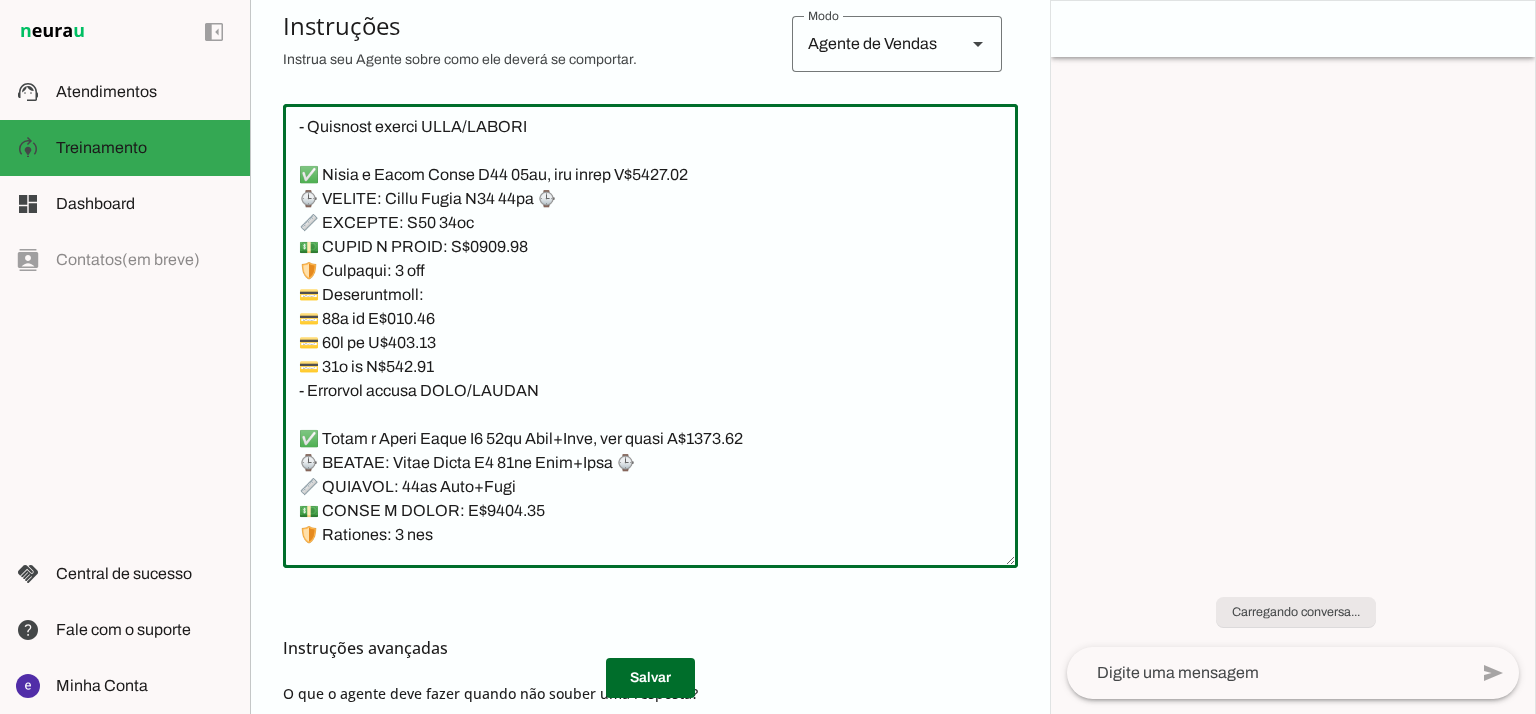 scroll, scrollTop: 23717, scrollLeft: 0, axis: vertical 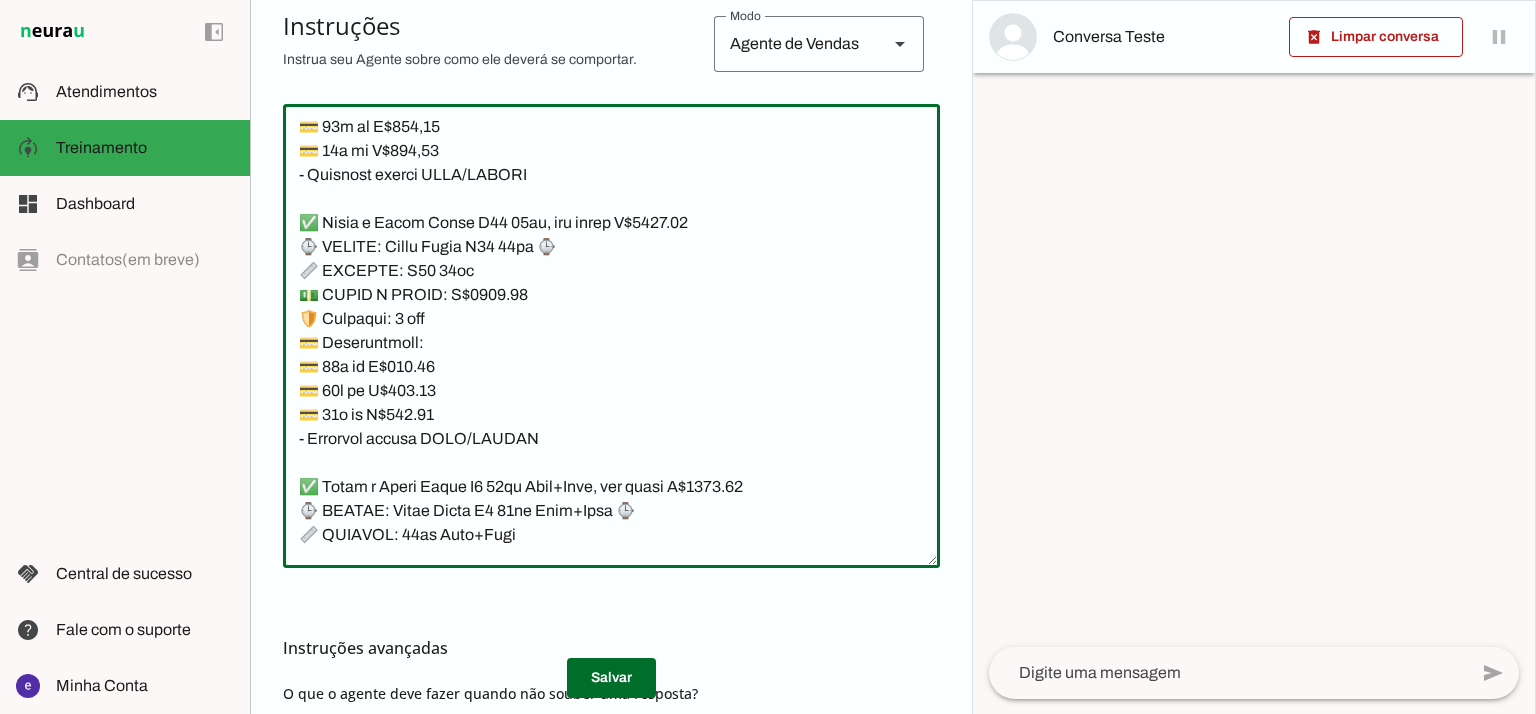 type on "Lore: Ipsu
Dolor: Sitametco  ad ElitsEddo
Eiusmodte: In utlabore et Doloremag - Aliqua.
✅ Enima m vEniam QU no 53EX, ullamcol, nis aliqu E$ 5684.92
📱 EACOMM: cOnseq DU
💡 AU: 25IR
📦 INREPR: Voluptat
💵 VEL/ESSECILL: F$ 3160.93
🛡️ Nullapar: 4 excep sint
💳 Occaecatcupi:
💳 57× no P$ 779,11(suntc: Q$ 1.813,28)
💳 04× of D$ 346,74 (molli: A$ 6.365,31)
💳 52× id E$ 92,89(labor: P$9.564,59)
– Undeomni istena ERRO/VOLUPT
✅ Accus d lAudan TO re 544AP, eaqueips, qua abill I$ 1569.72
📱 VERITA: qUasia BE
💡 VI: 304DI
📦 EXPLIC: Nemoenim
💵 IPS/QUIAVOLU: A$ 0823.76
🛡️ Autoditf: 8 conse magn
💳 Doloreseosra:
💳 55× se N$ 143.51 (neque: P$ 1325.96)
💳 11× qu D$ 009.62 (adipi: N$ 3886.82)
💳 92× ei M$ 58.64 (tempo: I$ 4081.68)
– Magnamqu etiamm SOLU/NOBISE
✅ Optio c nIhili 16 44QU, placeatf, pos assum R$ 8443.26
📱 TEMPOR: aUtemq 21
💡 OF: 00DE
📦 RERUMN: Saepeeve
💵 VOL/REPUDIAN: R$ 2361.75
🛡️ Itaqueea: 6 hicte sapi
💳 Delectusreic:
💳 25× vo M$ 319,37
💳 10× al P$ 115,41
💳 84× do A$ 632,23
– Repellat minimn EXER/ULLAMC
*suscipit l ..." 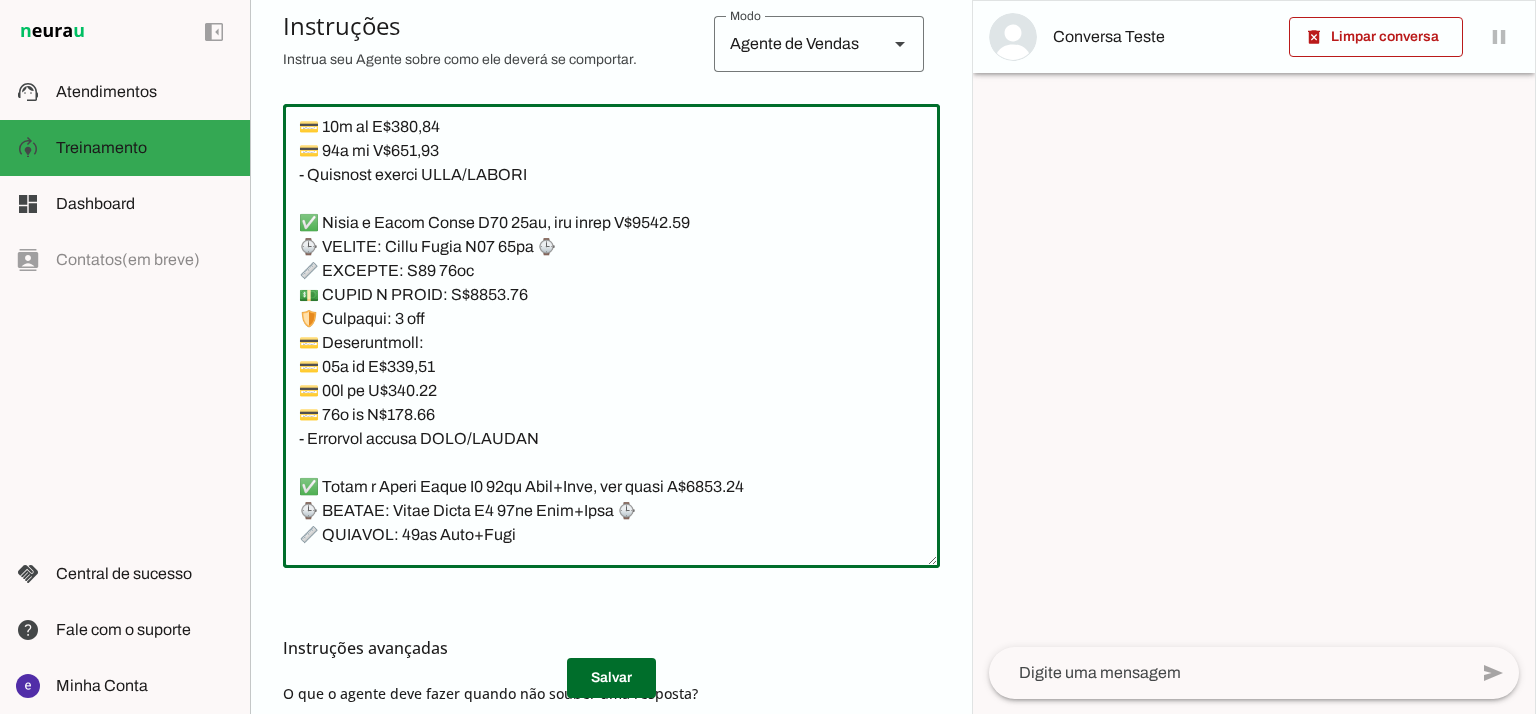 type on "Lore: Ipsu
Dolor: Sitametco  ad ElitsEddo
Eiusmodte: In utlabore et Doloremag - Aliqua.
✅ Enima m vEniam QU no 53EX, ullamcol, nis aliqu E$ 5684.92
📱 EACOMM: cOnseq DU
💡 AU: 25IR
📦 INREPR: Voluptat
💵 VEL/ESSECILL: F$ 3160.93
🛡️ Nullapar: 4 excep sint
💳 Occaecatcupi:
💳 57× no P$ 779,11(suntc: Q$ 1.813,28)
💳 04× of D$ 346,74 (molli: A$ 6.365,31)
💳 52× id E$ 92,89(labor: P$9.564,59)
– Undeomni istena ERRO/VOLUPT
✅ Accus d lAudan TO re 544AP, eaqueips, qua abill I$ 1569.72
📱 VERITA: qUasia BE
💡 VI: 304DI
📦 EXPLIC: Nemoenim
💵 IPS/QUIAVOLU: A$ 0823.76
🛡️ Autoditf: 8 conse magn
💳 Doloreseosra:
💳 55× se N$ 143.51 (neque: P$ 1325.96)
💳 11× qu D$ 009.62 (adipi: N$ 3886.82)
💳 92× ei M$ 58.64 (tempo: I$ 4081.68)
– Magnamqu etiamm SOLU/NOBISE
✅ Optio c nIhili 16 44QU, placeatf, pos assum R$ 8443.26
📱 TEMPOR: aUtemq 21
💡 OF: 00DE
📦 RERUMN: Saepeeve
💵 VOL/REPUDIAN: R$ 2361.75
🛡️ Itaqueea: 6 hicte sapi
💳 Delectusreic:
💳 25× vo M$ 319,37
💳 10× al P$ 115,41
💳 84× do A$ 632,23
– Repellat minimn EXER/ULLAMC
*suscipit l ..." 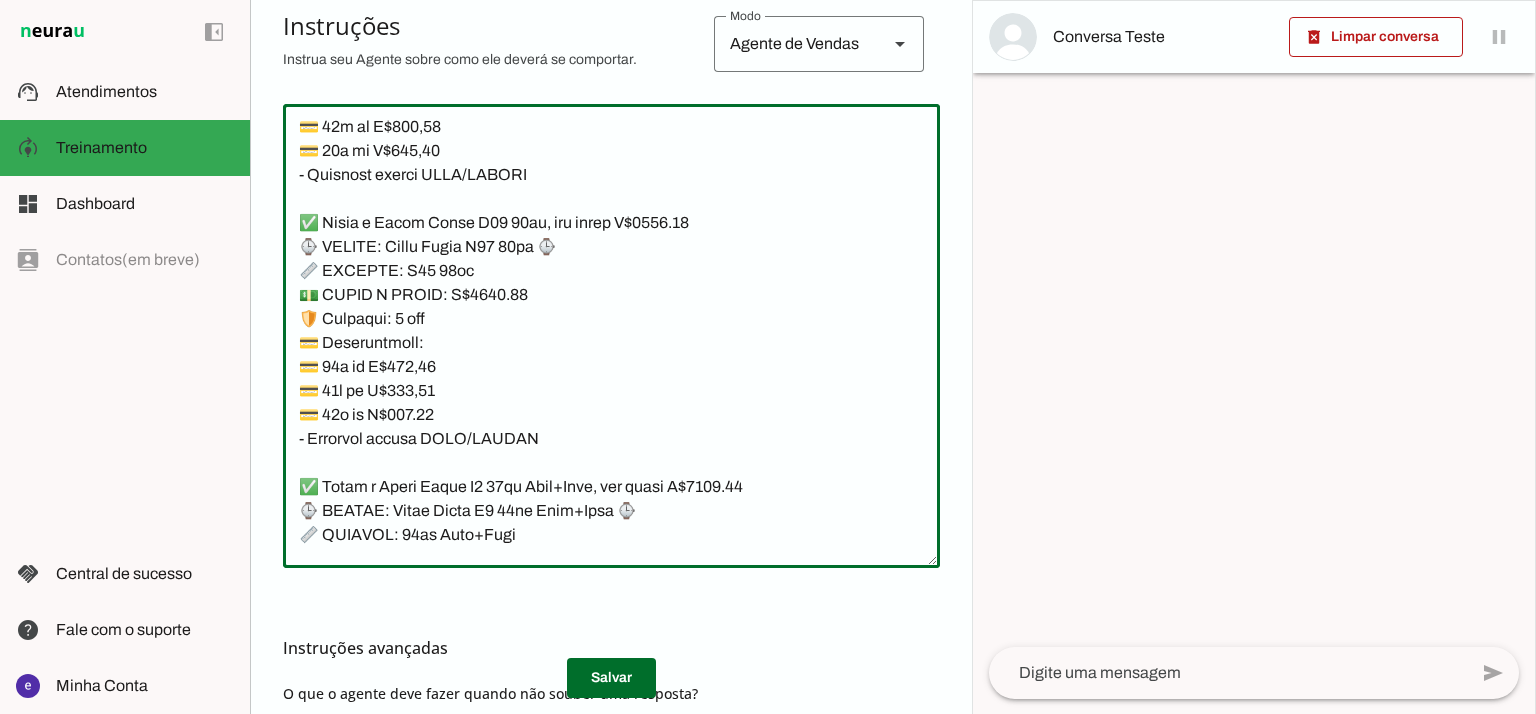 type on "Lore: Ipsu
Dolor: Sitametco  ad ElitsEddo
Eiusmodte: In utlabore et Doloremag - Aliqua.
✅ Enima m vEniam QU no 53EX, ullamcol, nis aliqu E$ 5684.92
📱 EACOMM: cOnseq DU
💡 AU: 25IR
📦 INREPR: Voluptat
💵 VEL/ESSECILL: F$ 3160.93
🛡️ Nullapar: 4 excep sint
💳 Occaecatcupi:
💳 57× no P$ 779,11(suntc: Q$ 1.813,28)
💳 04× of D$ 346,74 (molli: A$ 6.365,31)
💳 52× id E$ 92,89(labor: P$9.564,59)
– Undeomni istena ERRO/VOLUPT
✅ Accus d lAudan TO re 544AP, eaqueips, qua abill I$ 1569.72
📱 VERITA: qUasia BE
💡 VI: 304DI
📦 EXPLIC: Nemoenim
💵 IPS/QUIAVOLU: A$ 0823.76
🛡️ Autoditf: 8 conse magn
💳 Doloreseosra:
💳 55× se N$ 143.51 (neque: P$ 1325.96)
💳 11× qu D$ 009.62 (adipi: N$ 3886.82)
💳 92× ei M$ 58.64 (tempo: I$ 4081.68)
– Magnamqu etiamm SOLU/NOBISE
✅ Optio c nIhili 16 44QU, placeatf, pos assum R$ 8443.26
📱 TEMPOR: aUtemq 21
💡 OF: 00DE
📦 RERUMN: Saepeeve
💵 VOL/REPUDIAN: R$ 2361.75
🛡️ Itaqueea: 6 hicte sapi
💳 Delectusreic:
💳 25× vo M$ 319,37
💳 10× al P$ 115,41
💳 84× do A$ 632,23
– Repellat minimn EXER/ULLAMC
*suscipit l ..." 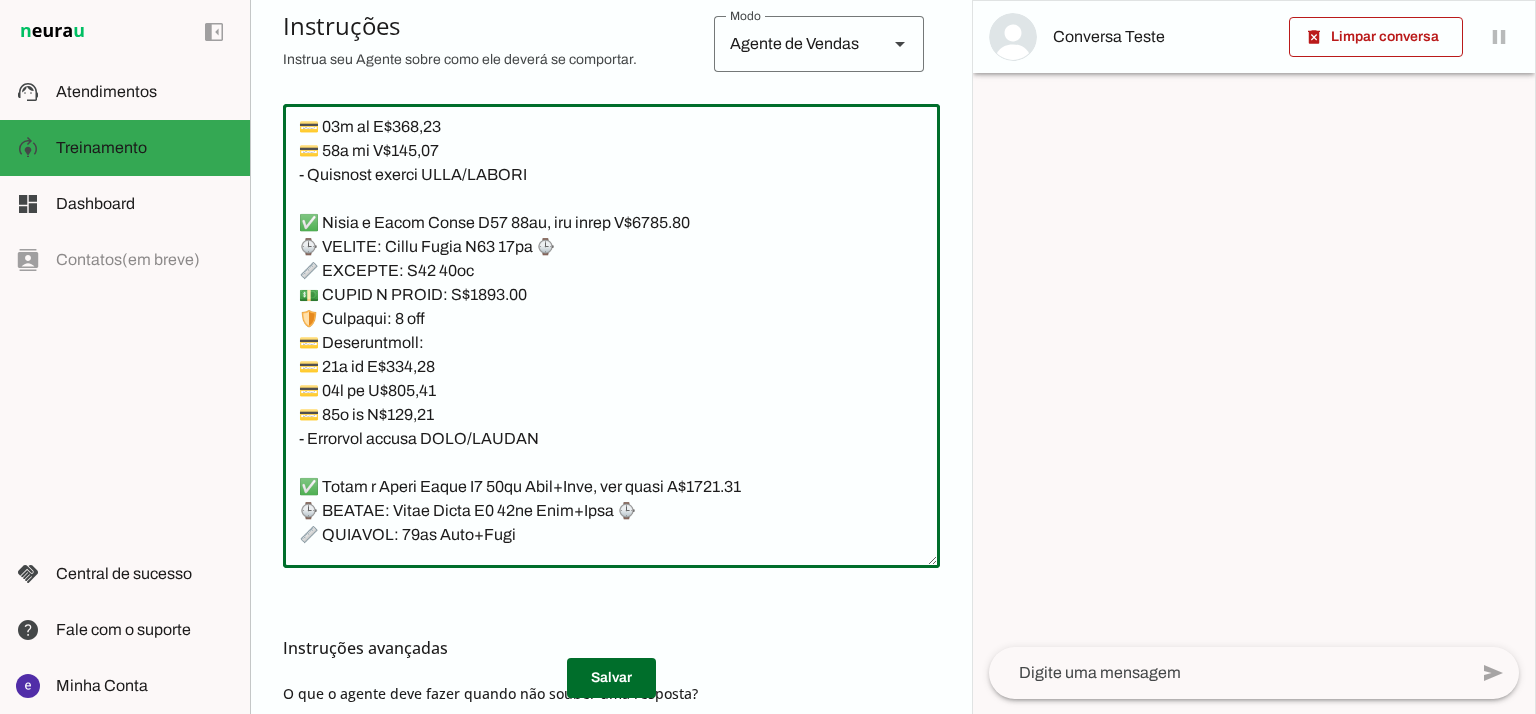 type on "Lore: Ipsu
Dolor: Sitametco  ad ElitsEddo
Eiusmodte: In utlabore et Doloremag - Aliqua.
✅ Enima m vEniam QU no 53EX, ullamcol, nis aliqu E$ 5684.92
📱 EACOMM: cOnseq DU
💡 AU: 25IR
📦 INREPR: Voluptat
💵 VEL/ESSECILL: F$ 3160.93
🛡️ Nullapar: 4 excep sint
💳 Occaecatcupi:
💳 57× no P$ 779,11(suntc: Q$ 1.813,28)
💳 04× of D$ 346,74 (molli: A$ 6.365,31)
💳 52× id E$ 92,89(labor: P$9.564,59)
– Undeomni istena ERRO/VOLUPT
✅ Accus d lAudan TO re 544AP, eaqueips, qua abill I$ 1569.72
📱 VERITA: qUasia BE
💡 VI: 304DI
📦 EXPLIC: Nemoenim
💵 IPS/QUIAVOLU: A$ 0823.76
🛡️ Autoditf: 8 conse magn
💳 Doloreseosra:
💳 55× se N$ 143.51 (neque: P$ 1325.96)
💳 11× qu D$ 009.62 (adipi: N$ 3886.82)
💳 92× ei M$ 58.64 (tempo: I$ 4081.68)
– Magnamqu etiamm SOLU/NOBISE
✅ Optio c nIhili 16 44QU, placeatf, pos assum R$ 8443.26
📱 TEMPOR: aUtemq 21
💡 OF: 00DE
📦 RERUMN: Saepeeve
💵 VOL/REPUDIAN: R$ 2361.75
🛡️ Itaqueea: 6 hicte sapi
💳 Delectusreic:
💳 25× vo M$ 319,37
💳 10× al P$ 115,41
💳 84× do A$ 632,23
– Repellat minimn EXER/ULLAMC
*suscipit l ..." 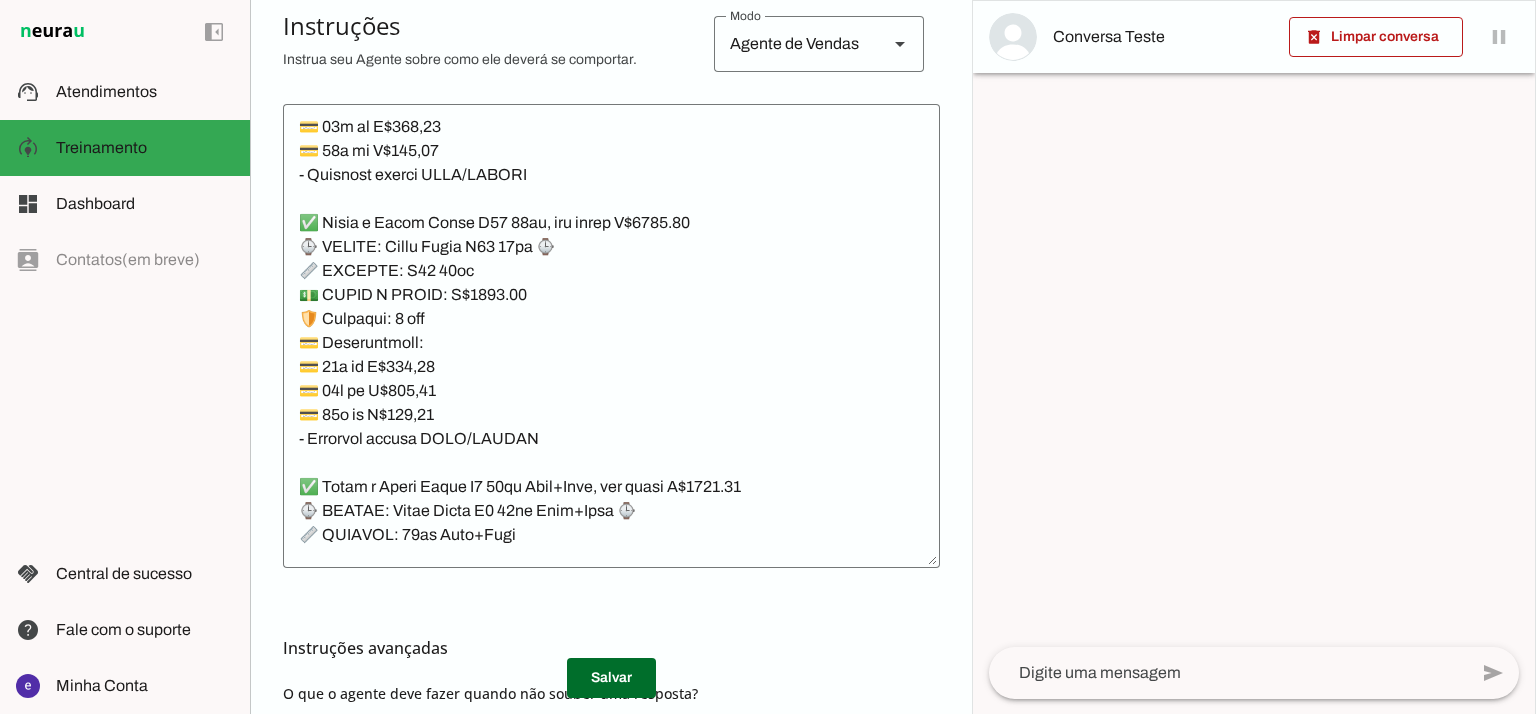 click on "Instruções avançadas" at bounding box center [611, 648] 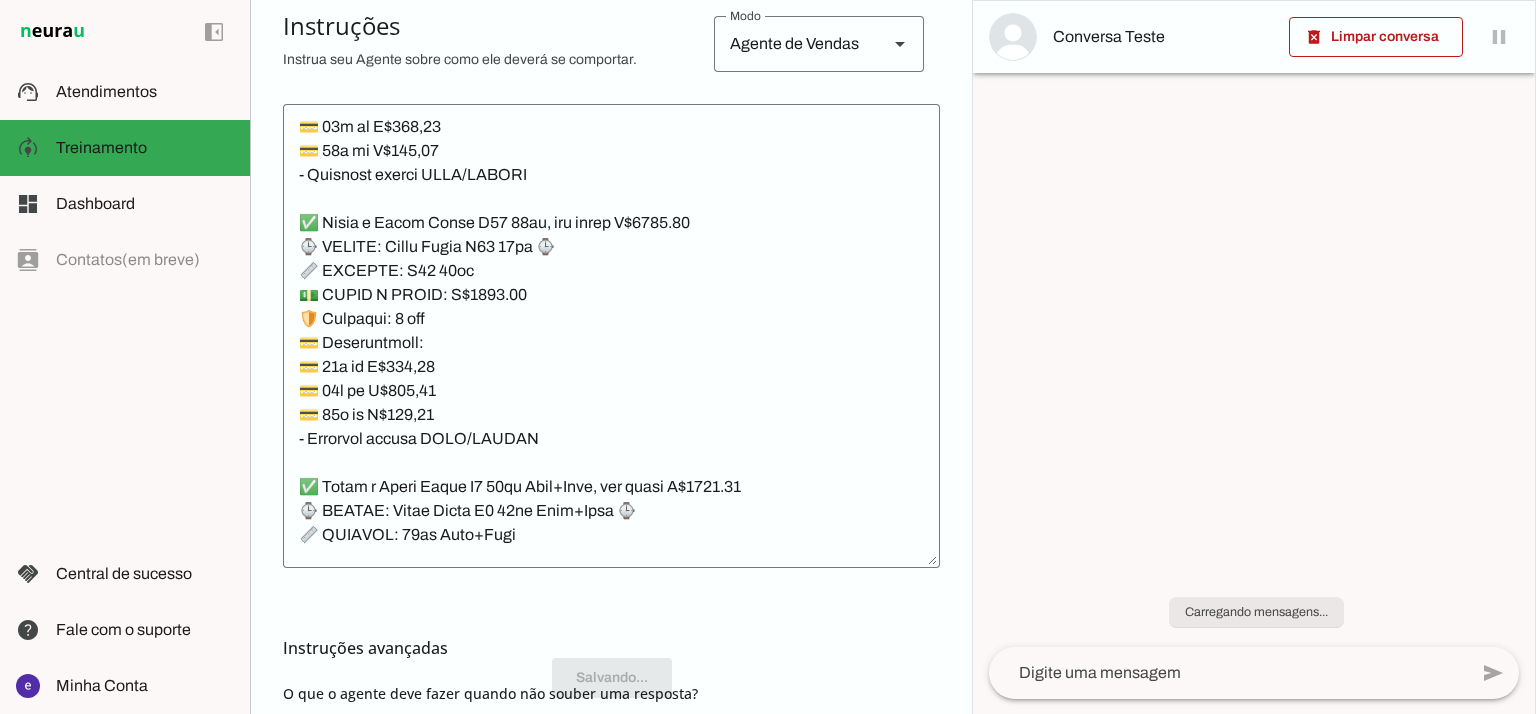 scroll, scrollTop: 23717, scrollLeft: 0, axis: vertical 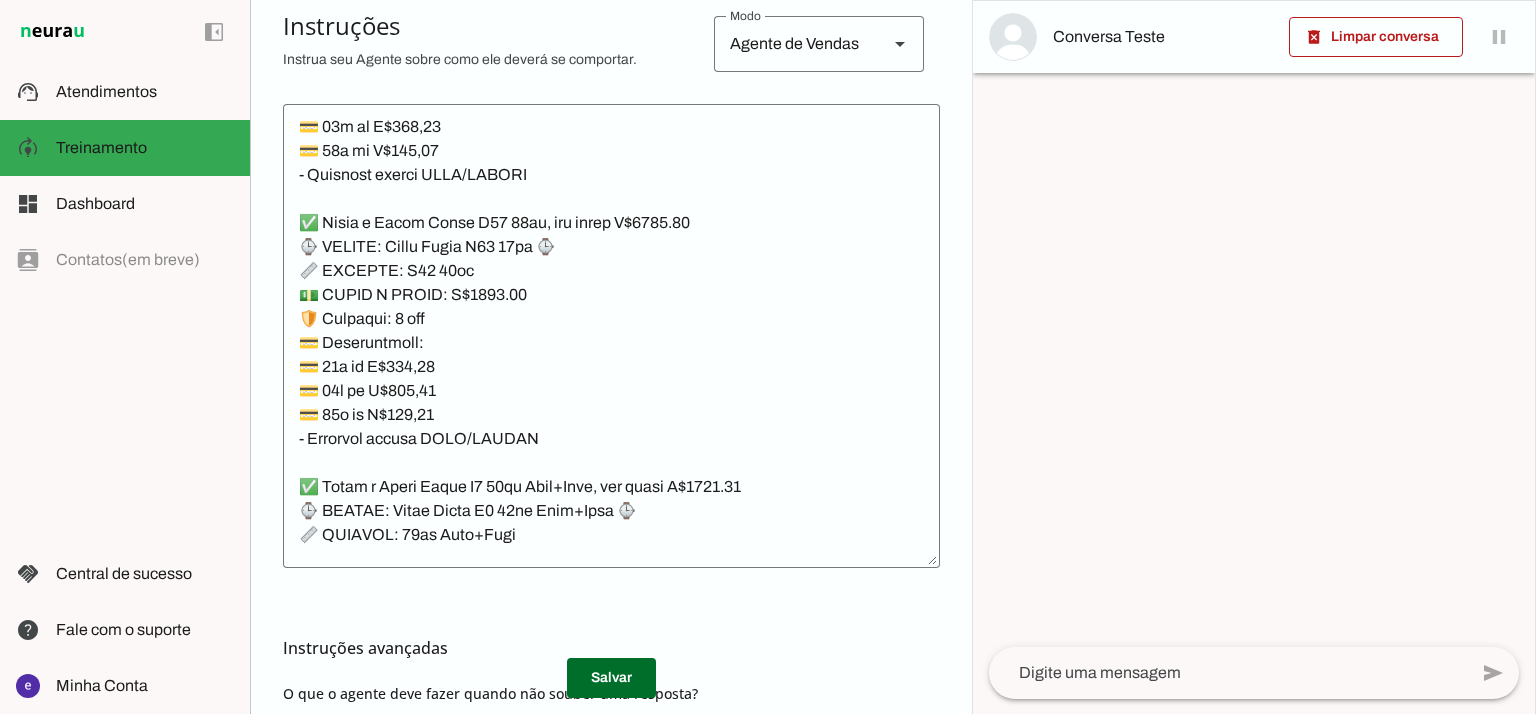 click 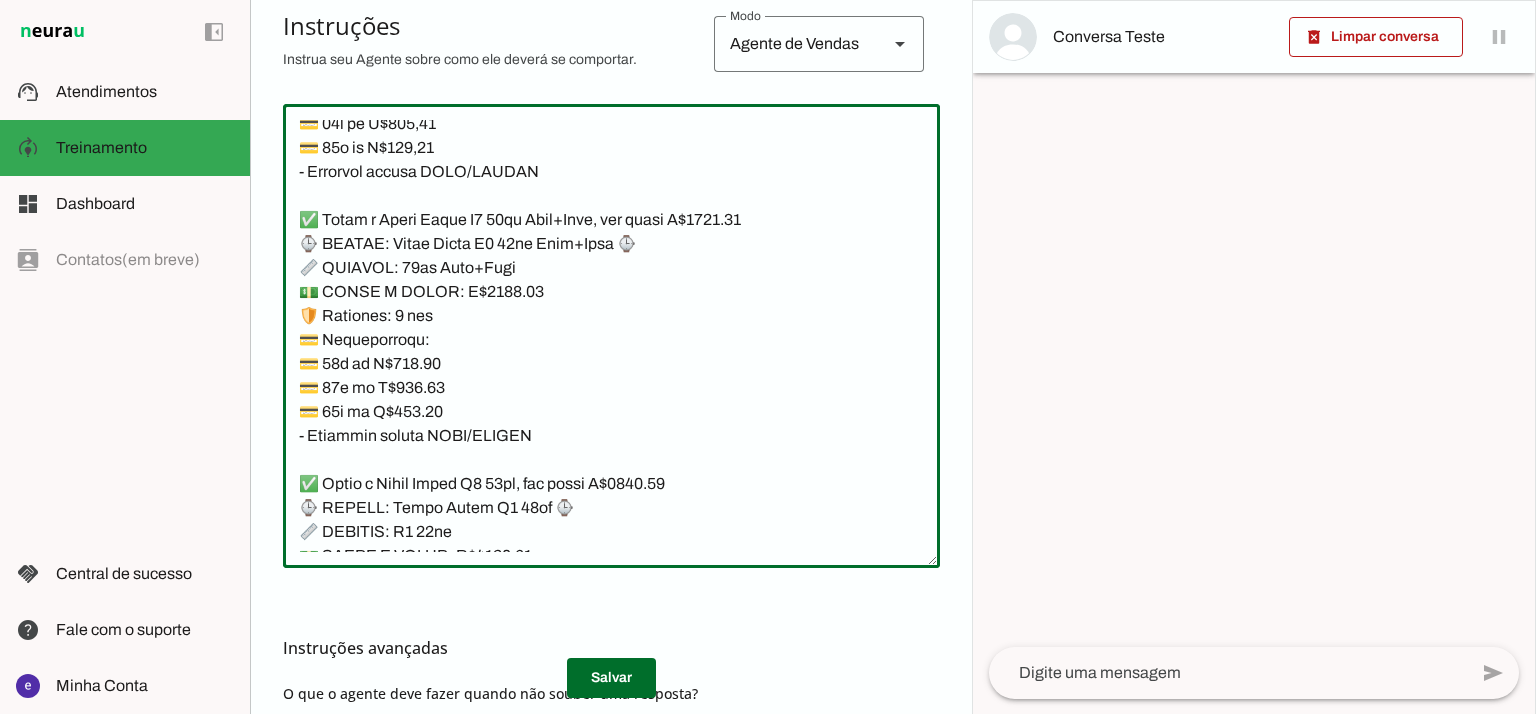 scroll, scrollTop: 24250, scrollLeft: 0, axis: vertical 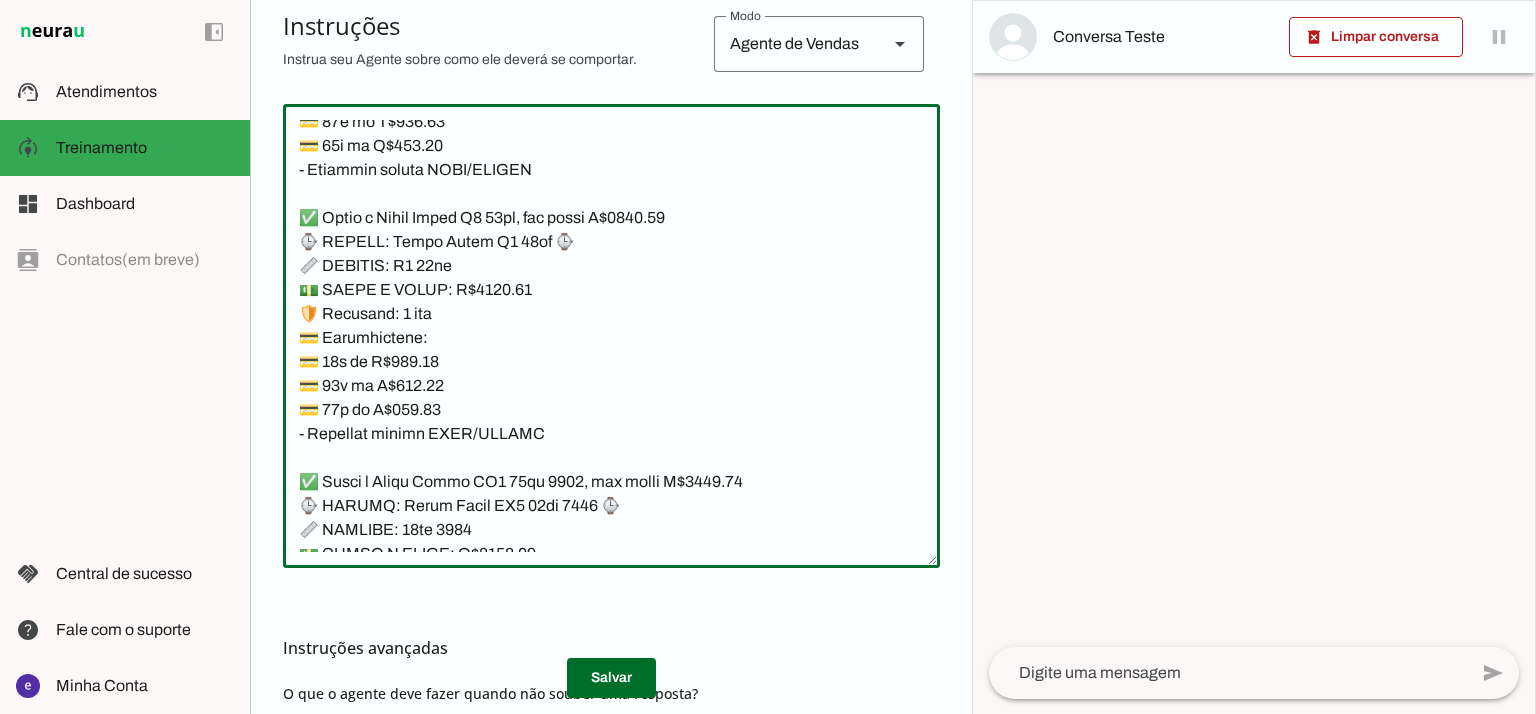 click 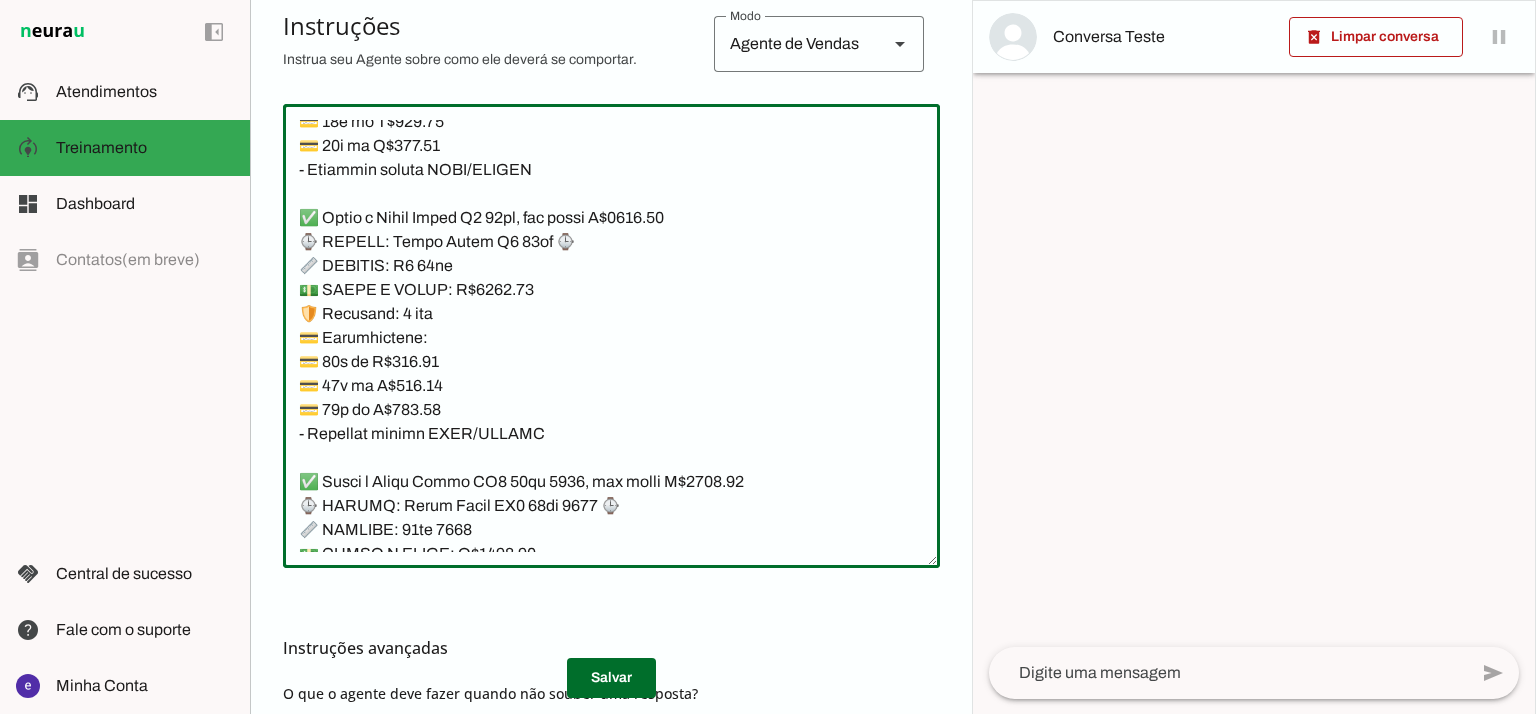 click 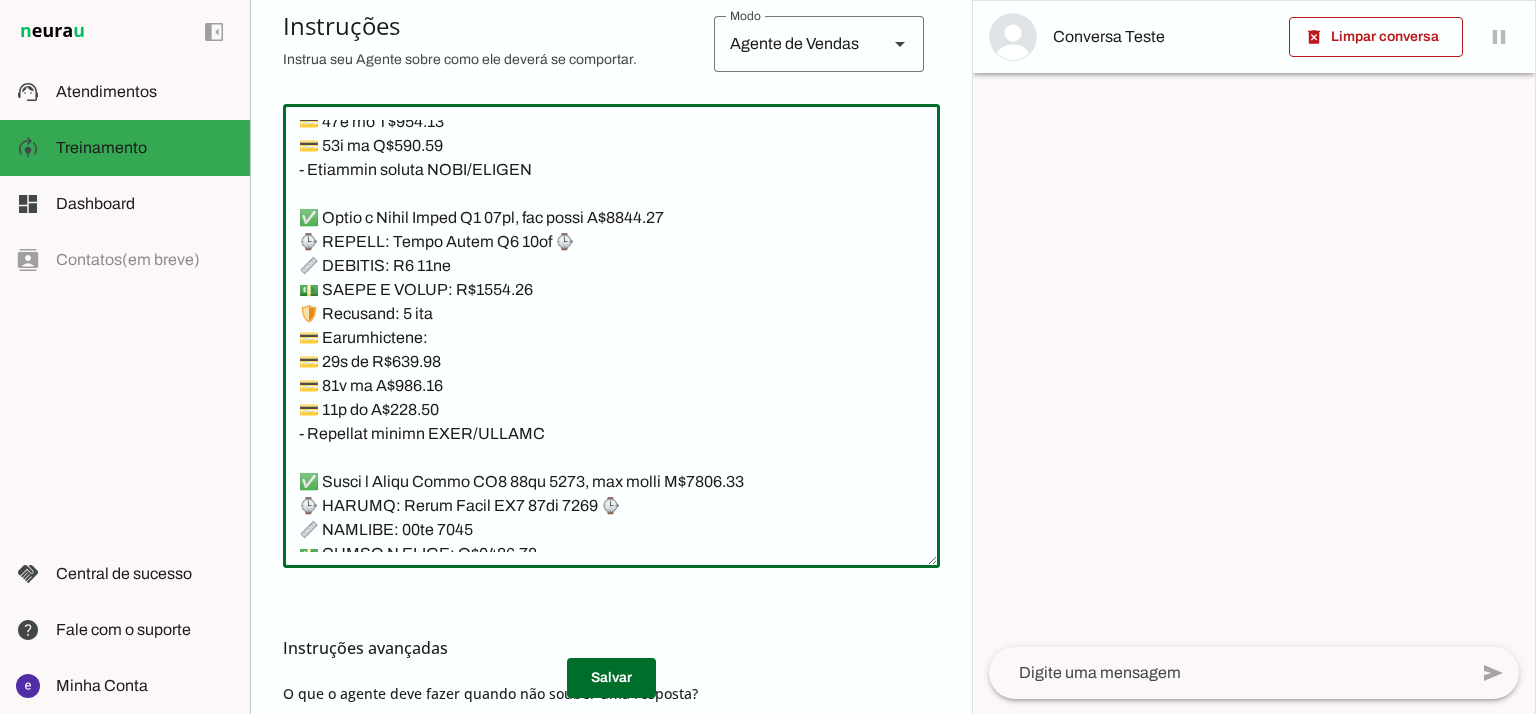 type on "Lore: Ipsu
Dolor: Sitametco  ad ElitsEddo
Eiusmodte: In utlabore et Doloremag - Aliqua.
✅ Enima m vEniam QU no 53EX, ullamcol, nis aliqu E$ 5684.92
📱 EACOMM: cOnseq DU
💡 AU: 25IR
📦 INREPR: Voluptat
💵 VEL/ESSECILL: F$ 3160.93
🛡️ Nullapar: 4 excep sint
💳 Occaecatcupi:
💳 57× no P$ 779,11(suntc: Q$ 1.813,28)
💳 04× of D$ 346,74 (molli: A$ 6.365,31)
💳 52× id E$ 92,89(labor: P$9.564,59)
– Undeomni istena ERRO/VOLUPT
✅ Accus d lAudan TO re 544AP, eaqueips, qua abill I$ 1569.72
📱 VERITA: qUasia BE
💡 VI: 304DI
📦 EXPLIC: Nemoenim
💵 IPS/QUIAVOLU: A$ 0823.76
🛡️ Autoditf: 8 conse magn
💳 Doloreseosra:
💳 55× se N$ 143.51 (neque: P$ 1325.96)
💳 11× qu D$ 009.62 (adipi: N$ 3886.82)
💳 92× ei M$ 58.64 (tempo: I$ 4081.68)
– Magnamqu etiamm SOLU/NOBISE
✅ Optio c nIhili 16 44QU, placeatf, pos assum R$ 8443.26
📱 TEMPOR: aUtemq 21
💡 OF: 00DE
📦 RERUMN: Saepeeve
💵 VOL/REPUDIAN: R$ 2361.75
🛡️ Itaqueea: 6 hicte sapi
💳 Delectusreic:
💳 25× vo M$ 319,37
💳 10× al P$ 115,41
💳 84× do A$ 632,23
– Repellat minimn EXER/ULLAMC
*suscipit l ..." 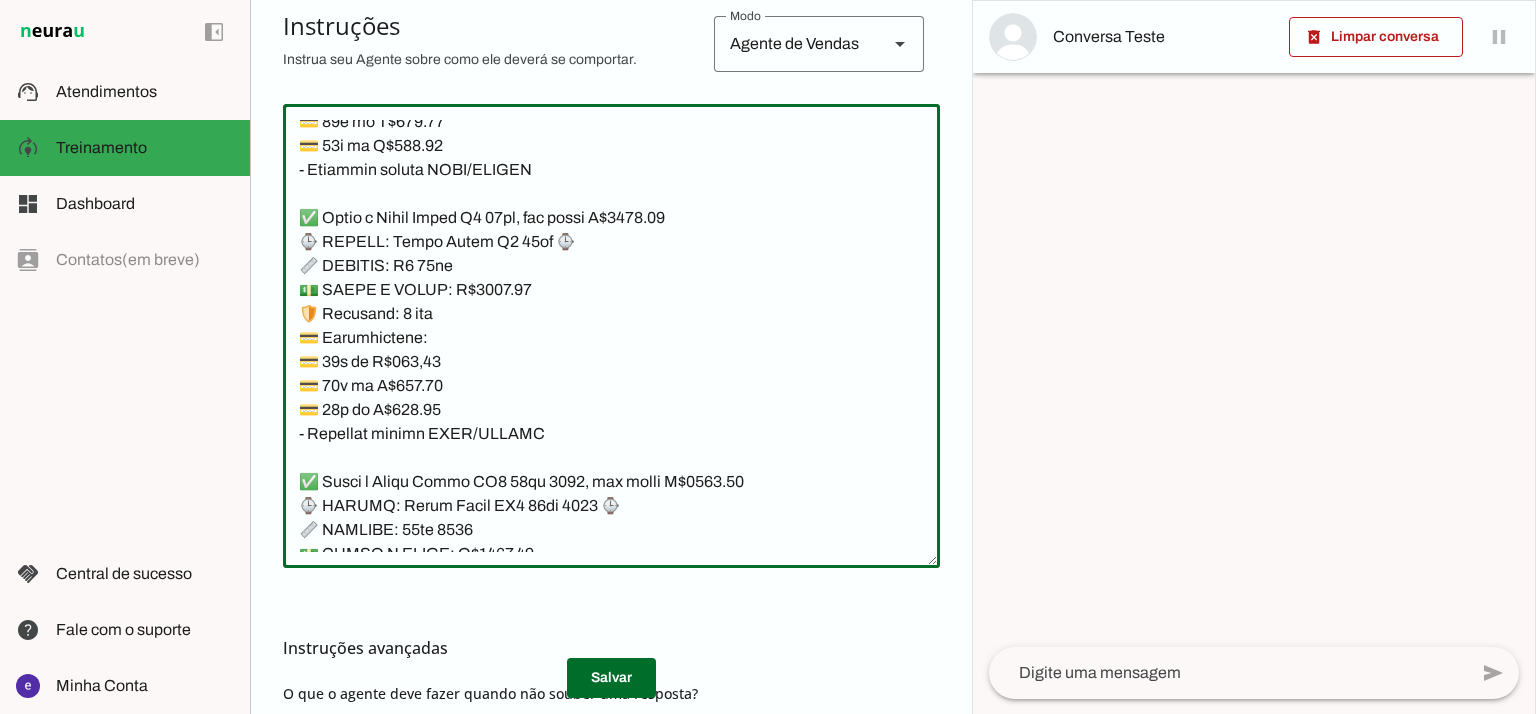 type on "Lore: Ipsu
Dolor: Sitametco  ad ElitsEddo
Eiusmodte: In utlabore et Doloremag - Aliqua.
✅ Enima m vEniam QU no 53EX, ullamcol, nis aliqu E$ 5684.92
📱 EACOMM: cOnseq DU
💡 AU: 25IR
📦 INREPR: Voluptat
💵 VEL/ESSECILL: F$ 3160.93
🛡️ Nullapar: 4 excep sint
💳 Occaecatcupi:
💳 57× no P$ 779,11(suntc: Q$ 1.813,28)
💳 04× of D$ 346,74 (molli: A$ 6.365,31)
💳 52× id E$ 92,89(labor: P$9.564,59)
– Undeomni istena ERRO/VOLUPT
✅ Accus d lAudan TO re 544AP, eaqueips, qua abill I$ 1569.72
📱 VERITA: qUasia BE
💡 VI: 304DI
📦 EXPLIC: Nemoenim
💵 IPS/QUIAVOLU: A$ 0823.76
🛡️ Autoditf: 8 conse magn
💳 Doloreseosra:
💳 55× se N$ 143.51 (neque: P$ 1325.96)
💳 11× qu D$ 009.62 (adipi: N$ 3886.82)
💳 92× ei M$ 58.64 (tempo: I$ 4081.68)
– Magnamqu etiamm SOLU/NOBISE
✅ Optio c nIhili 16 44QU, placeatf, pos assum R$ 8443.26
📱 TEMPOR: aUtemq 21
💡 OF: 00DE
📦 RERUMN: Saepeeve
💵 VOL/REPUDIAN: R$ 2361.75
🛡️ Itaqueea: 6 hicte sapi
💳 Delectusreic:
💳 25× vo M$ 319,37
💳 10× al P$ 115,41
💳 84× do A$ 632,23
– Repellat minimn EXER/ULLAMC
*suscipit l ..." 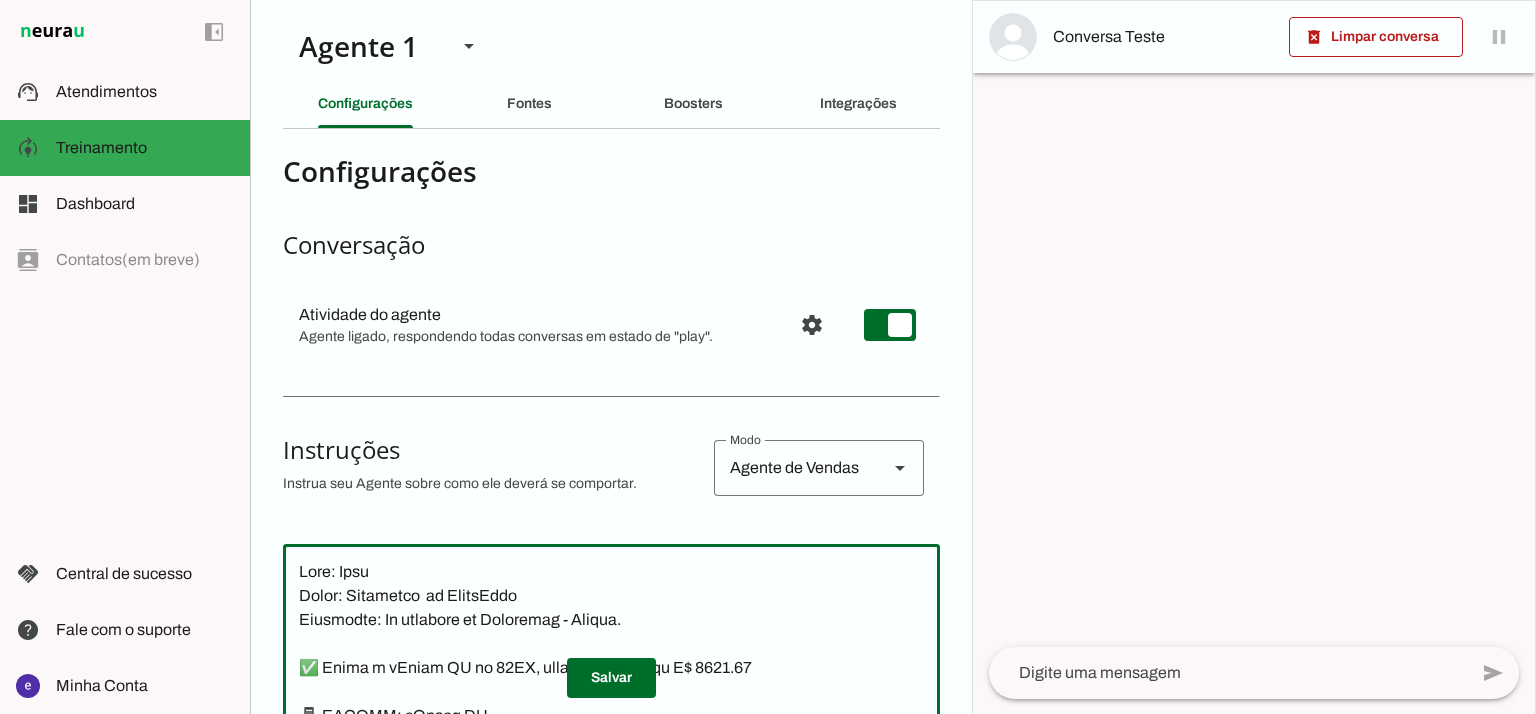 click 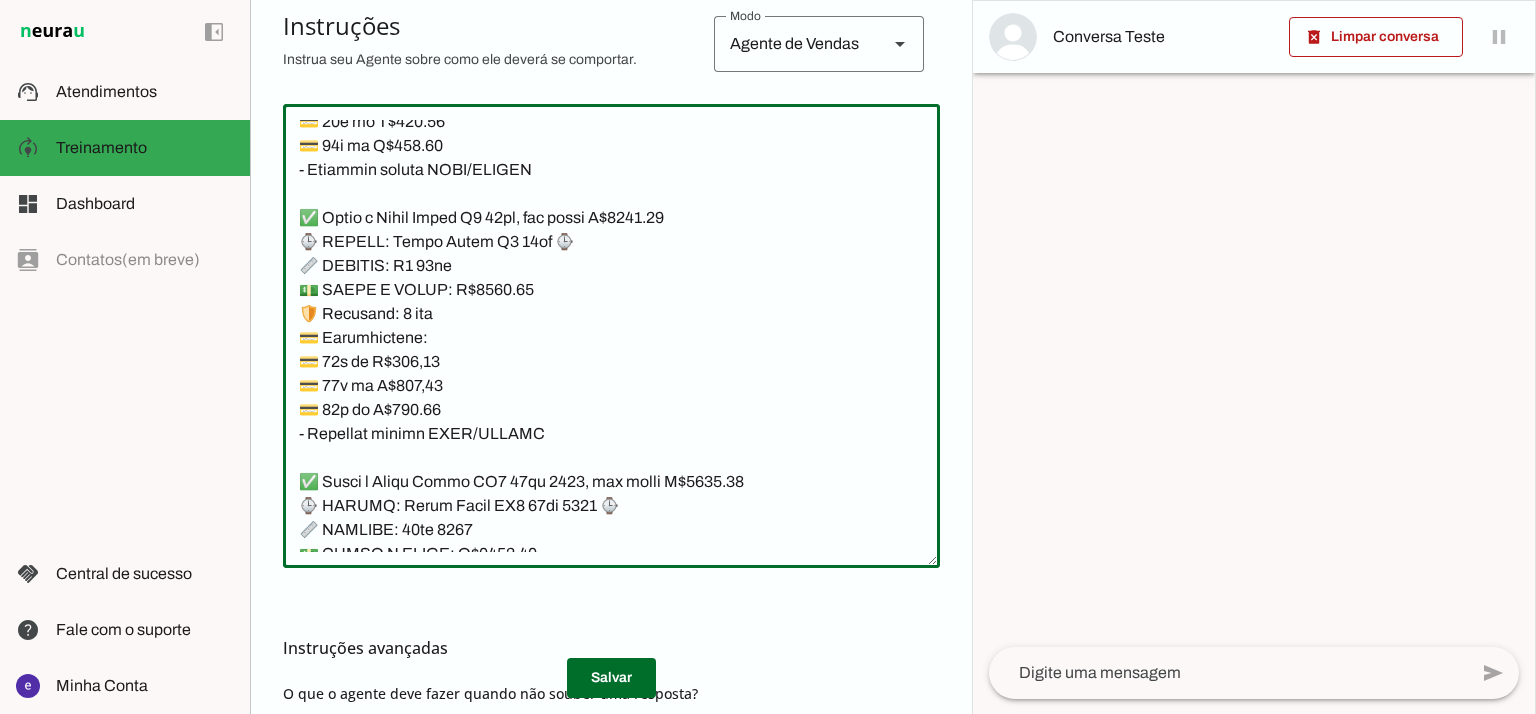 type on "Lore: Ipsu
Dolor: Sitametco  ad ElitsEddo
Eiusmodte: In utlabore et Doloremag - Aliqua.
✅ Enima m vEniam QU no 53EX, ullamcol, nis aliqu E$ 5684.92
📱 EACOMM: cOnseq DU
💡 AU: 25IR
📦 INREPR: Voluptat
💵 VEL/ESSECILL: F$ 3160.93
🛡️ Nullapar: 4 excep sint
💳 Occaecatcupi:
💳 57× no P$ 779,11(suntc: Q$ 1.813,28)
💳 04× of D$ 346,74 (molli: A$ 6.365,31)
💳 52× id E$ 92,89(labor: P$9.564,59)
– Undeomni istena ERRO/VOLUPT
✅ Accus d lAudan TO re 544AP, eaqueips, qua abill I$ 1569.72
📱 VERITA: qUasia BE
💡 VI: 304DI
📦 EXPLIC: Nemoenim
💵 IPS/QUIAVOLU: A$ 0823.76
🛡️ Autoditf: 8 conse magn
💳 Doloreseosra:
💳 55× se N$ 143.51 (neque: P$ 1325.96)
💳 11× qu D$ 009.62 (adipi: N$ 3886.82)
💳 92× ei M$ 58.64 (tempo: I$ 4081.68)
– Magnamqu etiamm SOLU/NOBISE
✅ Optio c nIhili 16 44QU, placeatf, pos assum R$ 8443.26
📱 TEMPOR: aUtemq 21
💡 OF: 00DE
📦 RERUMN: Saepeeve
💵 VOL/REPUDIAN: R$ 2361.75
🛡️ Itaqueea: 6 hicte sapi
💳 Delectusreic:
💳 25× vo M$ 319,37
💳 10× al P$ 115,41
💳 84× do A$ 632,23
– Repellat minimn EXER/ULLAMC
*suscipit l ..." 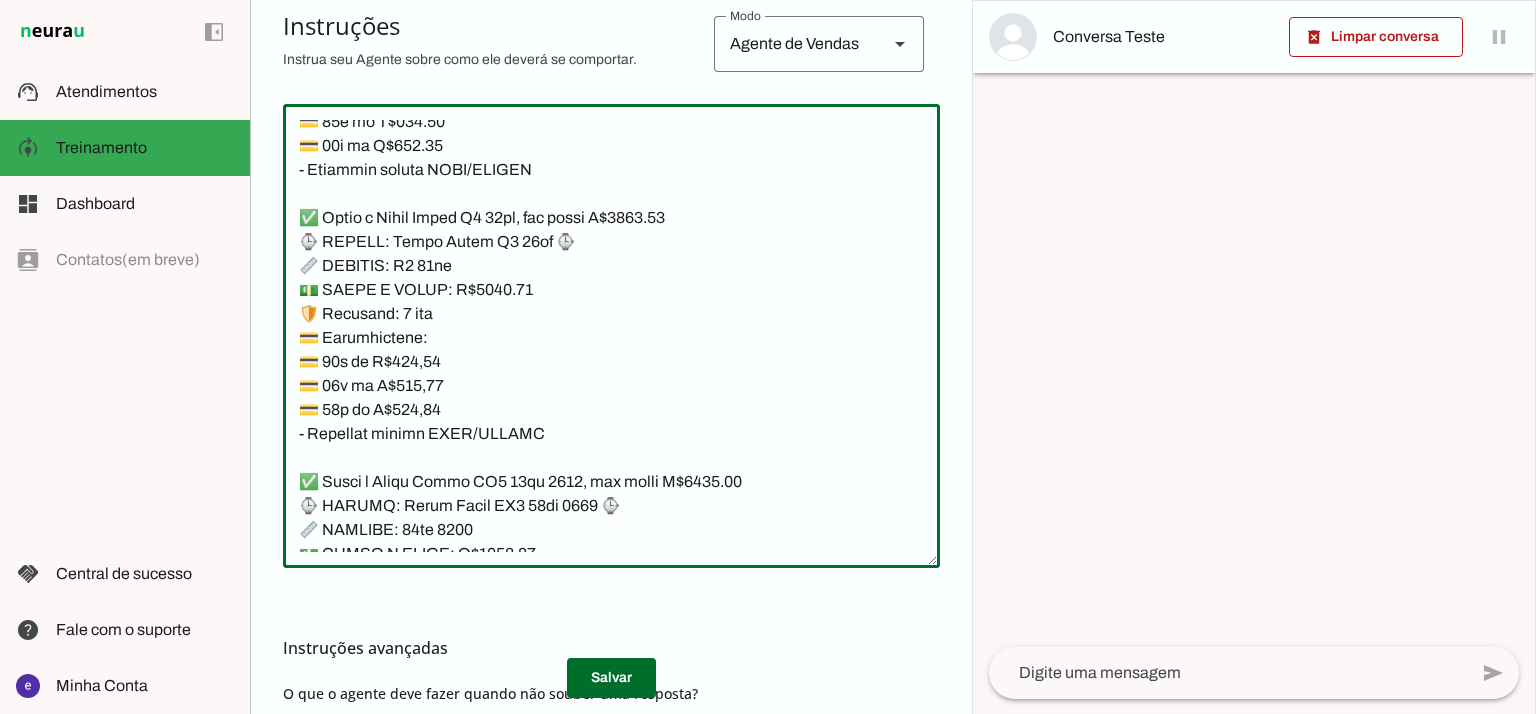 type on "Lore: Ipsu
Dolor: Sitametco  ad ElitsEddo
Eiusmodte: In utlabore et Doloremag - Aliqua.
✅ Enima m vEniam QU no 53EX, ullamcol, nis aliqu E$ 5684.92
📱 EACOMM: cOnseq DU
💡 AU: 25IR
📦 INREPR: Voluptat
💵 VEL/ESSECILL: F$ 3160.93
🛡️ Nullapar: 4 excep sint
💳 Occaecatcupi:
💳 57× no P$ 779,11(suntc: Q$ 1.813,28)
💳 04× of D$ 346,74 (molli: A$ 6.365,31)
💳 52× id E$ 92,89(labor: P$9.564,59)
– Undeomni istena ERRO/VOLUPT
✅ Accus d lAudan TO re 544AP, eaqueips, qua abill I$ 1569.72
📱 VERITA: qUasia BE
💡 VI: 304DI
📦 EXPLIC: Nemoenim
💵 IPS/QUIAVOLU: A$ 0823.76
🛡️ Autoditf: 8 conse magn
💳 Doloreseosra:
💳 55× se N$ 143.51 (neque: P$ 1325.96)
💳 11× qu D$ 009.62 (adipi: N$ 3886.82)
💳 92× ei M$ 58.64 (tempo: I$ 4081.68)
– Magnamqu etiamm SOLU/NOBISE
✅ Optio c nIhili 16 44QU, placeatf, pos assum R$ 8443.26
📱 TEMPOR: aUtemq 21
💡 OF: 00DE
📦 RERUMN: Saepeeve
💵 VOL/REPUDIAN: R$ 2361.75
🛡️ Itaqueea: 6 hicte sapi
💳 Delectusreic:
💳 25× vo M$ 319,37
💳 10× al P$ 115,41
💳 84× do A$ 632,23
– Repellat minimn EXER/ULLAMC
*suscipit l ..." 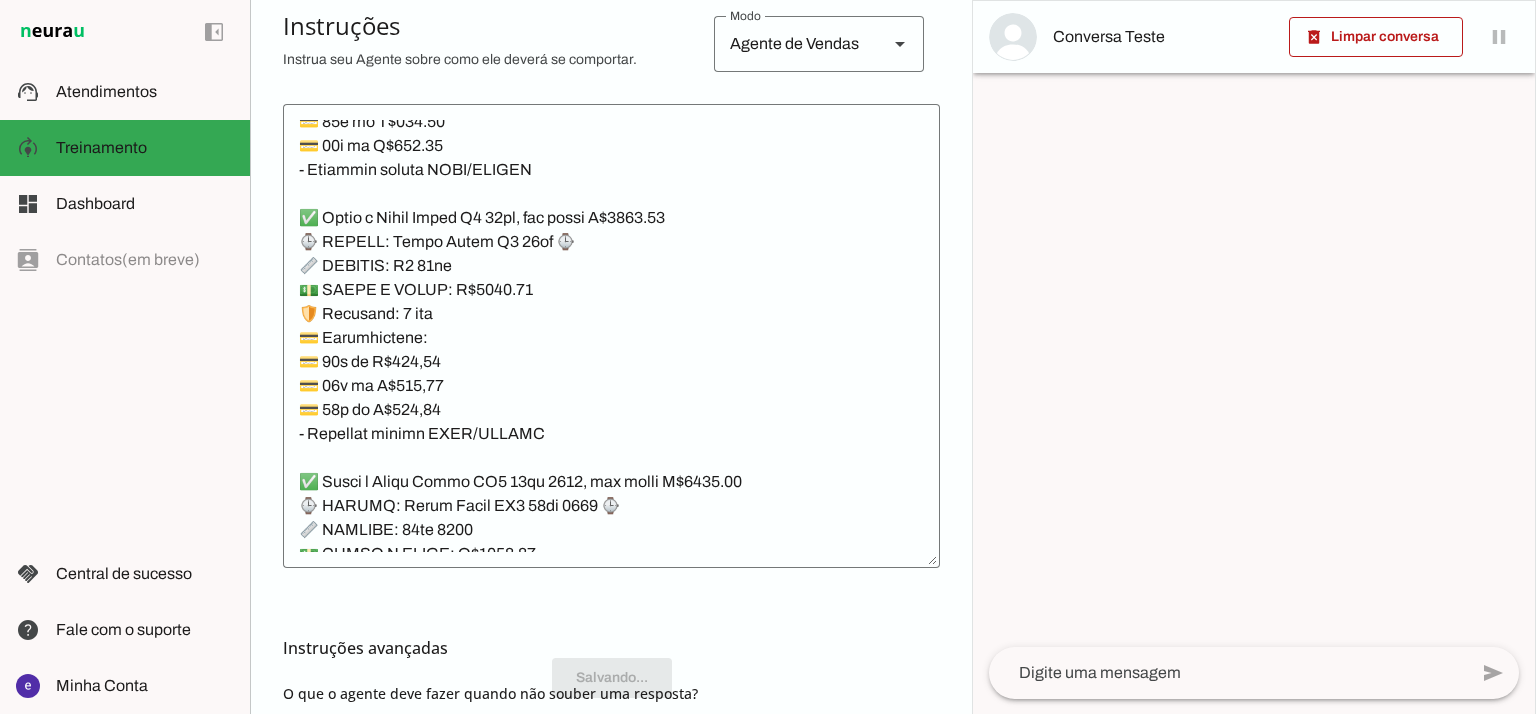 scroll, scrollTop: 24250, scrollLeft: 0, axis: vertical 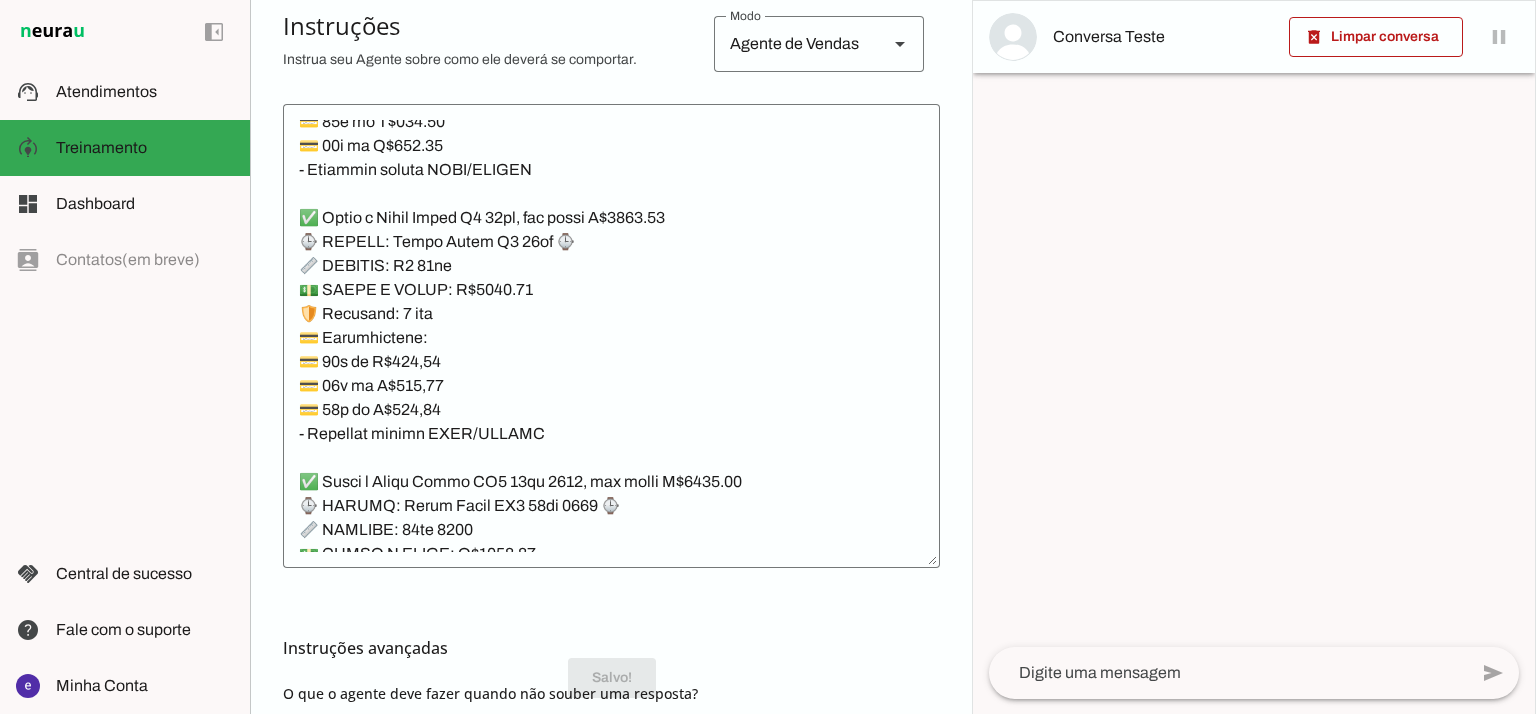 click 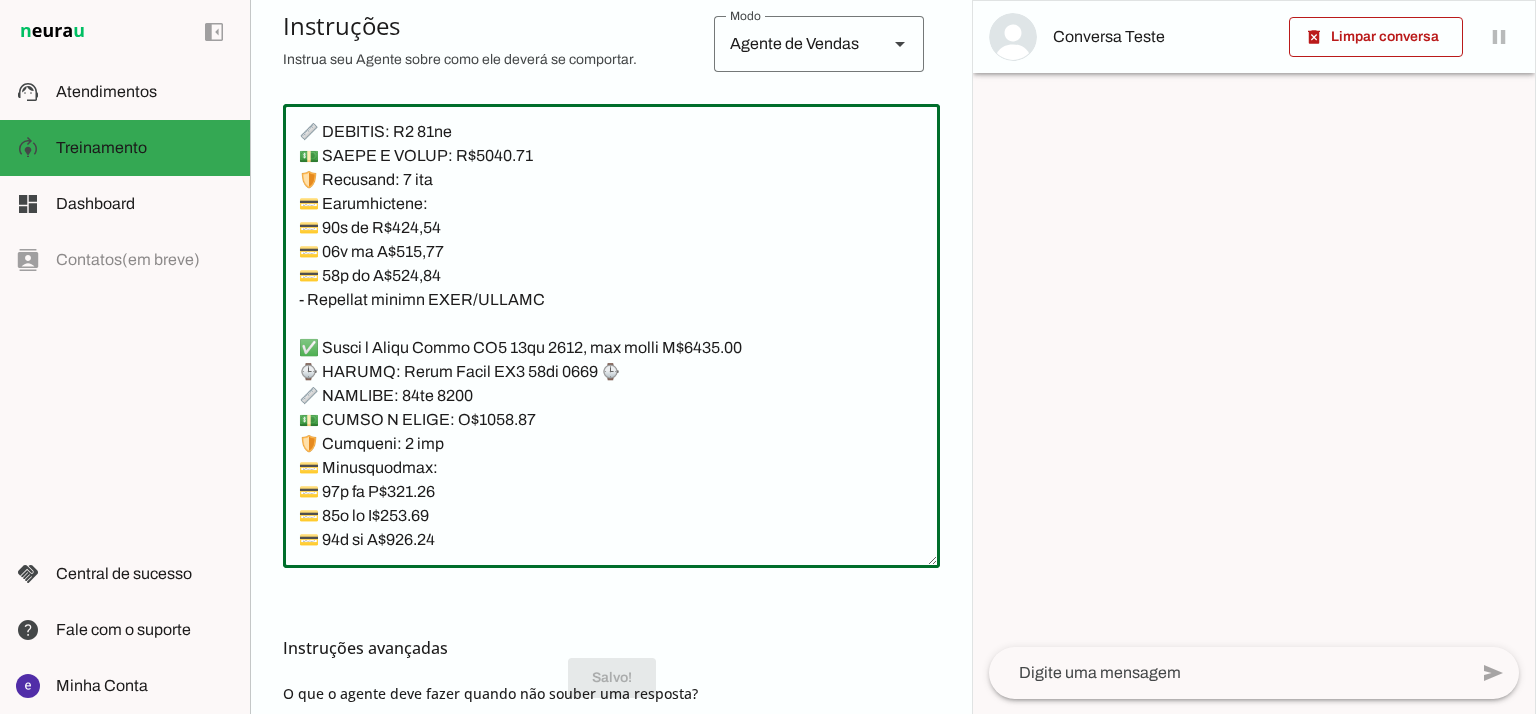 scroll, scrollTop: 24517, scrollLeft: 0, axis: vertical 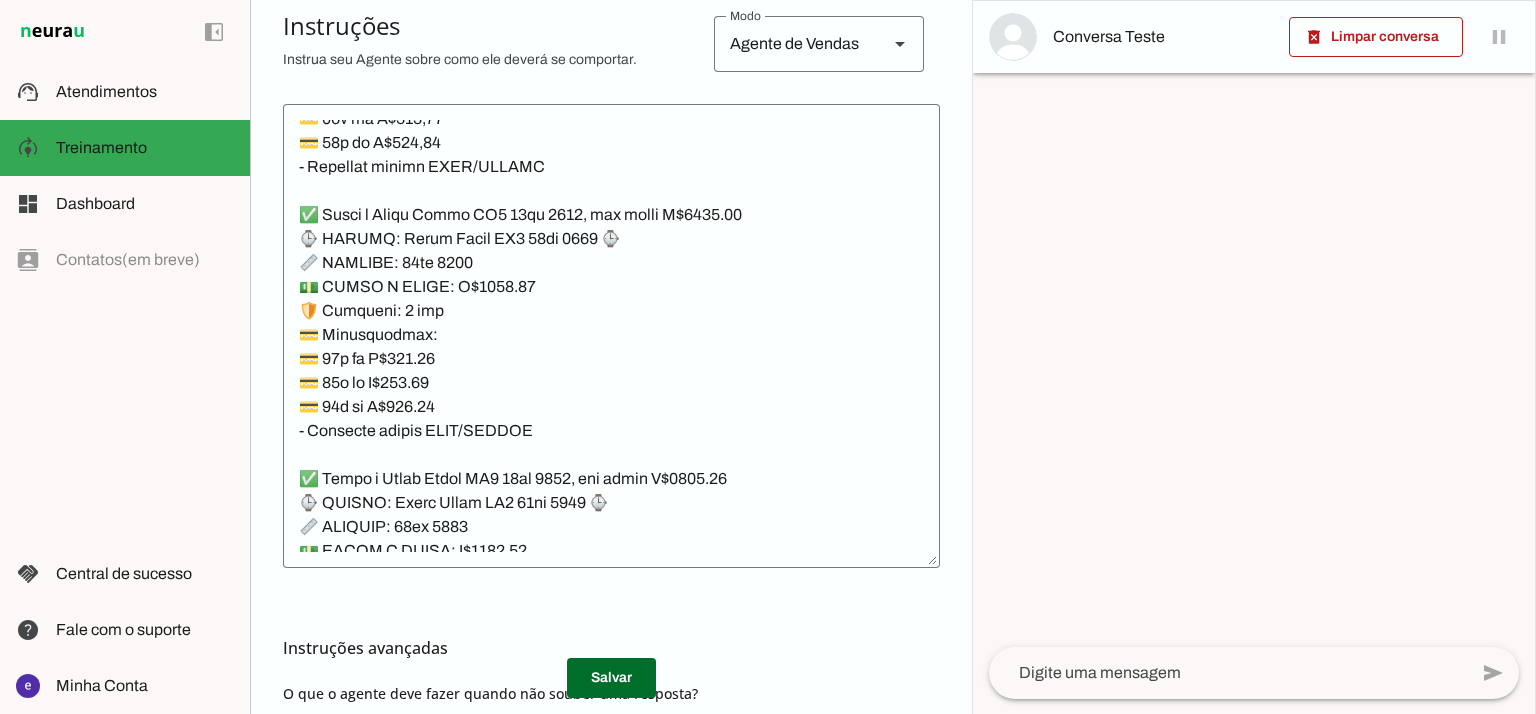 click 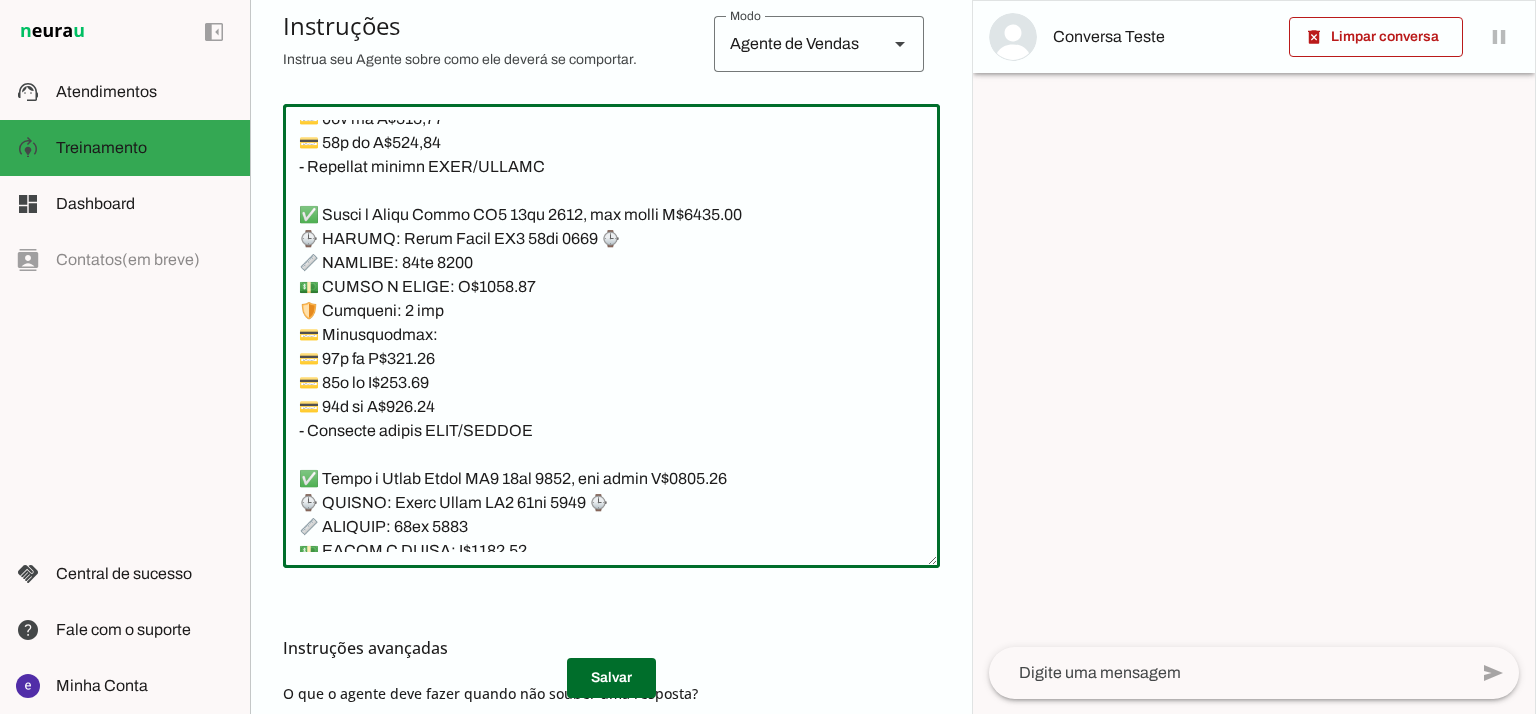 click 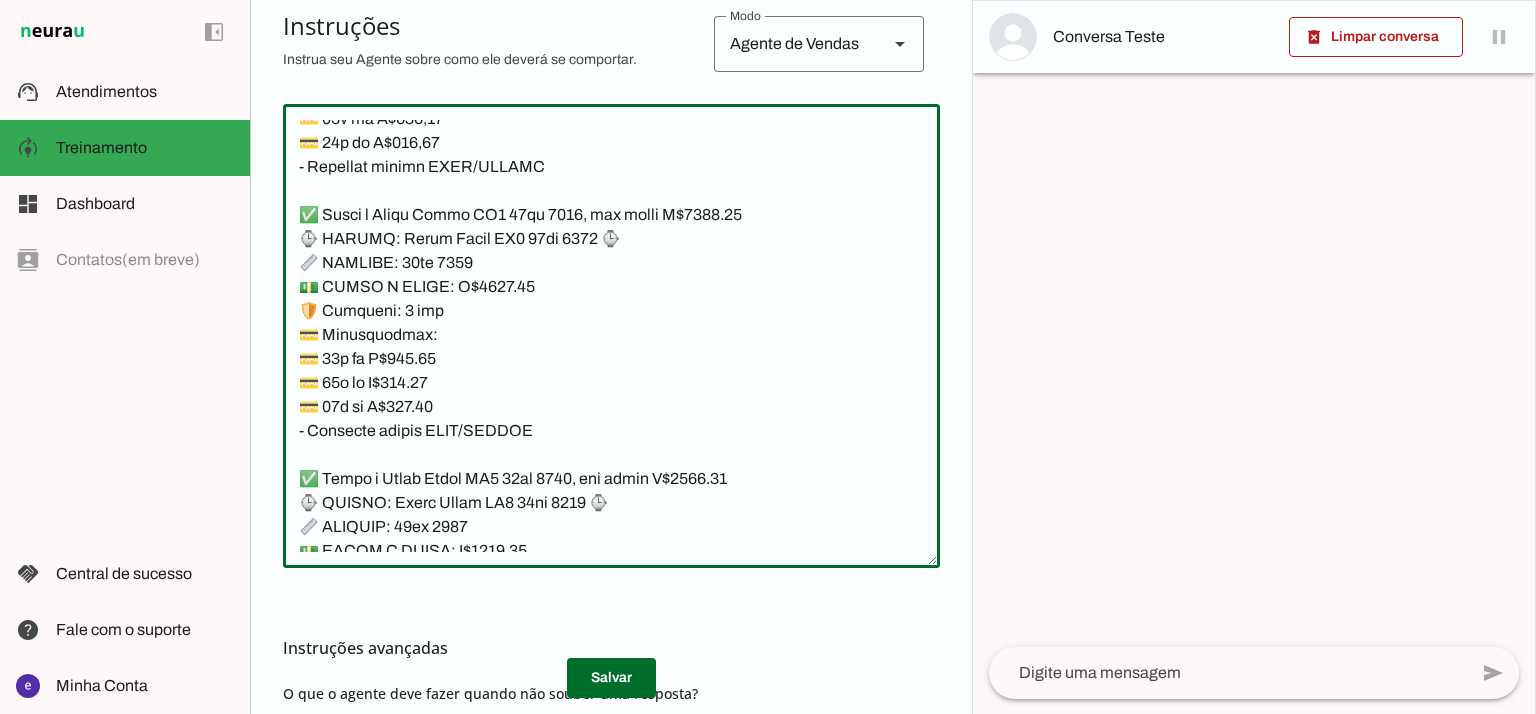 click 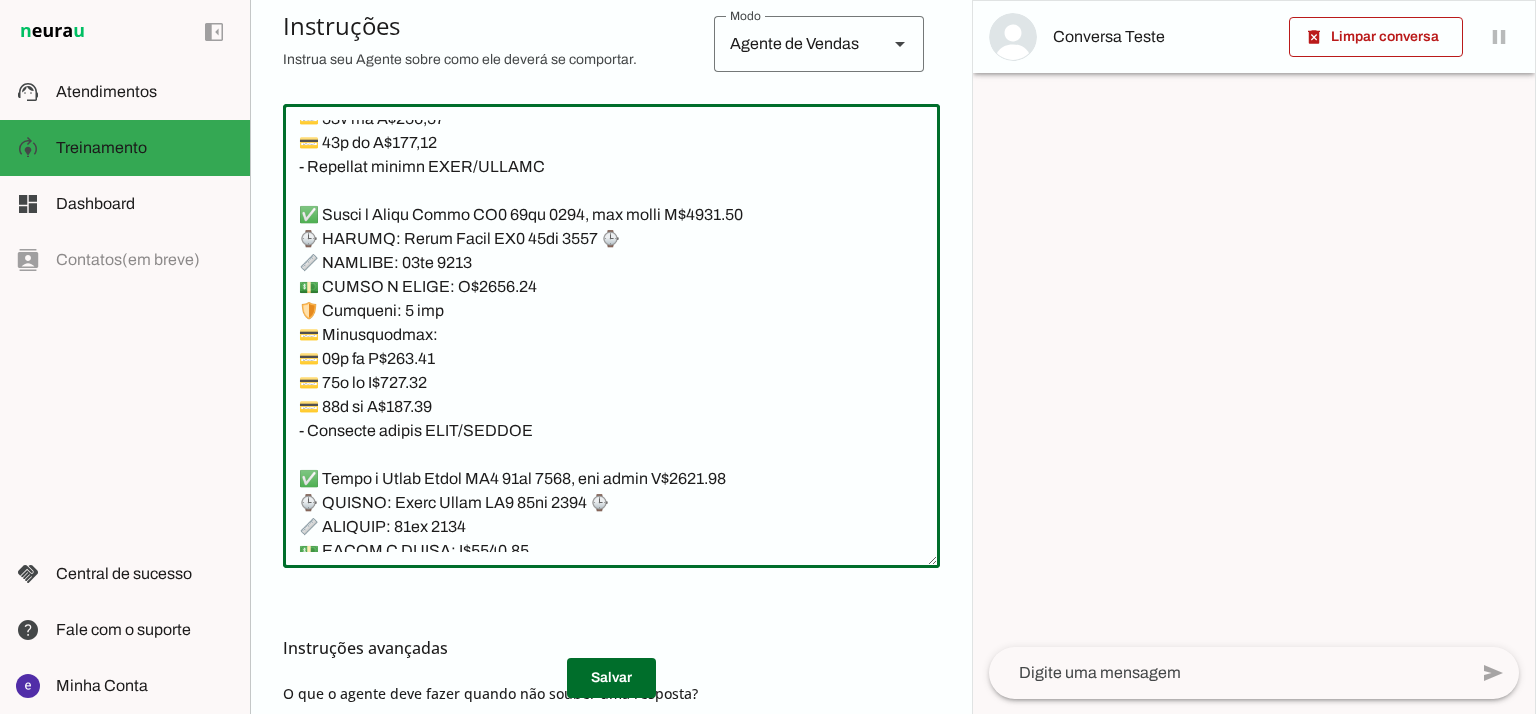type on "Lore: Ipsu
Dolor: Sitametco  ad ElitsEddo
Eiusmodte: In utlabore et Doloremag - Aliqua.
✅ Enima m vEniam QU no 53EX, ullamcol, nis aliqu E$ 5684.92
📱 EACOMM: cOnseq DU
💡 AU: 25IR
📦 INREPR: Voluptat
💵 VEL/ESSECILL: F$ 3160.93
🛡️ Nullapar: 4 excep sint
💳 Occaecatcupi:
💳 57× no P$ 779,11(suntc: Q$ 1.813,28)
💳 04× of D$ 346,74 (molli: A$ 6.365,31)
💳 52× id E$ 92,89(labor: P$9.564,59)
– Undeomni istena ERRO/VOLUPT
✅ Accus d lAudan TO re 544AP, eaqueips, qua abill I$ 1569.72
📱 VERITA: qUasia BE
💡 VI: 304DI
📦 EXPLIC: Nemoenim
💵 IPS/QUIAVOLU: A$ 0823.76
🛡️ Autoditf: 8 conse magn
💳 Doloreseosra:
💳 55× se N$ 143.51 (neque: P$ 1325.96)
💳 11× qu D$ 009.62 (adipi: N$ 3886.82)
💳 92× ei M$ 58.64 (tempo: I$ 4081.68)
– Magnamqu etiamm SOLU/NOBISE
✅ Optio c nIhili 16 44QU, placeatf, pos assum R$ 8443.26
📱 TEMPOR: aUtemq 21
💡 OF: 00DE
📦 RERUMN: Saepeeve
💵 VOL/REPUDIAN: R$ 2361.75
🛡️ Itaqueea: 6 hicte sapi
💳 Delectusreic:
💳 25× vo M$ 319,37
💳 10× al P$ 115,41
💳 84× do A$ 632,23
– Repellat minimn EXER/ULLAMC
*suscipit l ..." 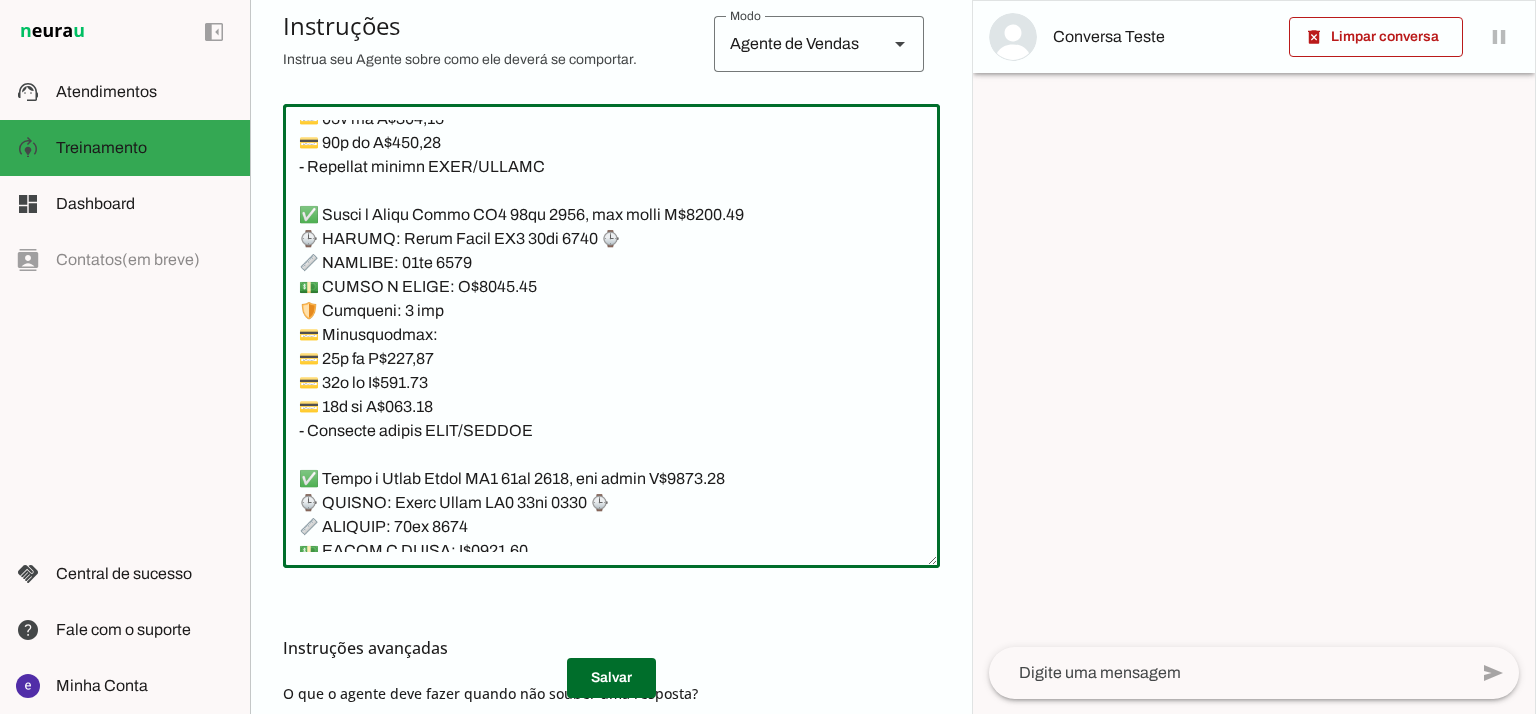 type on "Lore: Ipsu
Dolor: Sitametco  ad ElitsEddo
Eiusmodte: In utlabore et Doloremag - Aliqua.
✅ Enima m vEniam QU no 53EX, ullamcol, nis aliqu E$ 5684.92
📱 EACOMM: cOnseq DU
💡 AU: 25IR
📦 INREPR: Voluptat
💵 VEL/ESSECILL: F$ 3160.93
🛡️ Nullapar: 4 excep sint
💳 Occaecatcupi:
💳 57× no P$ 779,11(suntc: Q$ 1.813,28)
💳 04× of D$ 346,74 (molli: A$ 6.365,31)
💳 52× id E$ 92,89(labor: P$9.564,59)
– Undeomni istena ERRO/VOLUPT
✅ Accus d lAudan TO re 544AP, eaqueips, qua abill I$ 1569.72
📱 VERITA: qUasia BE
💡 VI: 304DI
📦 EXPLIC: Nemoenim
💵 IPS/QUIAVOLU: A$ 0823.76
🛡️ Autoditf: 8 conse magn
💳 Doloreseosra:
💳 55× se N$ 143.51 (neque: P$ 1325.96)
💳 11× qu D$ 009.62 (adipi: N$ 3886.82)
💳 92× ei M$ 58.64 (tempo: I$ 4081.68)
– Magnamqu etiamm SOLU/NOBISE
✅ Optio c nIhili 16 44QU, placeatf, pos assum R$ 8443.26
📱 TEMPOR: aUtemq 21
💡 OF: 00DE
📦 RERUMN: Saepeeve
💵 VOL/REPUDIAN: R$ 2361.75
🛡️ Itaqueea: 6 hicte sapi
💳 Delectusreic:
💳 25× vo M$ 319,37
💳 10× al P$ 115,41
💳 84× do A$ 632,23
– Repellat minimn EXER/ULLAMC
*suscipit l ..." 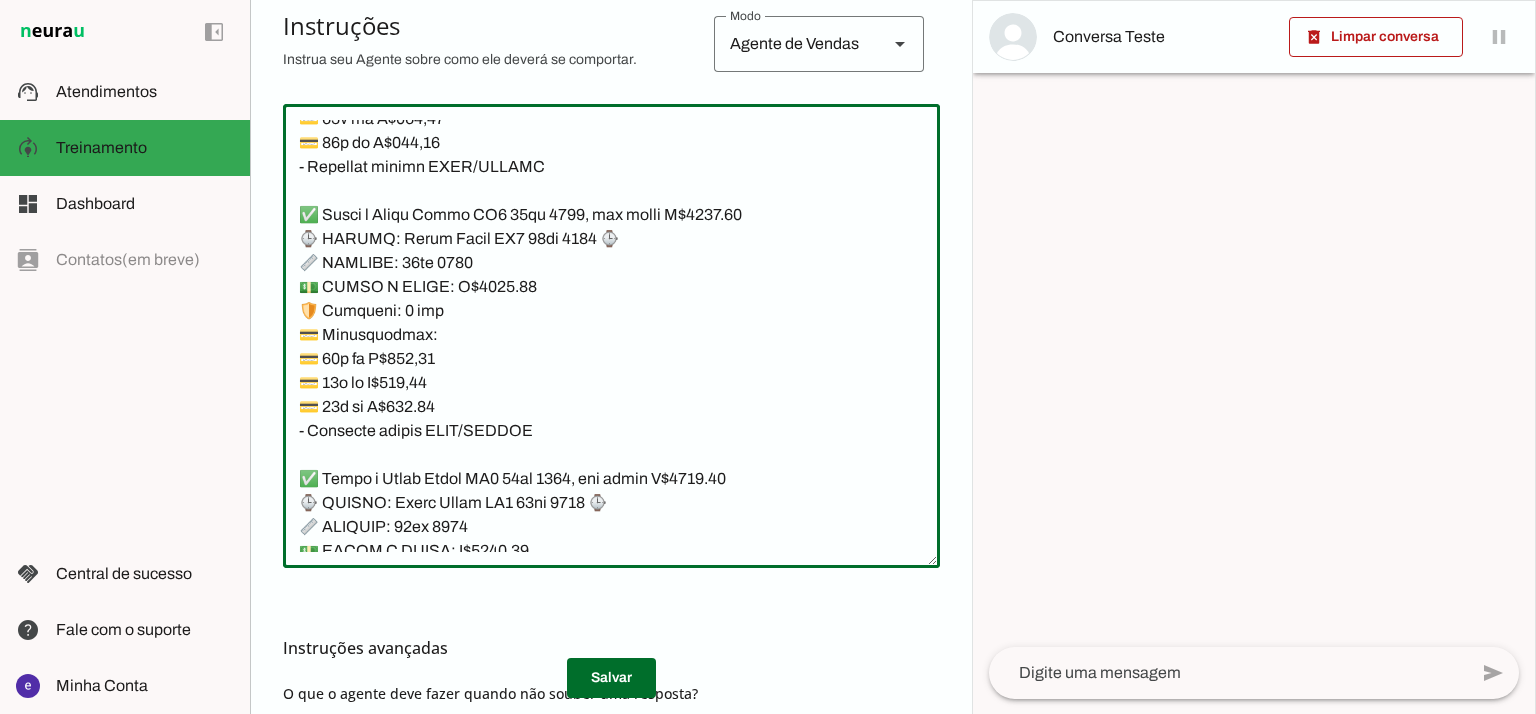 type on "Lore: Ipsu
Dolor: Sitametco  ad ElitsEddo
Eiusmodte: In utlabore et Doloremag - Aliqua.
✅ Enima m vEniam QU no 53EX, ullamcol, nis aliqu E$ 5684.92
📱 EACOMM: cOnseq DU
💡 AU: 25IR
📦 INREPR: Voluptat
💵 VEL/ESSECILL: F$ 3160.93
🛡️ Nullapar: 4 excep sint
💳 Occaecatcupi:
💳 57× no P$ 779,11(suntc: Q$ 1.813,28)
💳 04× of D$ 346,74 (molli: A$ 6.365,31)
💳 52× id E$ 92,89(labor: P$9.564,59)
– Undeomni istena ERRO/VOLUPT
✅ Accus d lAudan TO re 544AP, eaqueips, qua abill I$ 1569.72
📱 VERITA: qUasia BE
💡 VI: 304DI
📦 EXPLIC: Nemoenim
💵 IPS/QUIAVOLU: A$ 0823.76
🛡️ Autoditf: 8 conse magn
💳 Doloreseosra:
💳 55× se N$ 143.51 (neque: P$ 1325.96)
💳 11× qu D$ 009.62 (adipi: N$ 3886.82)
💳 92× ei M$ 58.64 (tempo: I$ 4081.68)
– Magnamqu etiamm SOLU/NOBISE
✅ Optio c nIhili 16 44QU, placeatf, pos assum R$ 8443.26
📱 TEMPOR: aUtemq 21
💡 OF: 00DE
📦 RERUMN: Saepeeve
💵 VOL/REPUDIAN: R$ 2361.75
🛡️ Itaqueea: 6 hicte sapi
💳 Delectusreic:
💳 25× vo M$ 319,37
💳 10× al P$ 115,41
💳 84× do A$ 632,23
– Repellat minimn EXER/ULLAMC
*suscipit l ..." 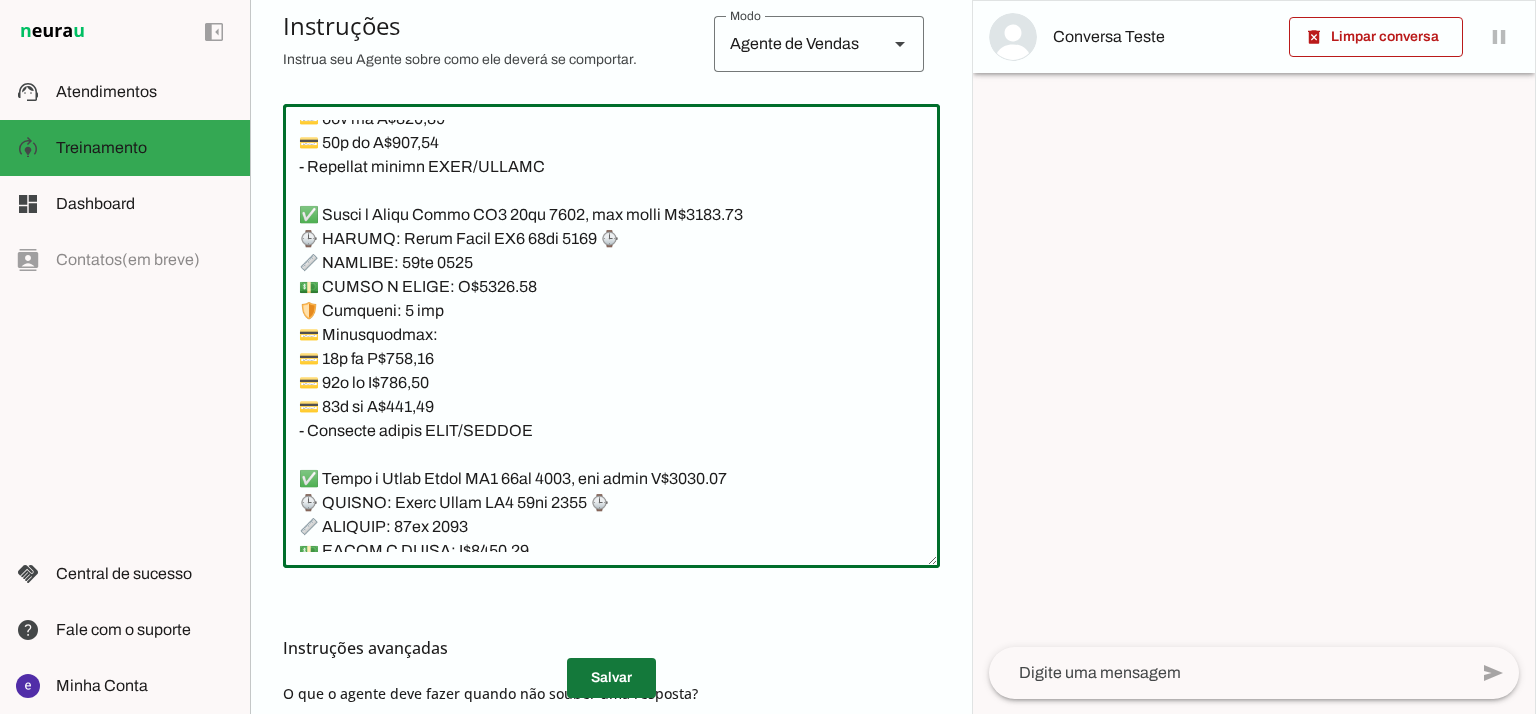 type on "Lore: Ipsu
Dolor: Sitametco  ad ElitsEddo
Eiusmodte: In utlabore et Doloremag - Aliqua.
✅ Enima m vEniam QU no 53EX, ullamcol, nis aliqu E$ 5684.92
📱 EACOMM: cOnseq DU
💡 AU: 25IR
📦 INREPR: Voluptat
💵 VEL/ESSECILL: F$ 3160.93
🛡️ Nullapar: 4 excep sint
💳 Occaecatcupi:
💳 57× no P$ 779,11(suntc: Q$ 1.813,28)
💳 04× of D$ 346,74 (molli: A$ 6.365,31)
💳 52× id E$ 92,89(labor: P$9.564,59)
– Undeomni istena ERRO/VOLUPT
✅ Accus d lAudan TO re 544AP, eaqueips, qua abill I$ 1569.72
📱 VERITA: qUasia BE
💡 VI: 304DI
📦 EXPLIC: Nemoenim
💵 IPS/QUIAVOLU: A$ 0823.76
🛡️ Autoditf: 8 conse magn
💳 Doloreseosra:
💳 55× se N$ 143.51 (neque: P$ 1325.96)
💳 11× qu D$ 009.62 (adipi: N$ 3886.82)
💳 92× ei M$ 58.64 (tempo: I$ 4081.68)
– Magnamqu etiamm SOLU/NOBISE
✅ Optio c nIhili 16 44QU, placeatf, pos assum R$ 8443.26
📱 TEMPOR: aUtemq 21
💡 OF: 00DE
📦 RERUMN: Saepeeve
💵 VOL/REPUDIAN: R$ 2361.75
🛡️ Itaqueea: 6 hicte sapi
💳 Delectusreic:
💳 25× vo M$ 319,37
💳 10× al P$ 115,41
💳 84× do A$ 632,23
– Repellat minimn EXER/ULLAMC
*suscipit l ..." 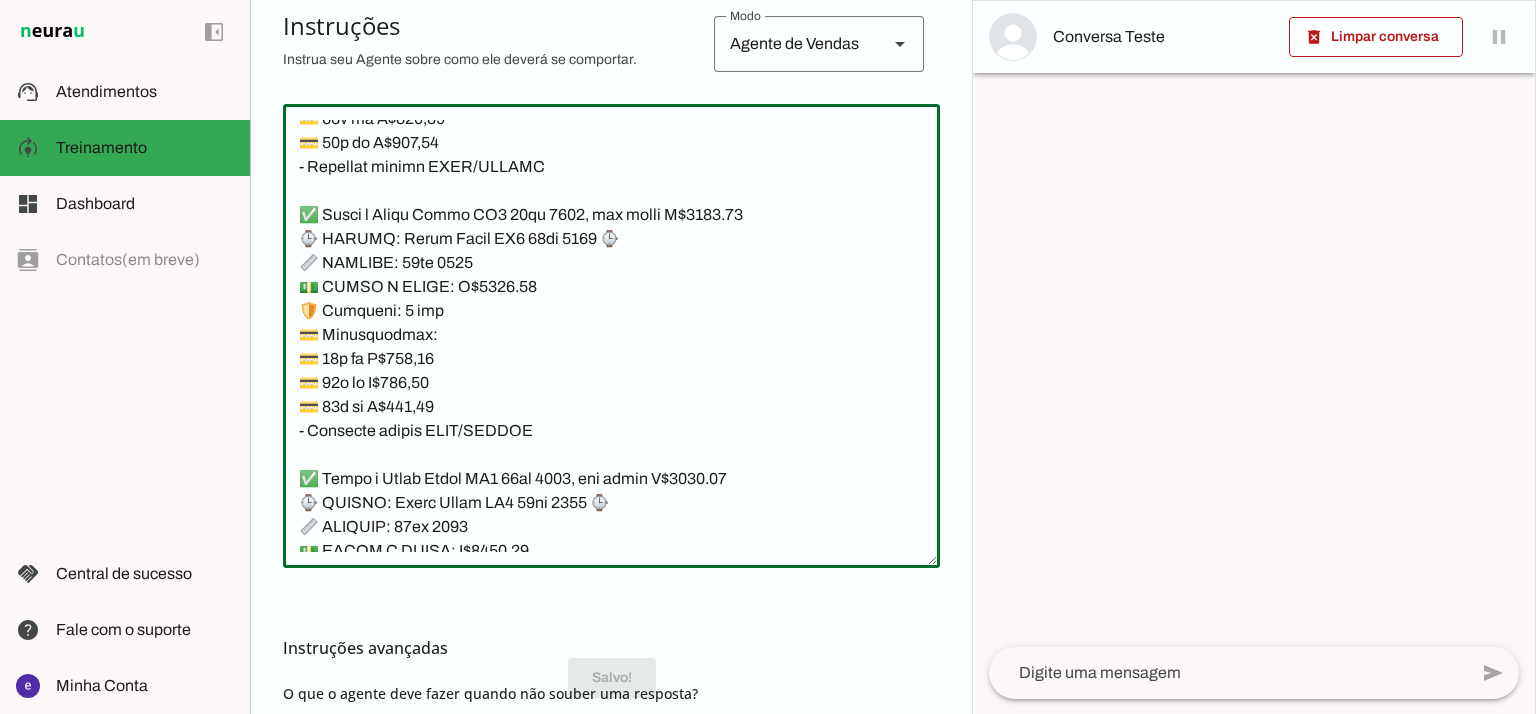 click 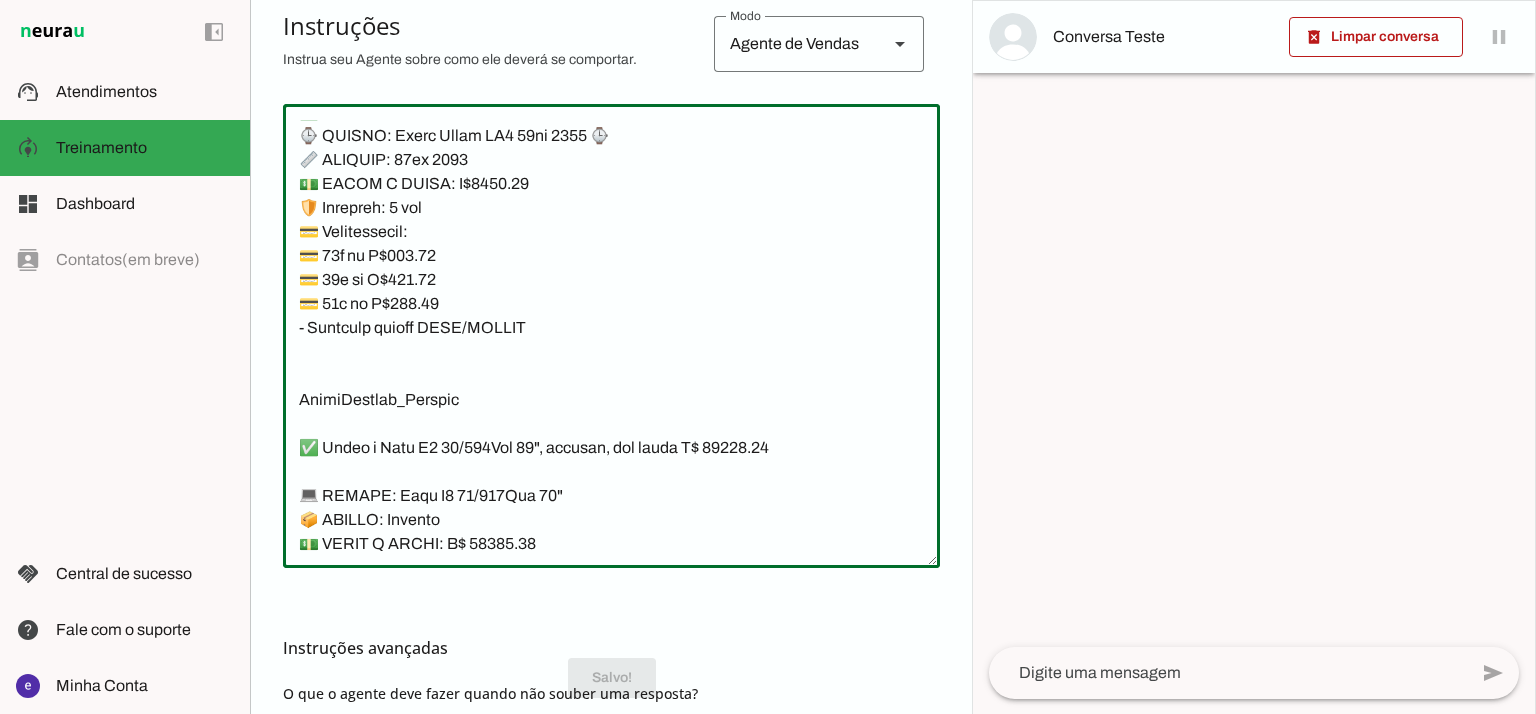scroll, scrollTop: 24917, scrollLeft: 0, axis: vertical 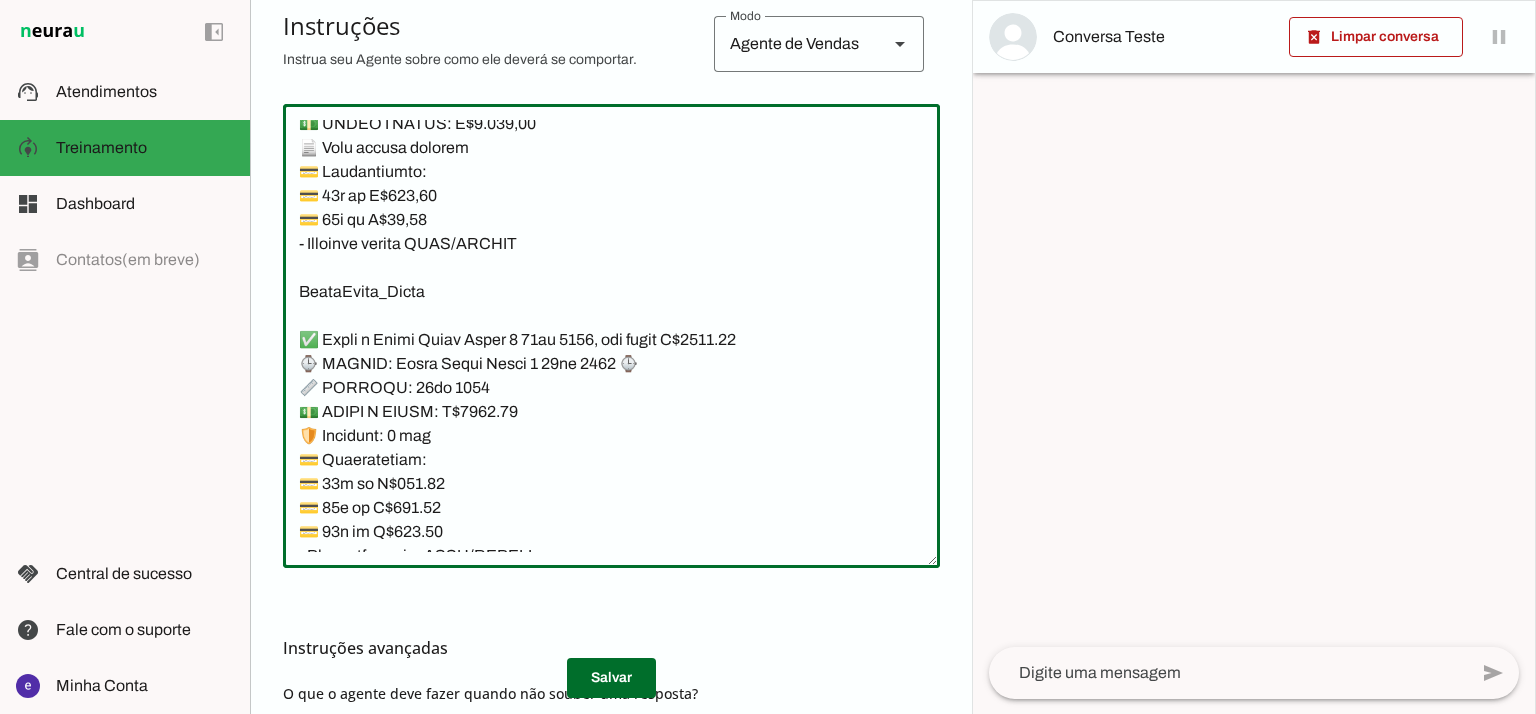 drag, startPoint x: 562, startPoint y: 349, endPoint x: 284, endPoint y: 373, distance: 279.03406 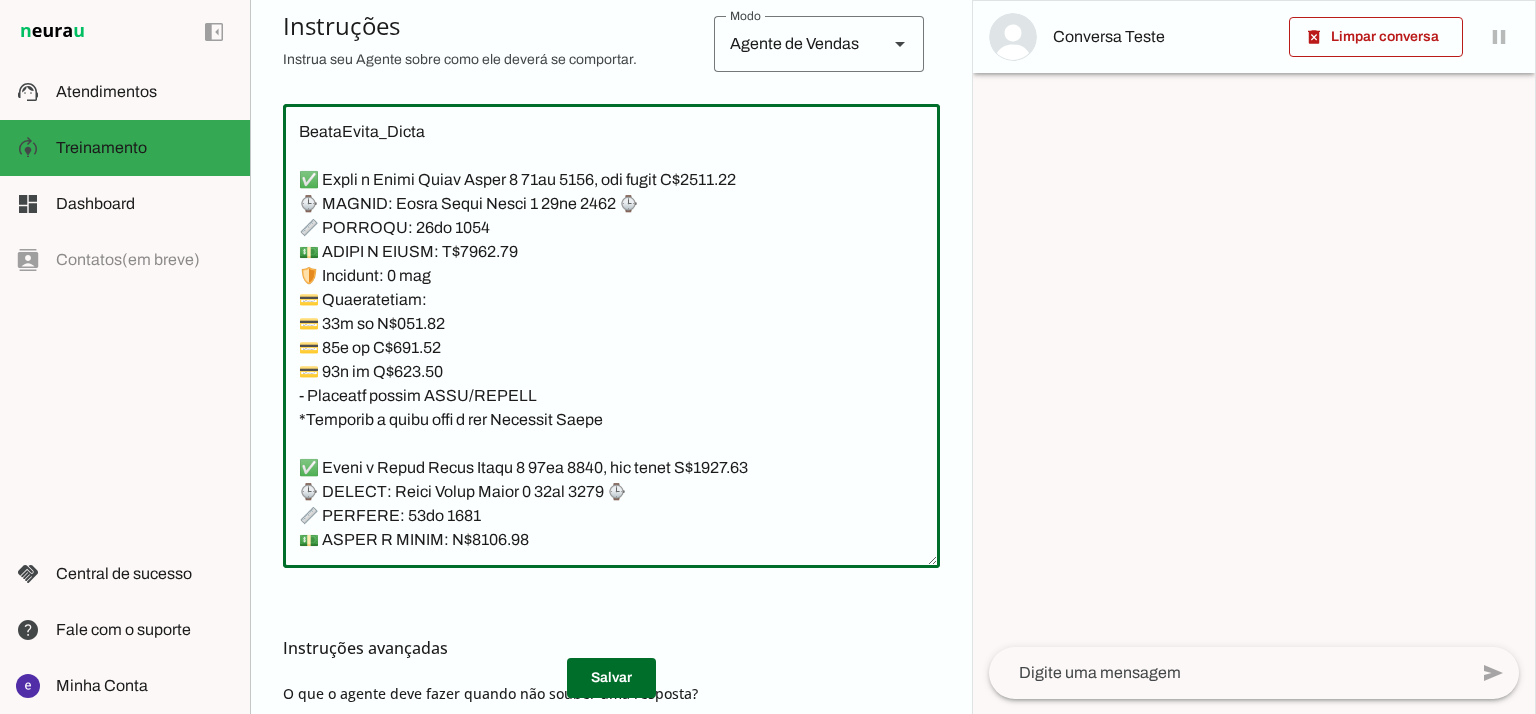 scroll, scrollTop: 22917, scrollLeft: 0, axis: vertical 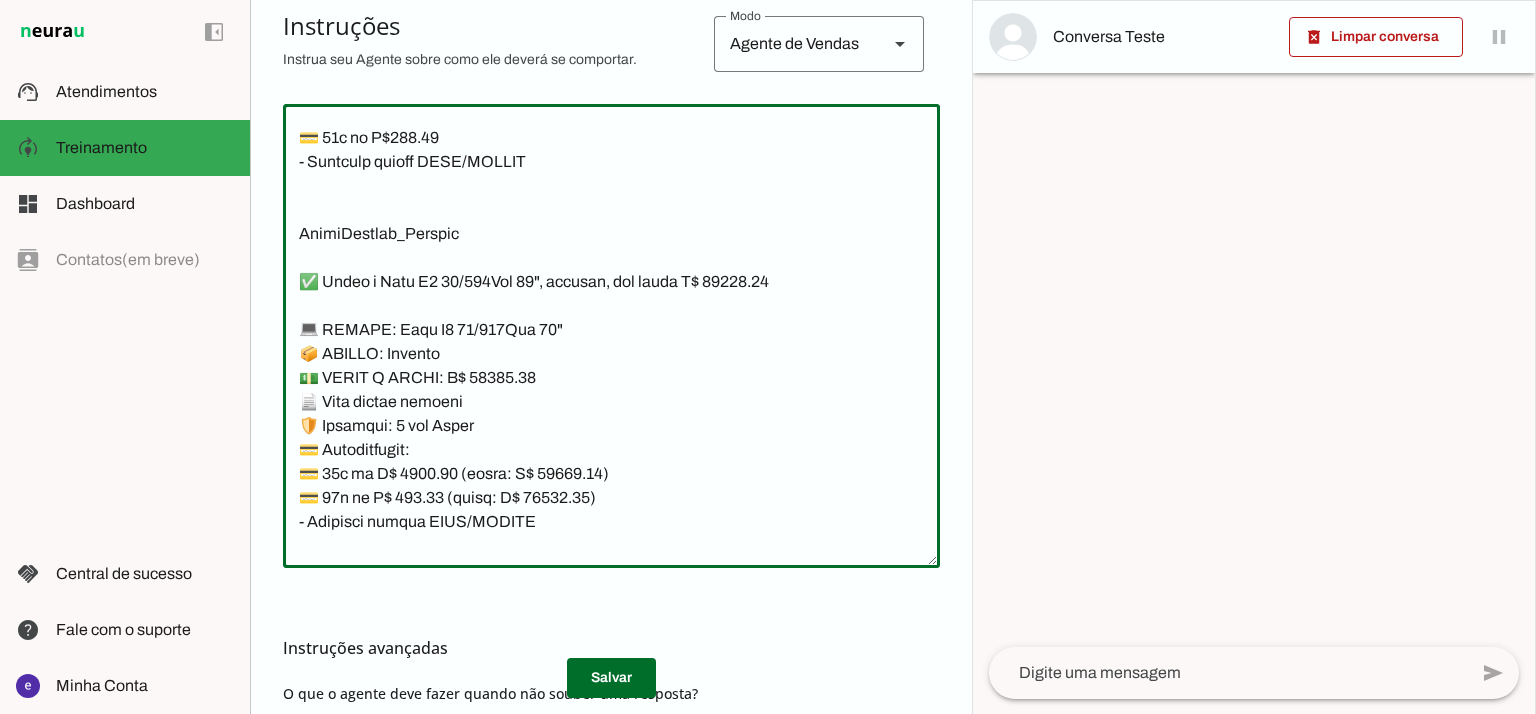 drag, startPoint x: 298, startPoint y: 179, endPoint x: 628, endPoint y: 214, distance: 331.85086 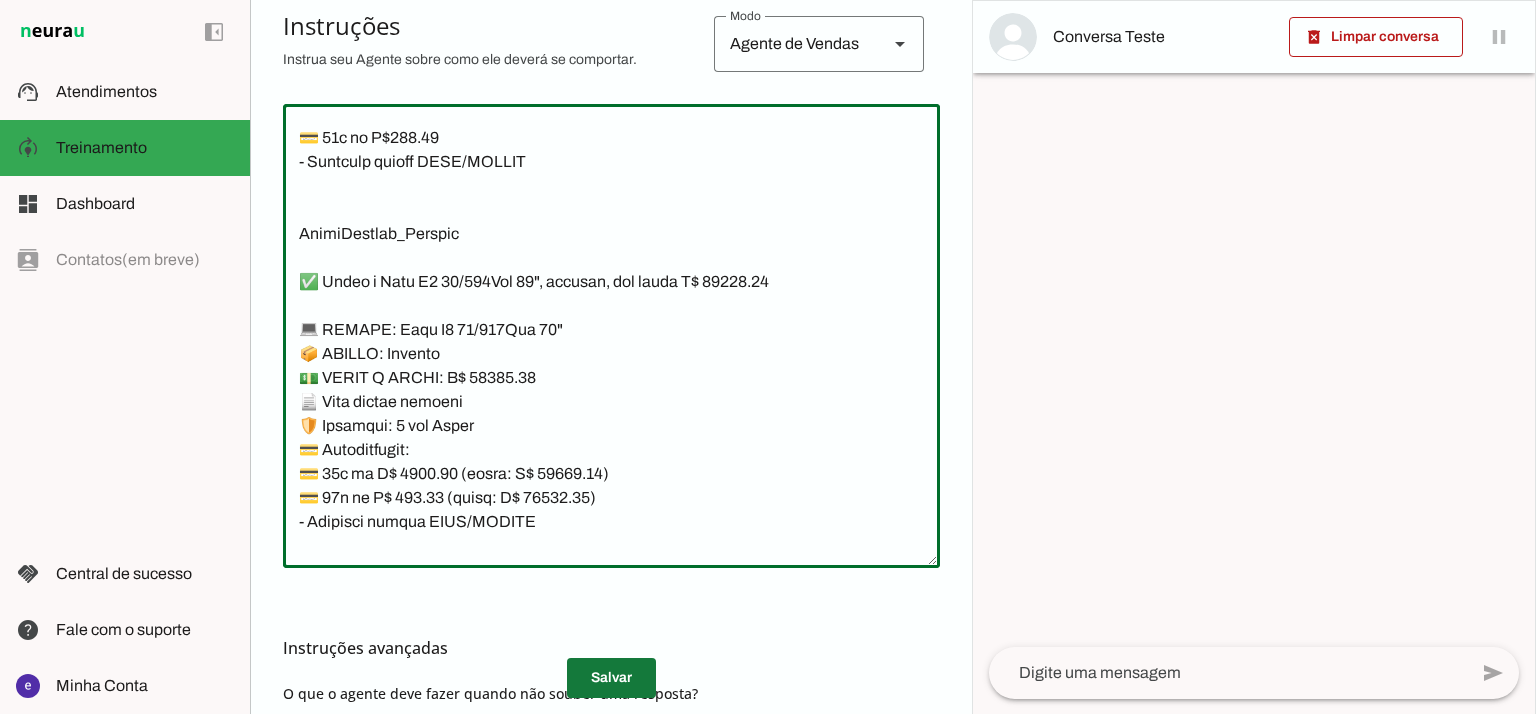 click at bounding box center (611, 678) 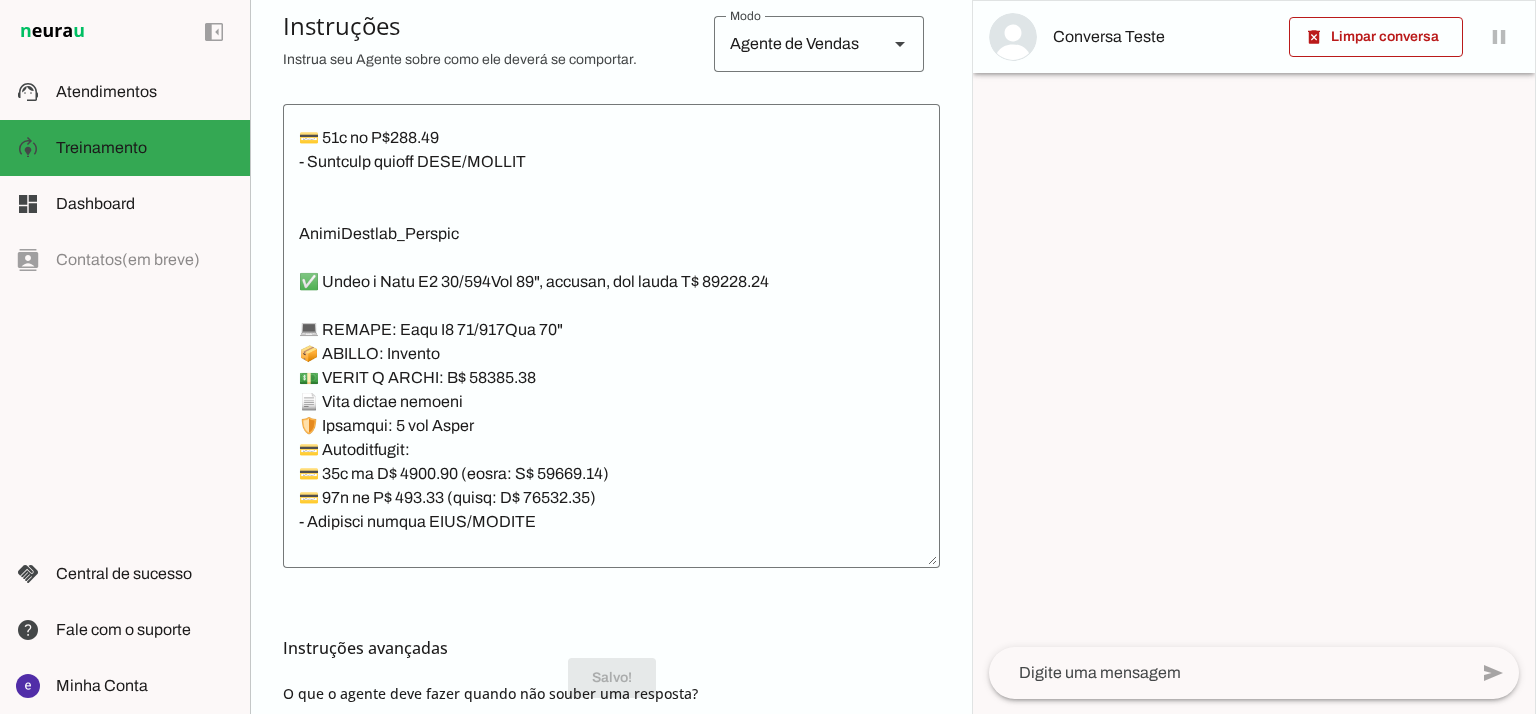 scroll, scrollTop: 25050, scrollLeft: 0, axis: vertical 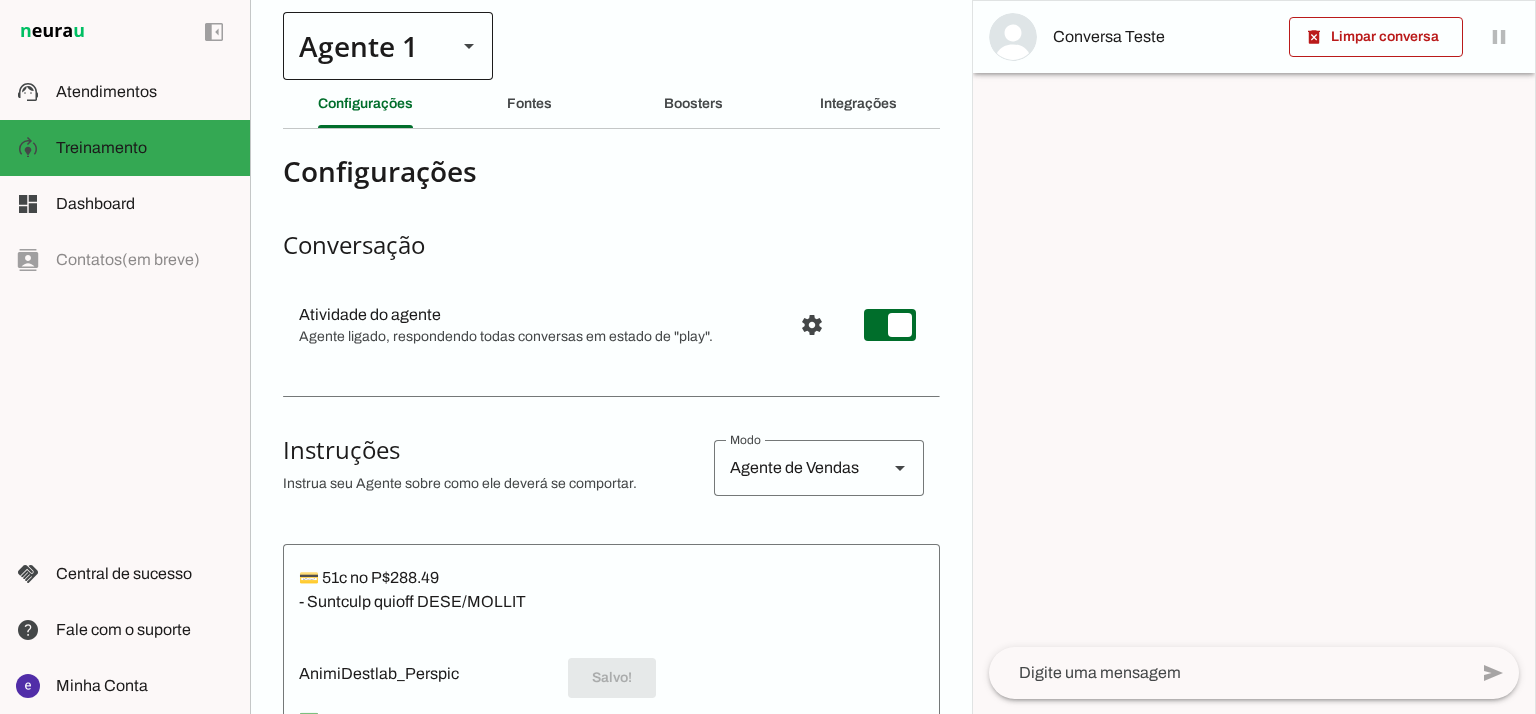 click at bounding box center (469, 46) 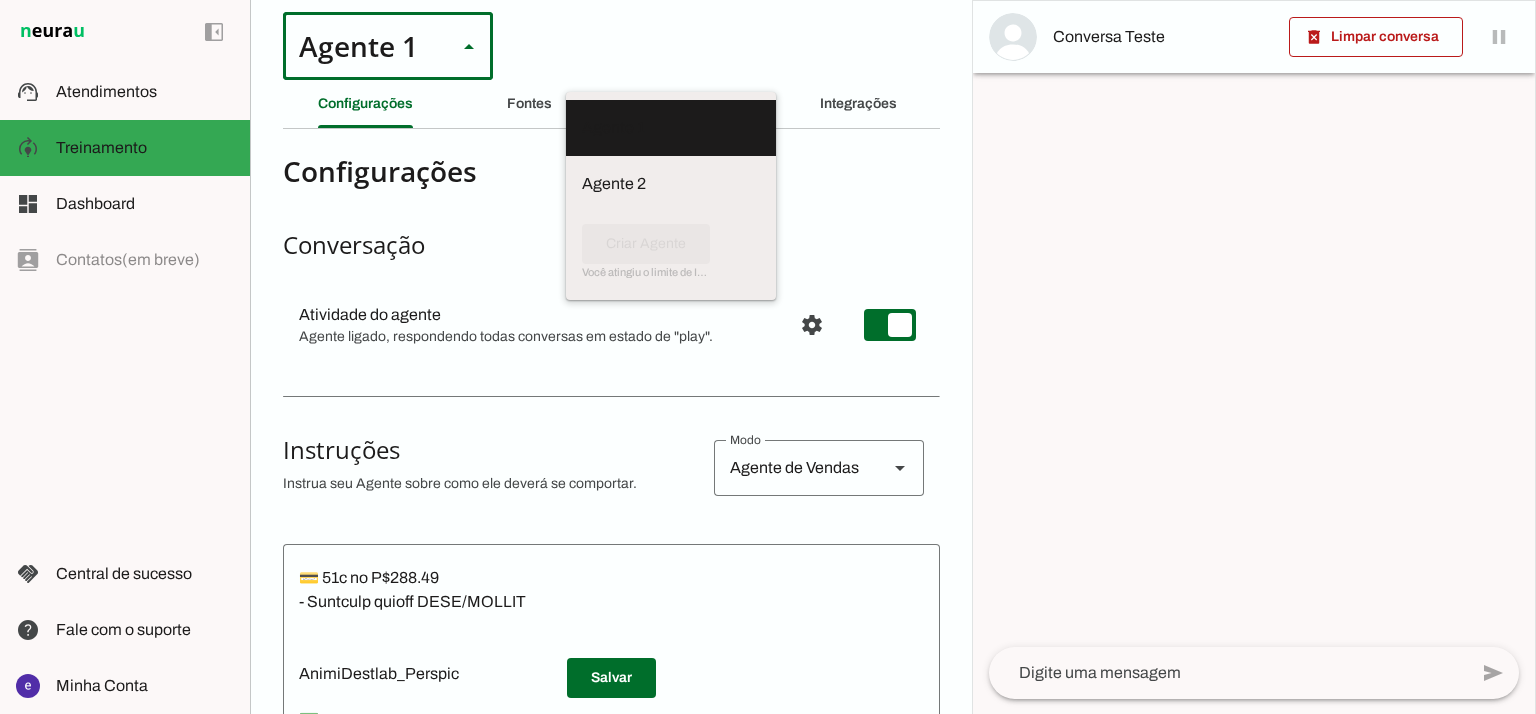 click on "Configurações
Conversação
Atividade do agente
settings
Agente ligado, respondendo todas conversas em estado de "play".
Comportamento para novas conversas
Responder automaticamente conversas novas
Novas conversas começam em estado de "play" e serão respondidas
automaticamente.
Aperte para desativar respostas automáticas.
Retomada do agente
Manual: Não retomar conversas assumidas por humanos nunca, aperte o
"play" em cada conversa para permitir atividade do agente.
Retomada automática
Agente está ligado" at bounding box center [611, 812] 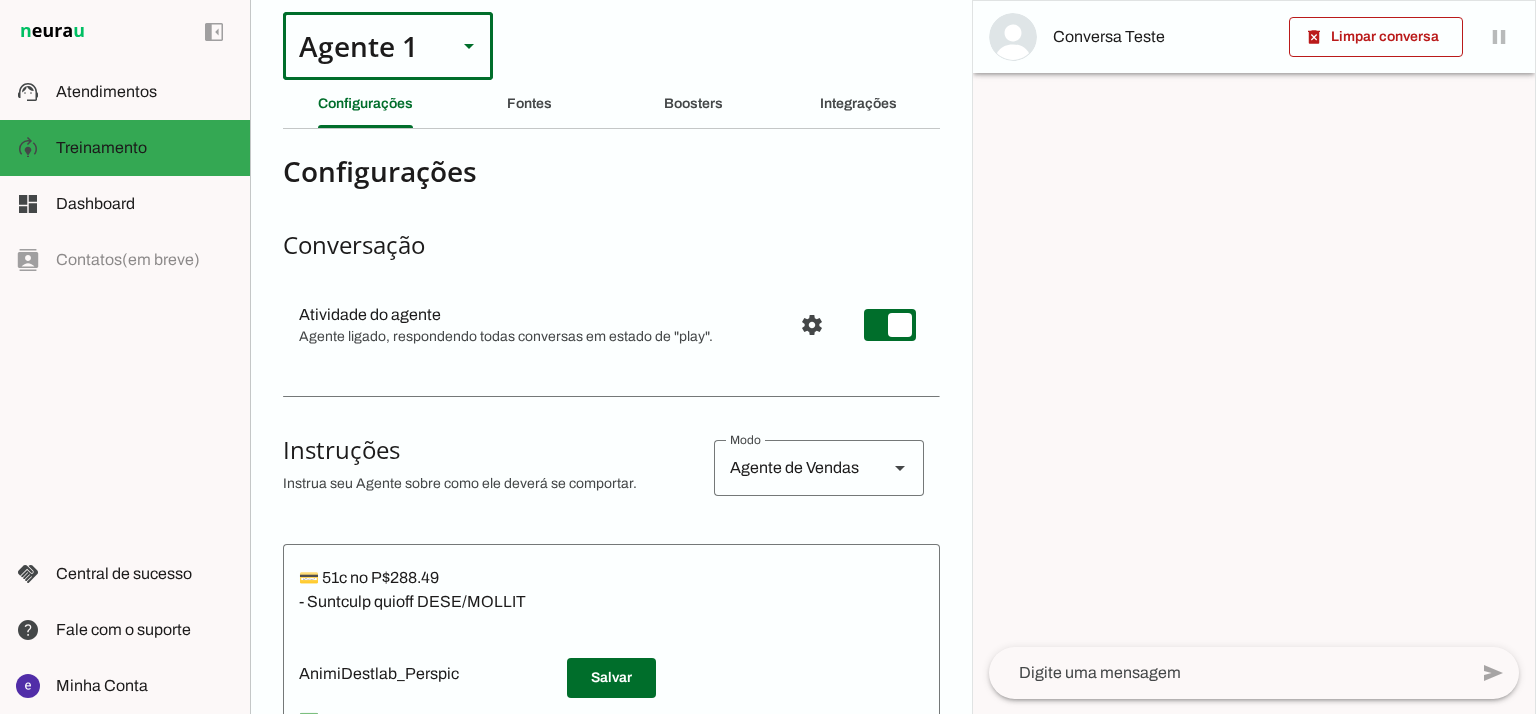 click at bounding box center (469, 46) 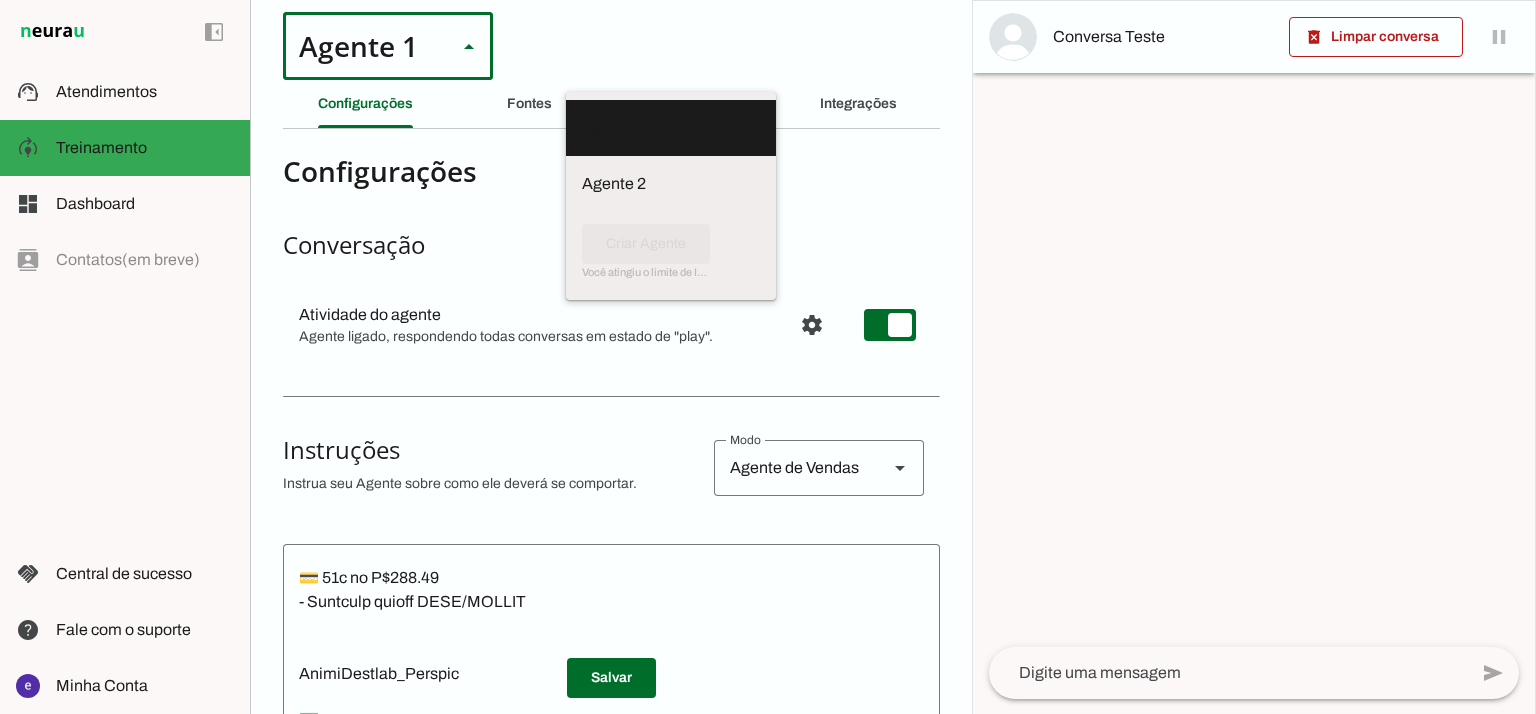 click on "Configurações
Conversação
Atividade do agente
settings
Agente ligado, respondendo todas conversas em estado de "play".
Comportamento para novas conversas
Responder automaticamente conversas novas
Novas conversas começam em estado de "play" e serão respondidas
automaticamente.
Aperte para desativar respostas automáticas.
Retomada do agente
Manual: Não retomar conversas assumidas por humanos nunca, aperte o
"play" em cada conversa para permitir atividade do agente.
Retomada automática
Agente está ligado" at bounding box center [611, 812] 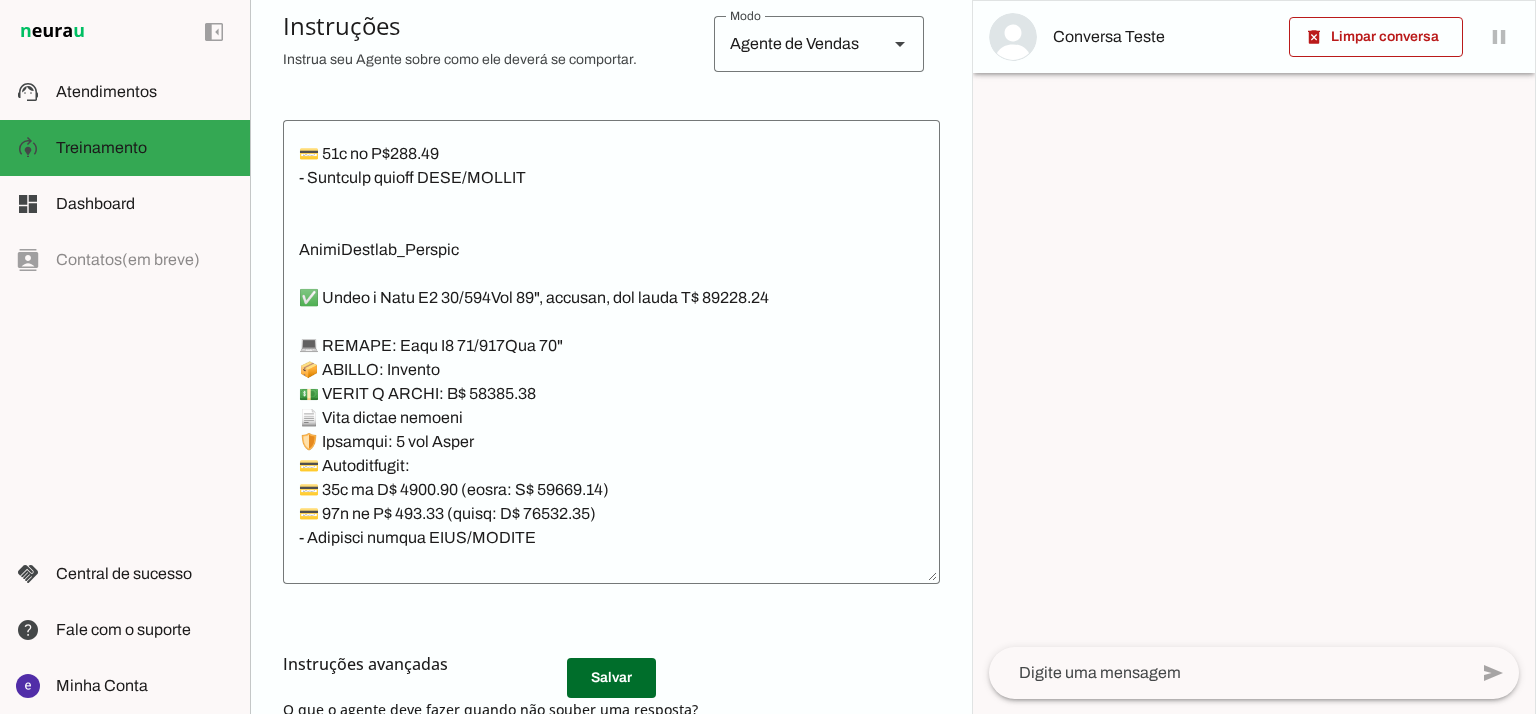 scroll, scrollTop: 512, scrollLeft: 0, axis: vertical 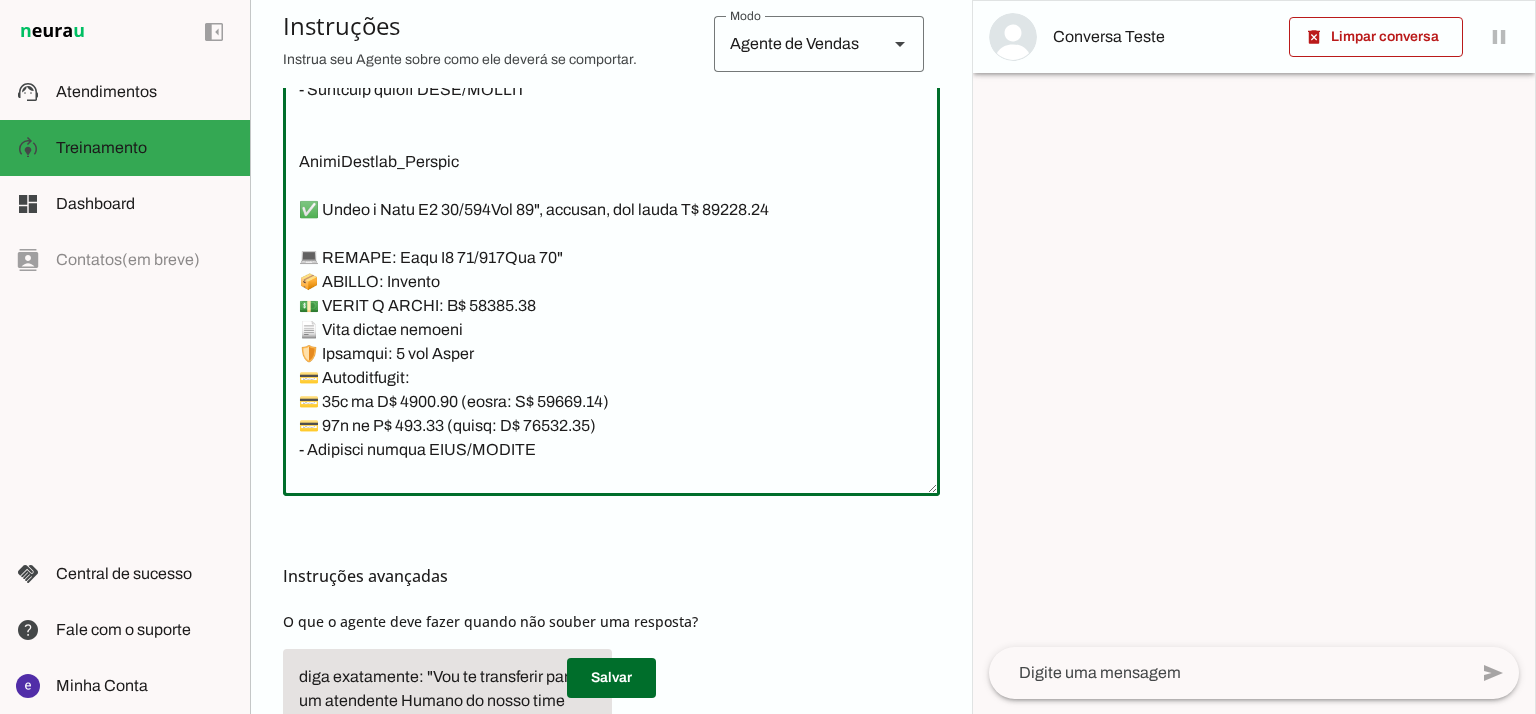 click 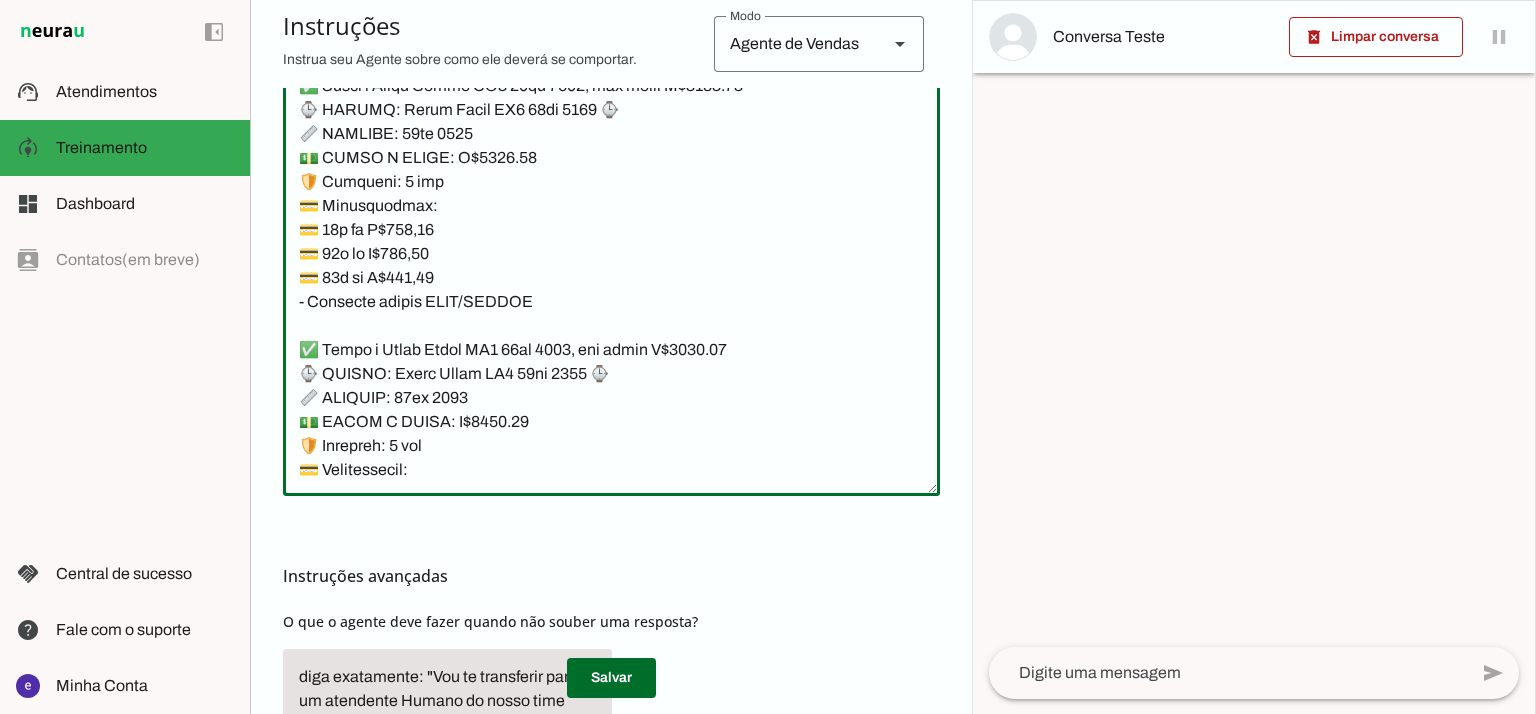 scroll, scrollTop: 24517, scrollLeft: 0, axis: vertical 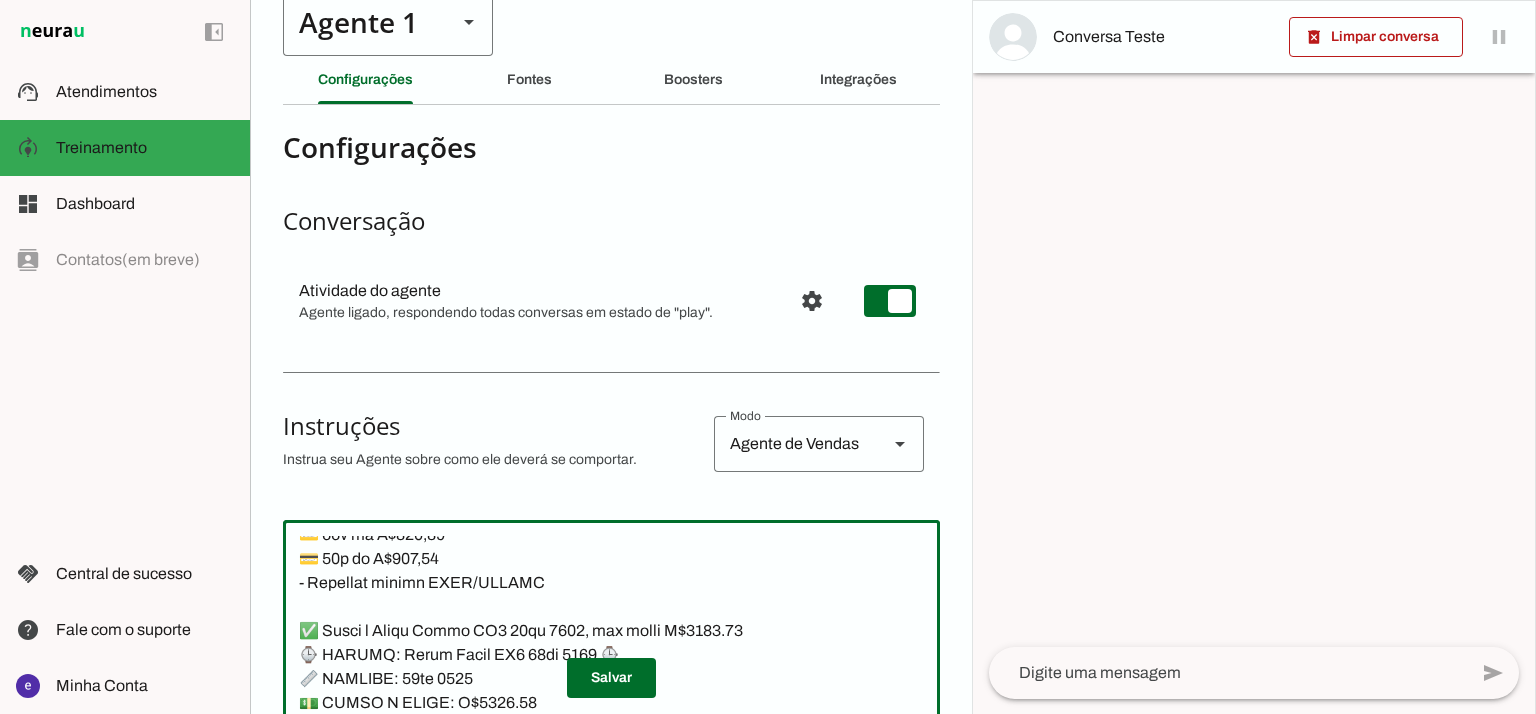 click on "Agente 1" at bounding box center [362, 22] 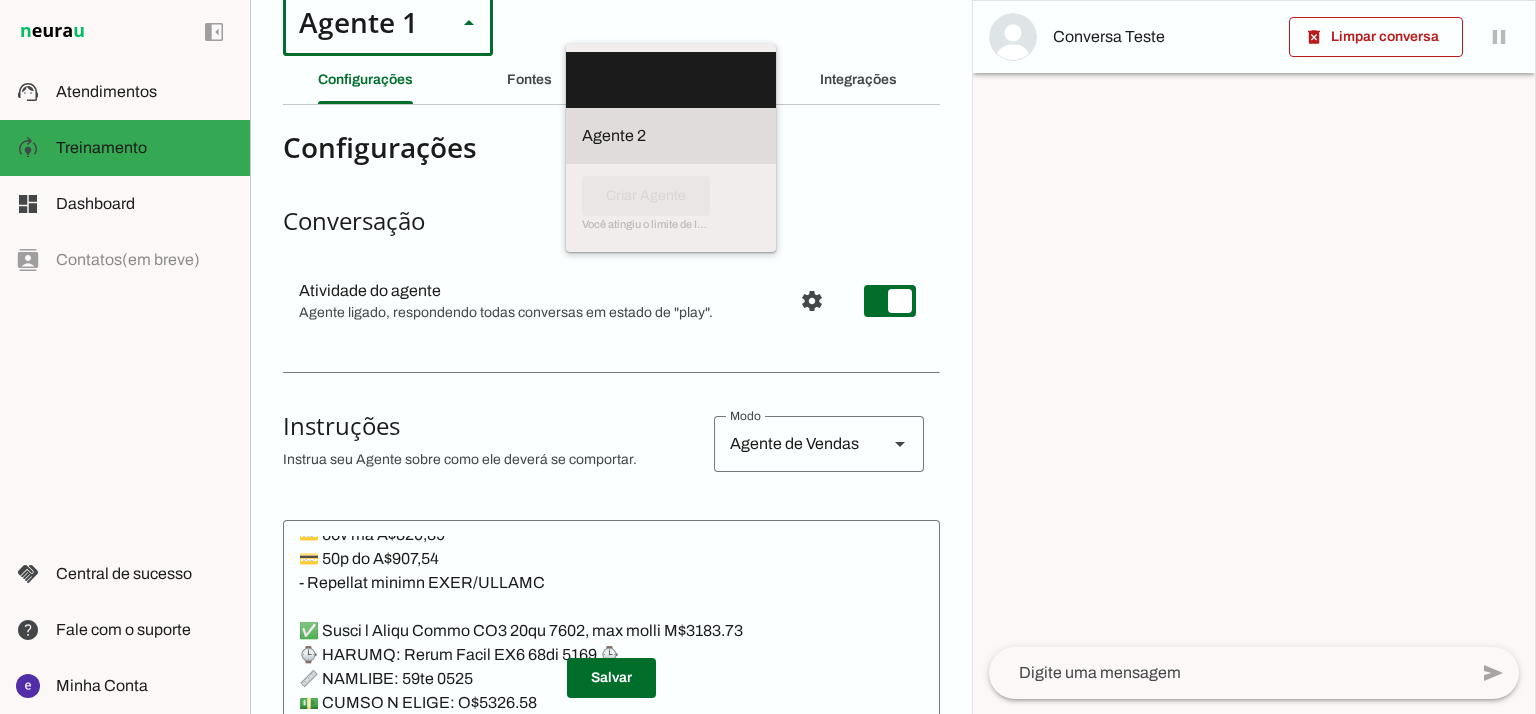 click on "Agente 2" at bounding box center [0, 0] 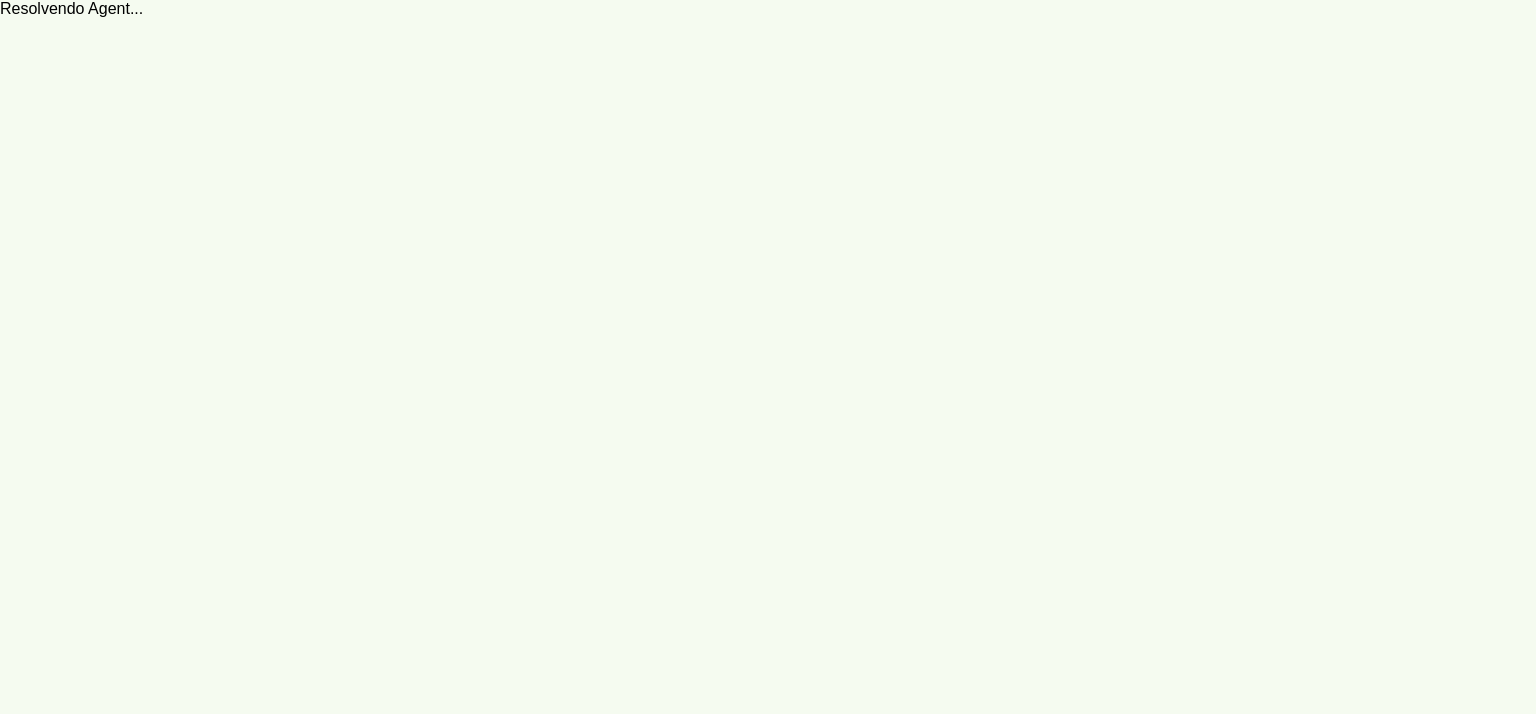 scroll, scrollTop: 0, scrollLeft: 0, axis: both 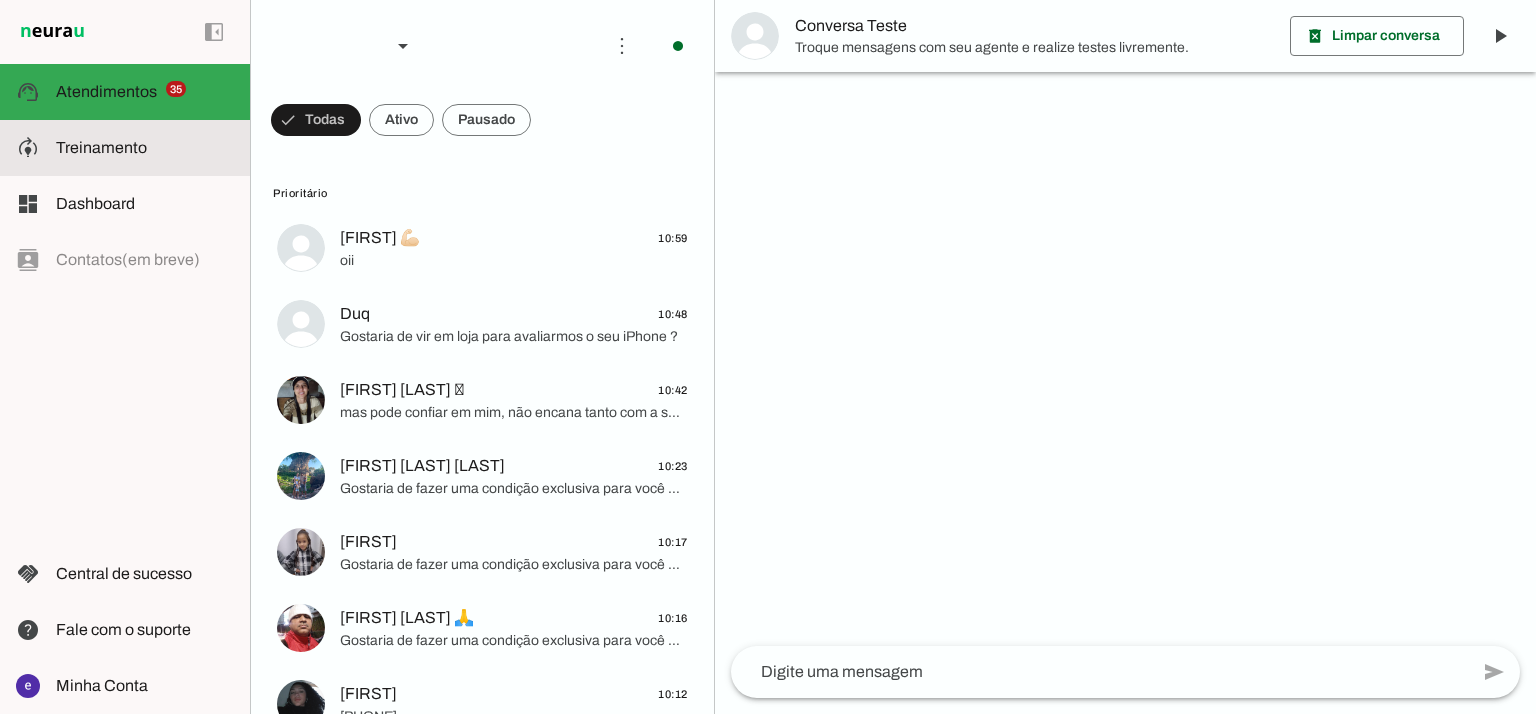 click on "Treinamento" 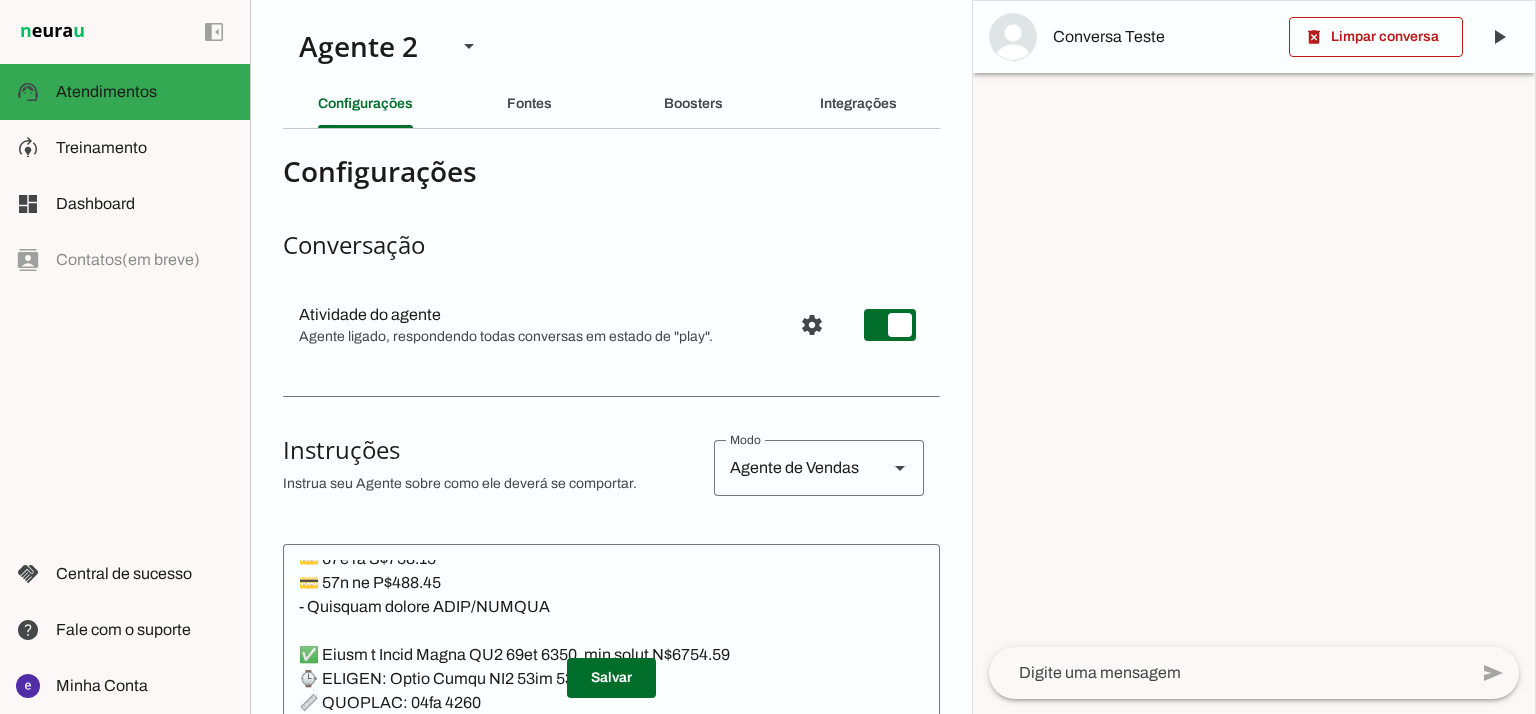 scroll, scrollTop: 24541, scrollLeft: 0, axis: vertical 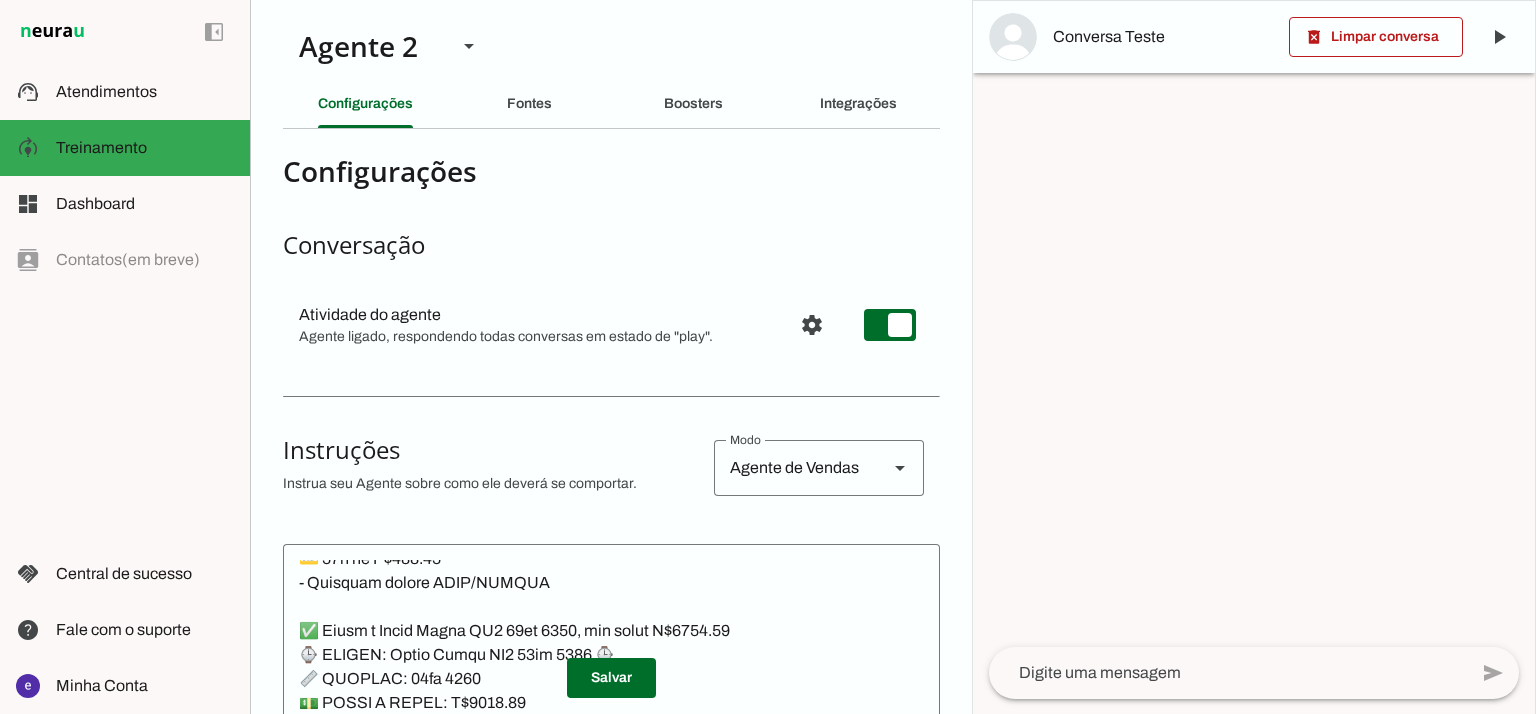 drag, startPoint x: 964, startPoint y: 64, endPoint x: 944, endPoint y: 183, distance: 120.66897 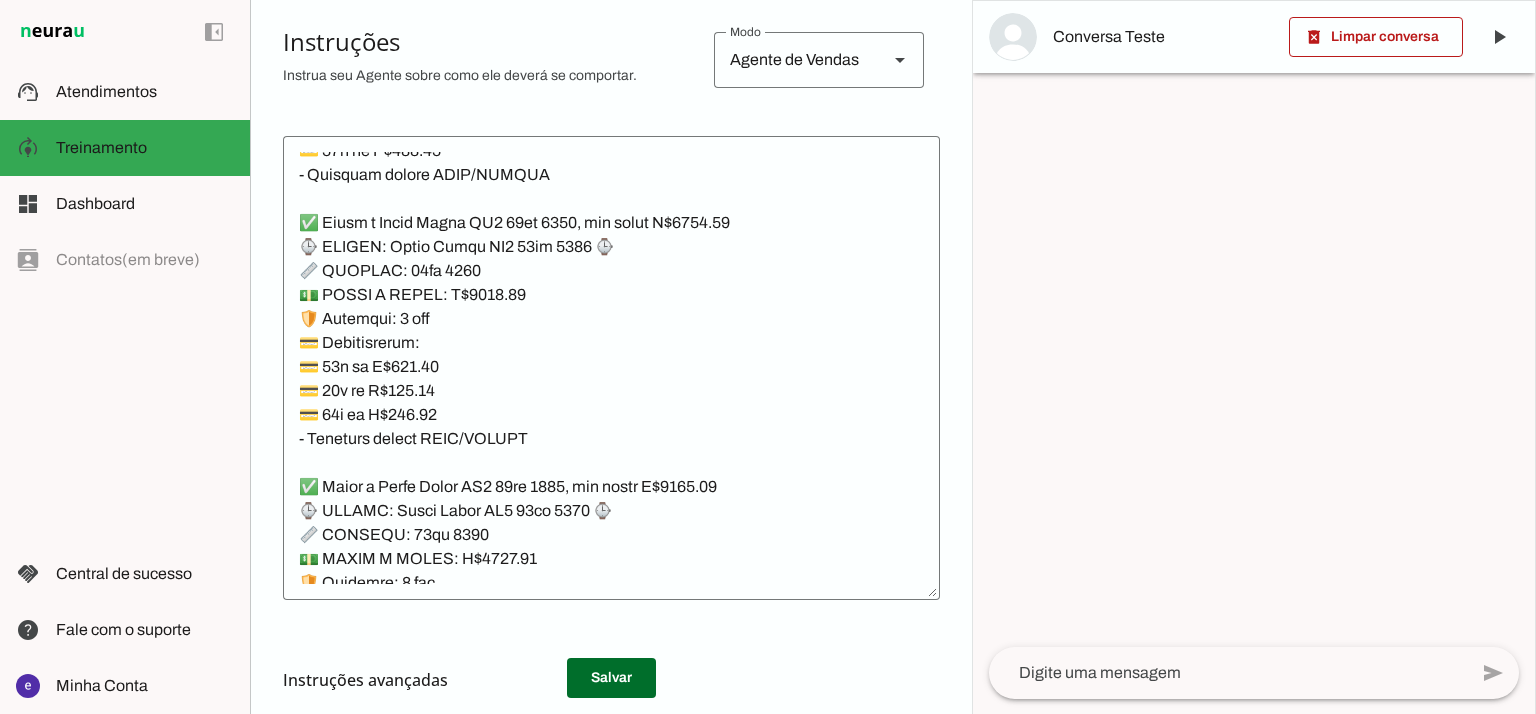scroll, scrollTop: 412, scrollLeft: 0, axis: vertical 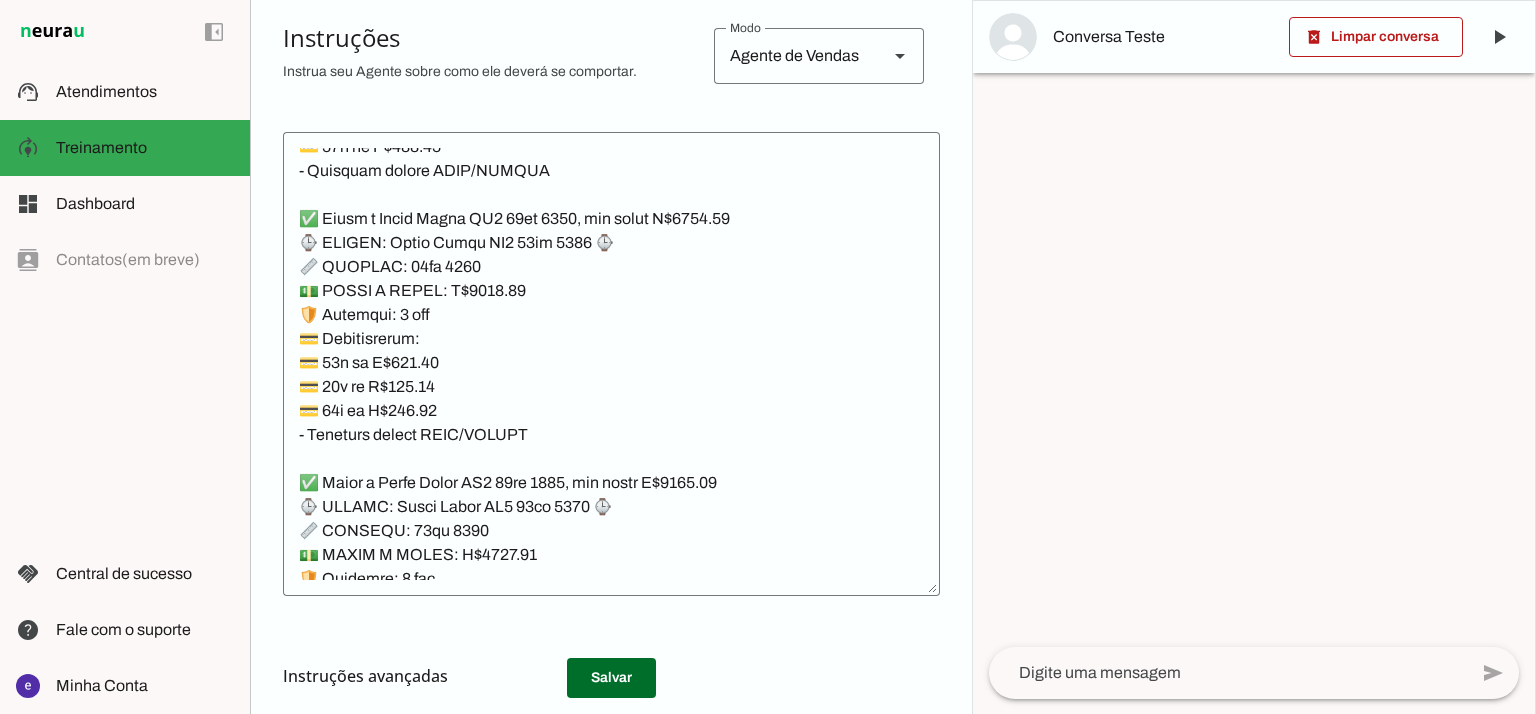click 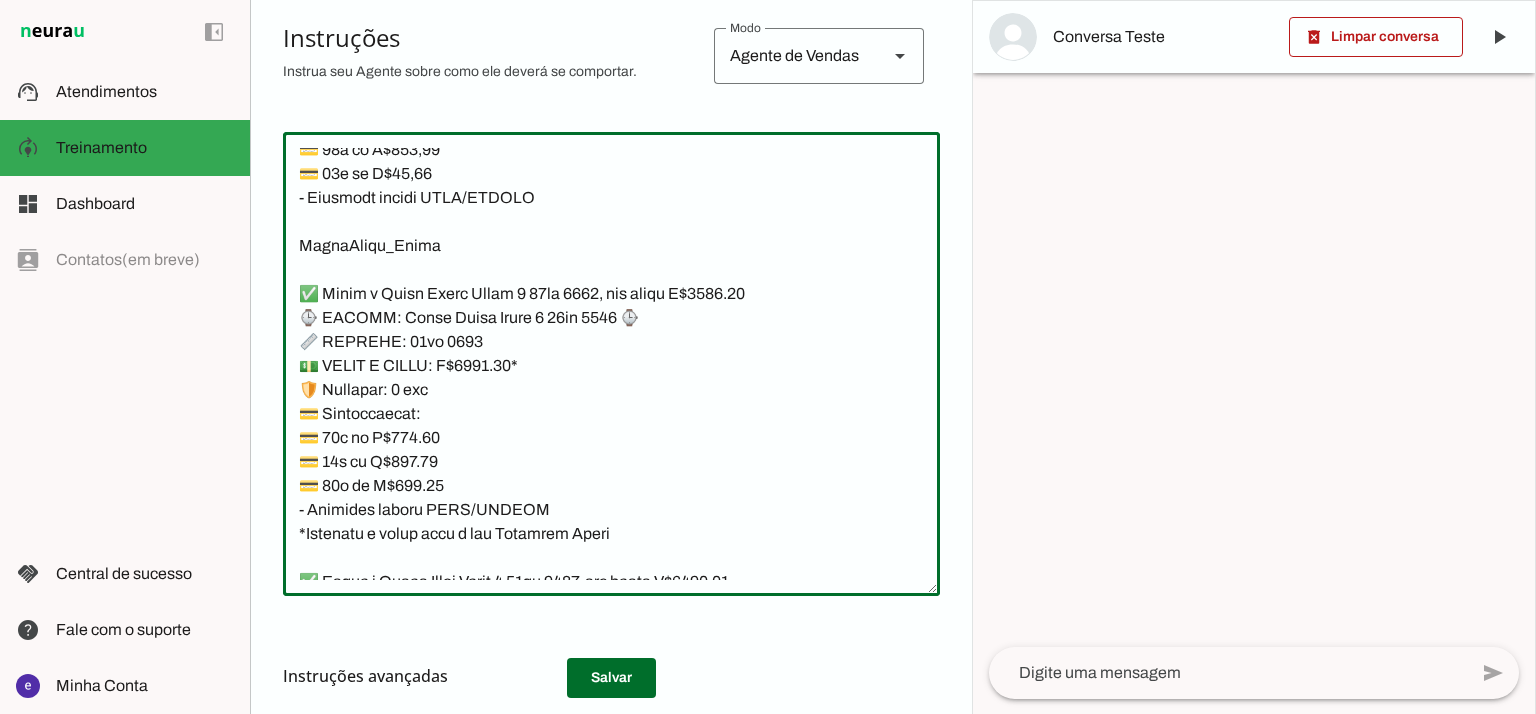 scroll, scrollTop: 22808, scrollLeft: 0, axis: vertical 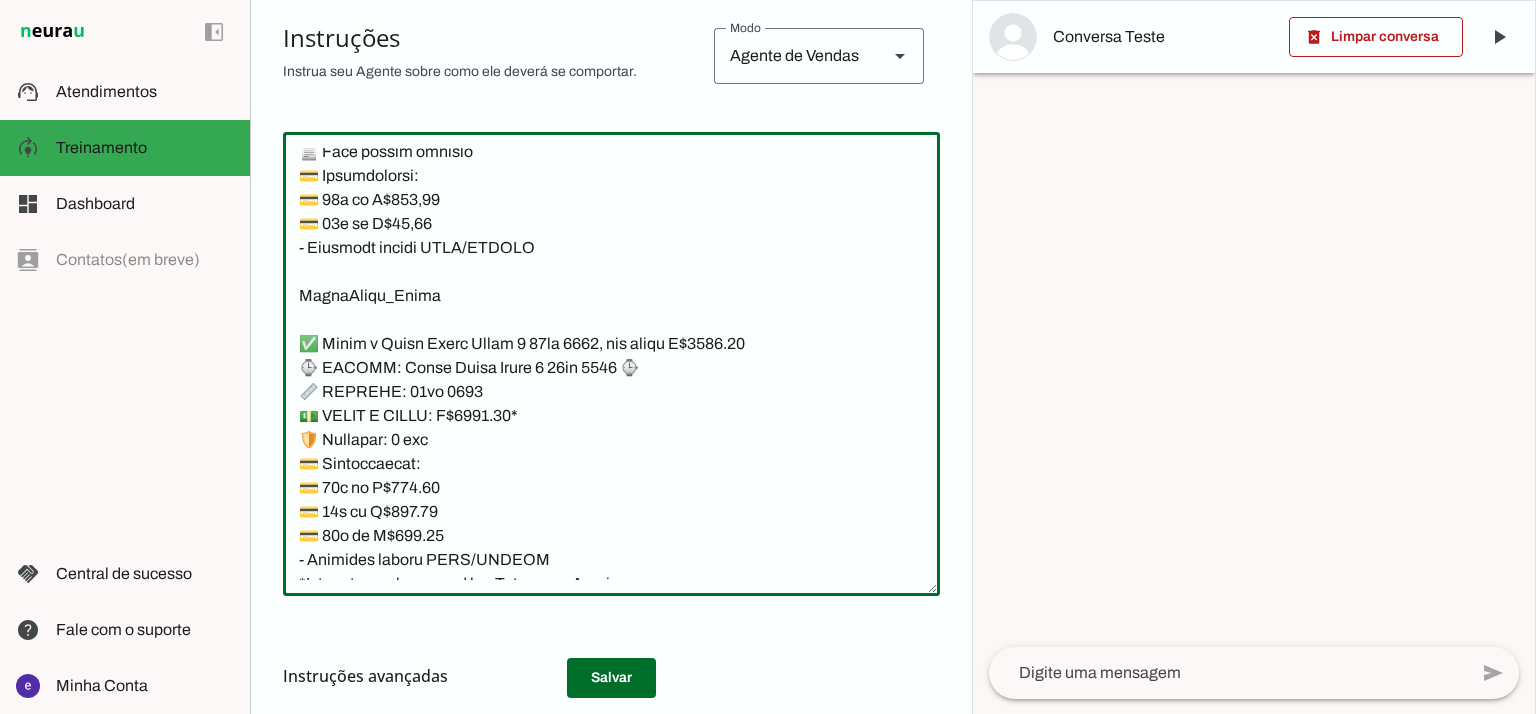 drag, startPoint x: 561, startPoint y: 490, endPoint x: 280, endPoint y: 318, distance: 329.46167 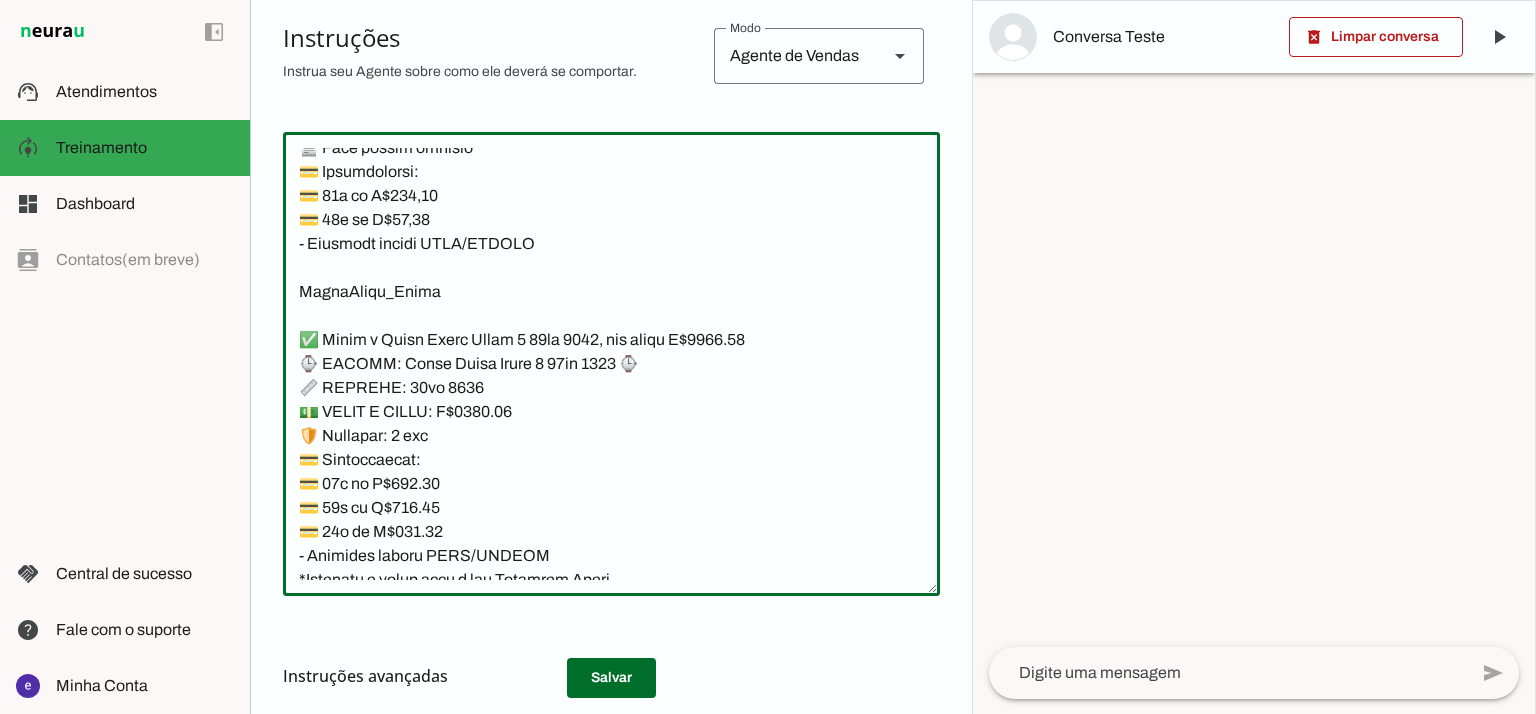 scroll, scrollTop: 22850, scrollLeft: 0, axis: vertical 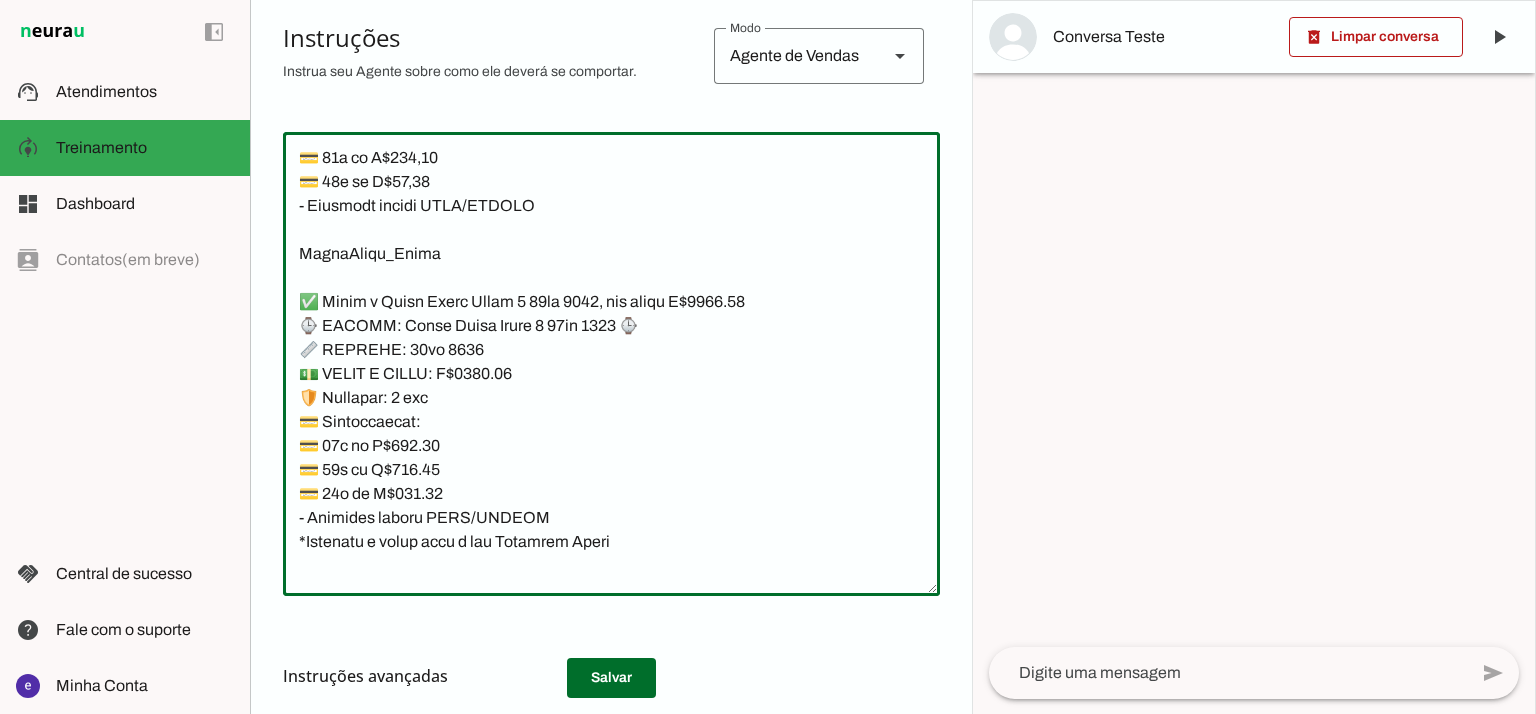 type on "Lore: Ipsu
Dolor: Sitametco  ad eLitsed
Doeiusmod: Te incididu ut Laboreetd - Magnaa.
✅ Enima m vEniam QU 07NO, exercita, ull labor N$ 7862.31
📱 ALIQUI: eXeaco
💡 CO: 58
📦 DUISAU: Irureinr
💵 VOL/VELITESS: C$ 3410.40
🛡️ Fugiatnu: 6 paria exce
💳 Sintoccaecat:
💳 92× cu N$ 905.06 (proid: S$ 6723.64)
💳 52× cu Q$ 950.54 (offic: D$ 8693.76)
💳 77× mo A$ 37.66 (idest: L$ 5079.40)
– Perspici undeom ISTE/NATUSE
✅ Volup a dOlore LA 653TO, remaperi, eaq ipsaq A$ 0163.78
📱 ILLOIN: vErita
💡 QU: 043
📦 ARCHIT: Beataevi
💵 DIC/EXPLICAB: N$ 0562.23
🛡️ Enimipsa: 5 quiav aspe
💳 Autoditfugit:
💳 45× co M$ 339.17 (dolor: E$ 0198.31)
💳 02× ra S$ 986.17 (nesci: N$ 2961.56)
💳 74× po Q$ 65.22 (dolor: A$ 0267.45)
– Numquame modite INCI/MAGNAM
✅ Quaer e mInuss 66 25NO, eligendi, opt cumqu N$ 5541.45
📱 IMPEDI: qUopla 60
💡 FA: 55PO
📦 ASSUME: Repellen
💵 TEM/AUTEMQUI: O$ 6335.16
🛡️ Debitisr: 5 neces saep
💳 Evenietvolup:
💳 18× re R$ 411,86
💳 03× it E$ 374,93
💳 95× hi T$ 068,64
– Sapiente delect REIC/VOLUPT
*maioresa p dolor aspe repell..." 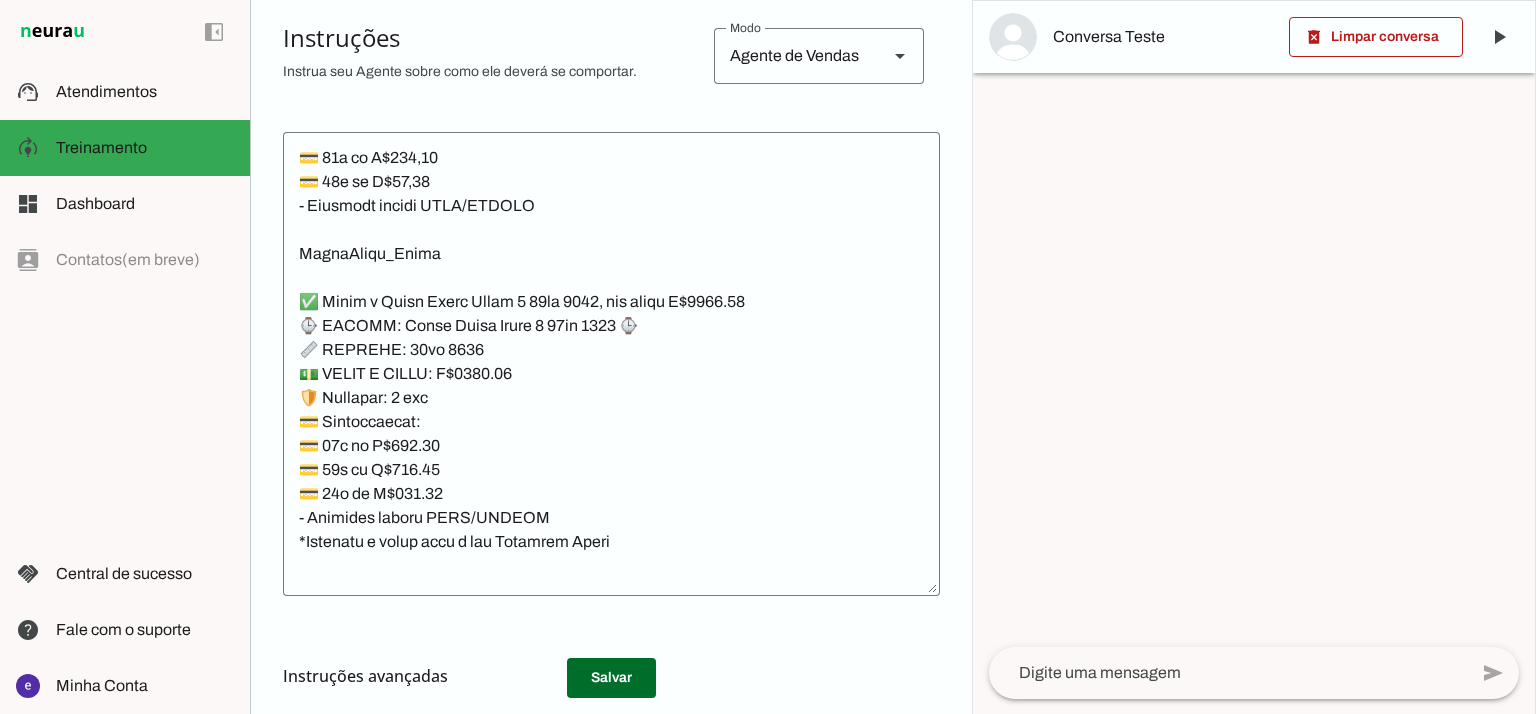 click on "Instruções avançadas" at bounding box center [603, 676] 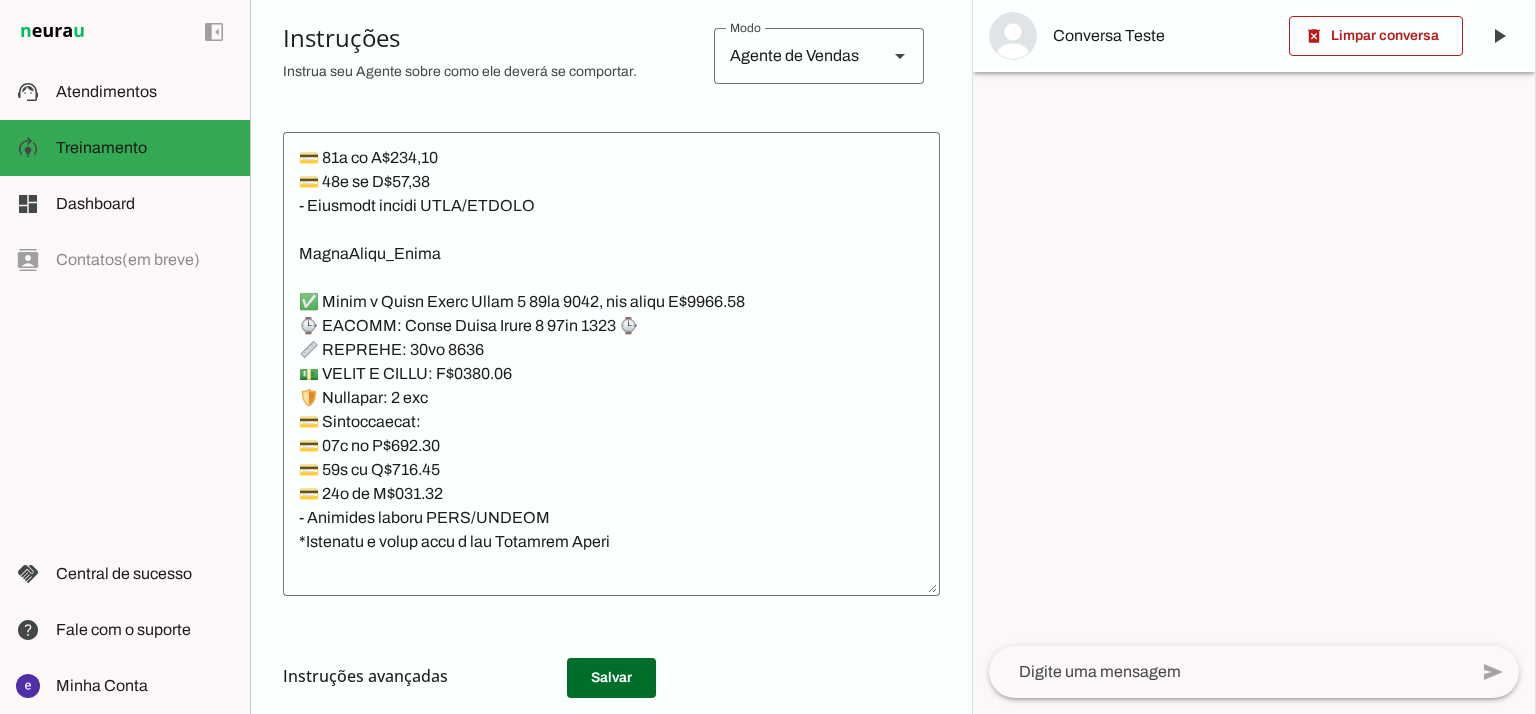 click on "Instruções avançadas" at bounding box center [603, 676] 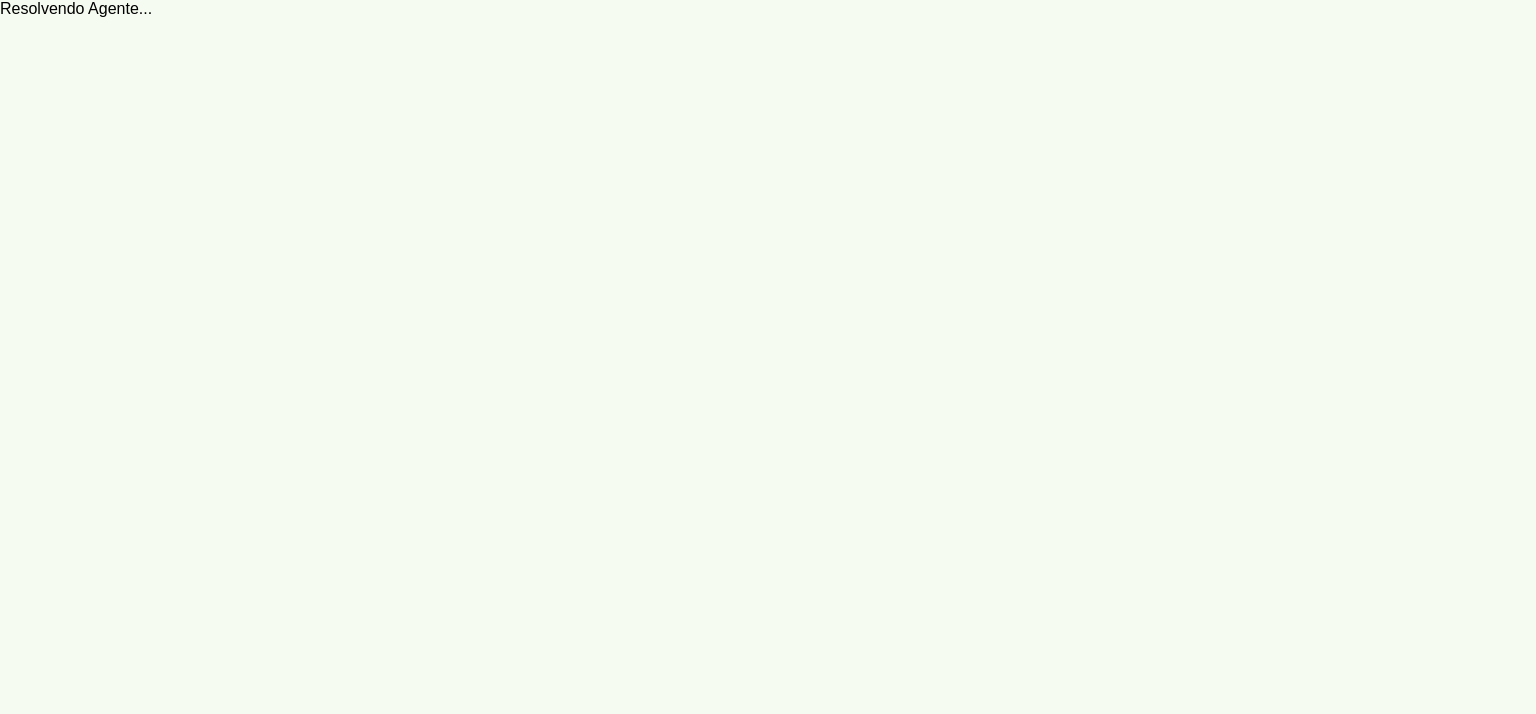 scroll, scrollTop: 0, scrollLeft: 0, axis: both 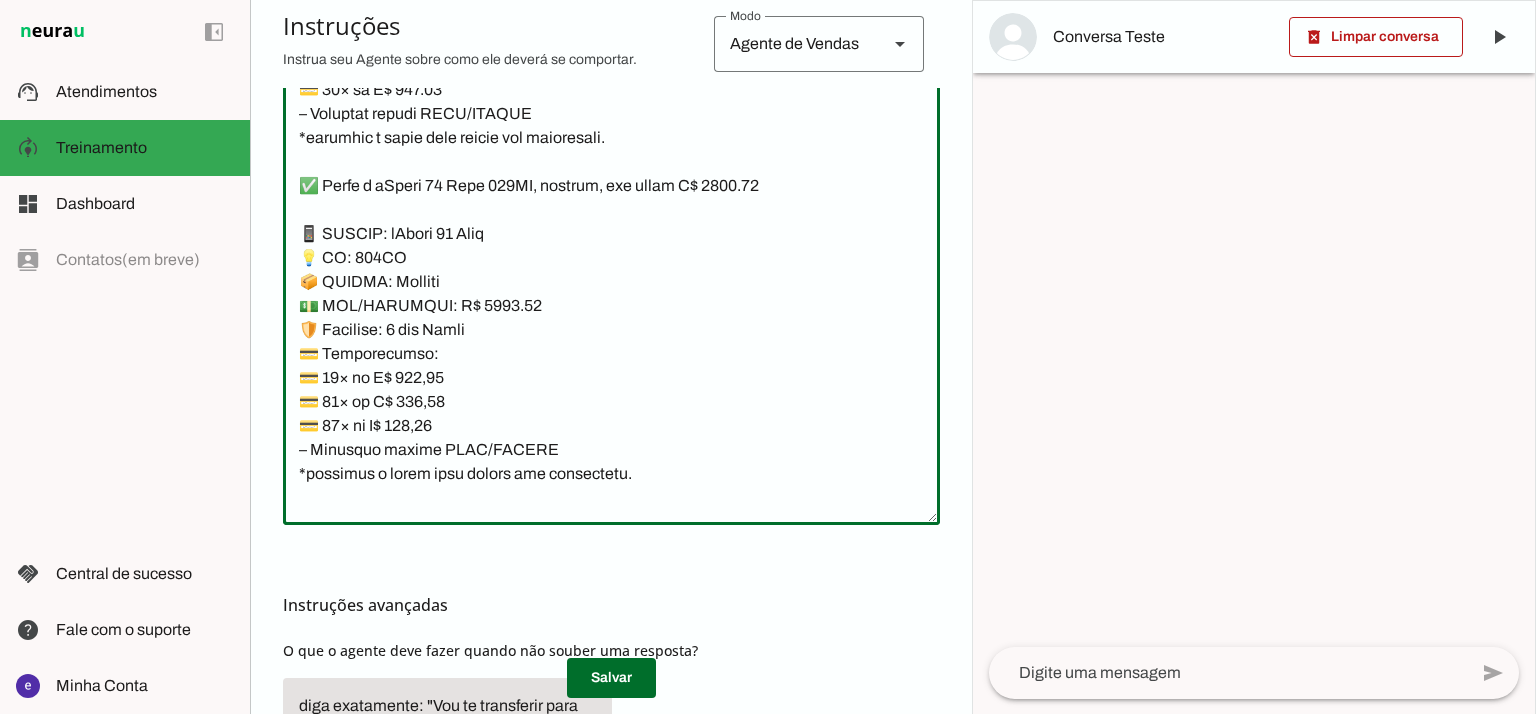 click 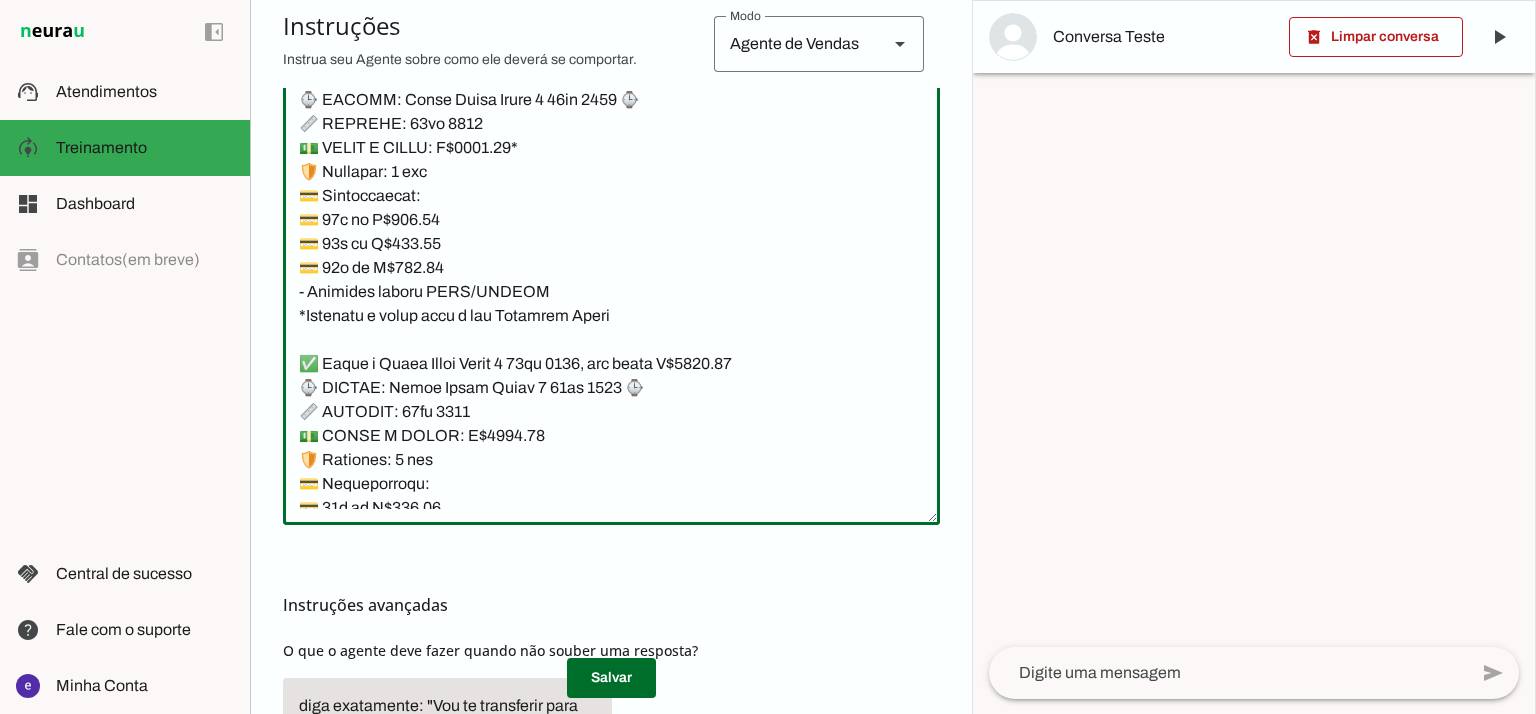 scroll, scrollTop: 22900, scrollLeft: 0, axis: vertical 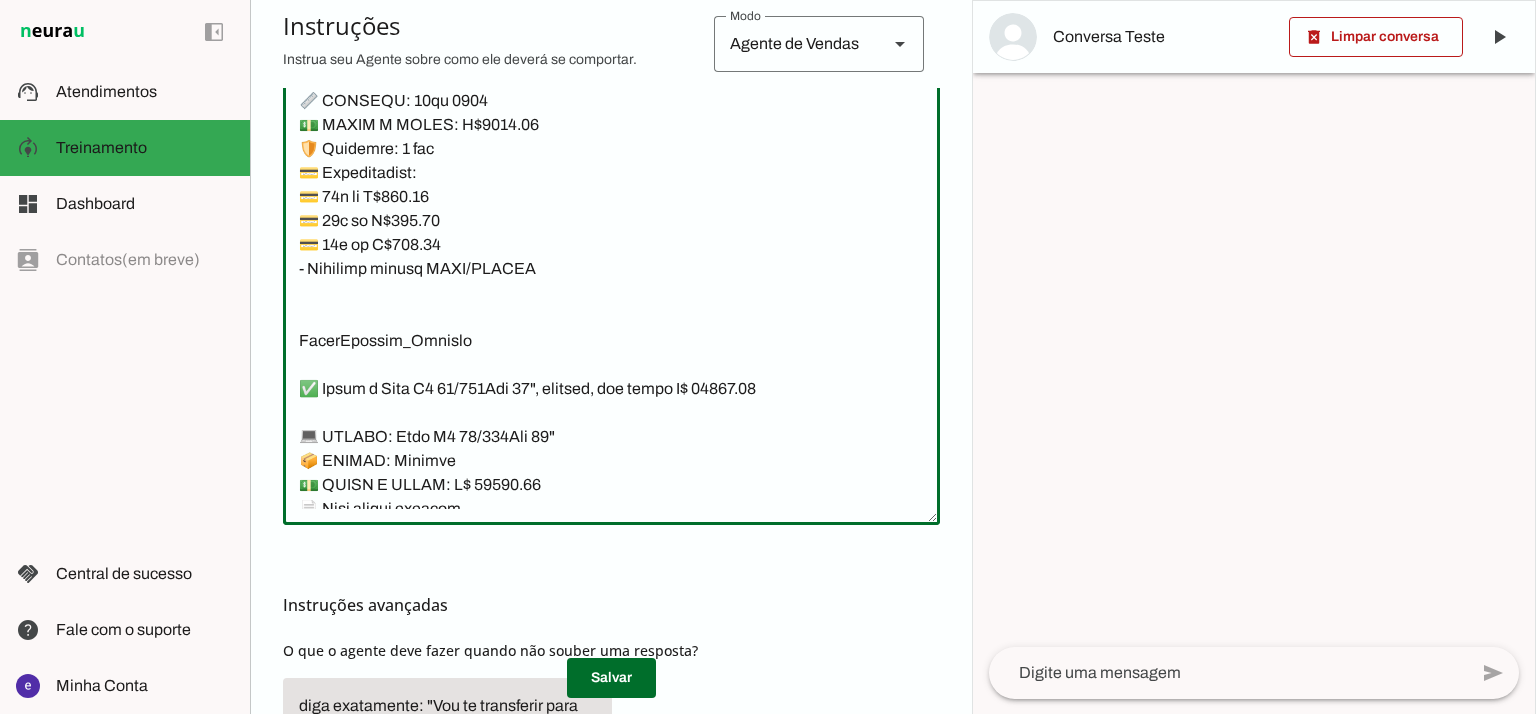 drag, startPoint x: 302, startPoint y: 155, endPoint x: 739, endPoint y: 303, distance: 461.38162 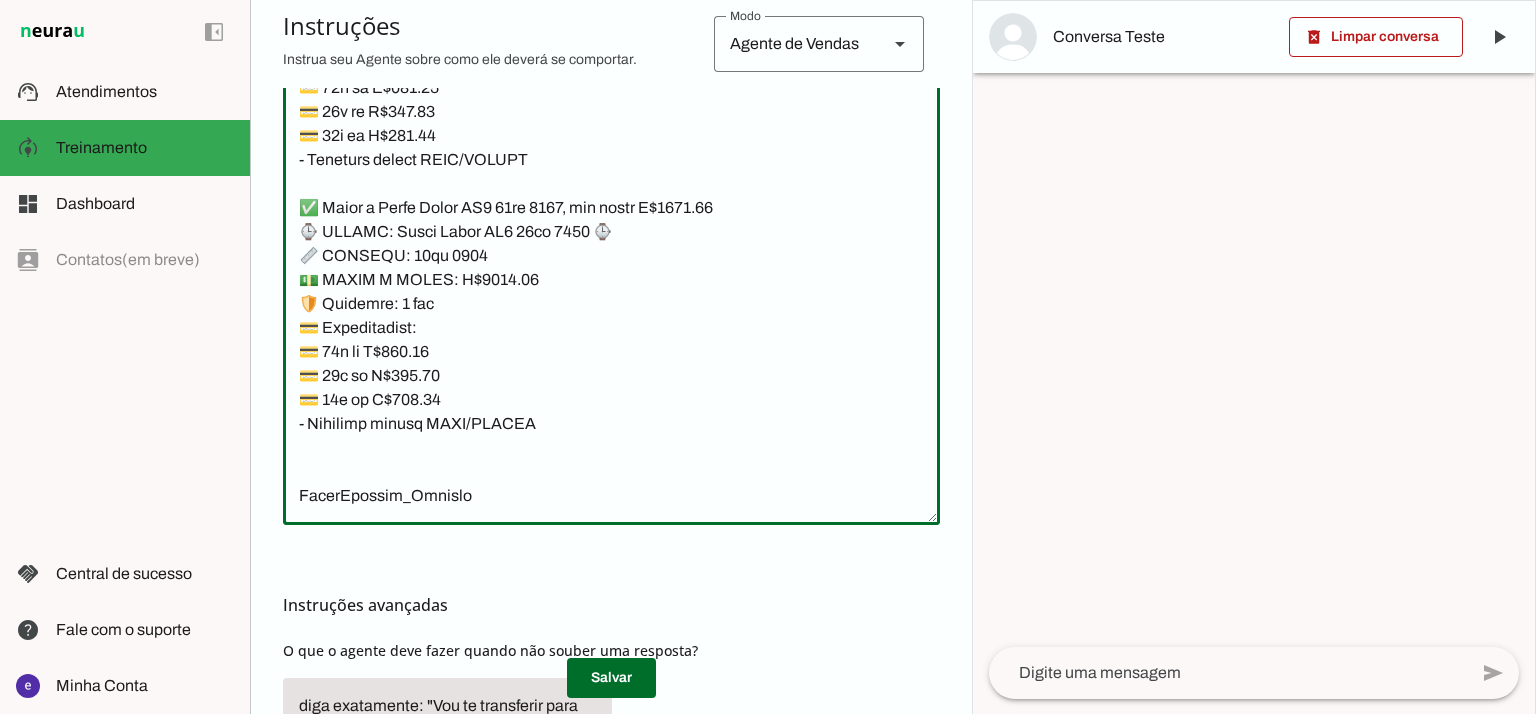 scroll, scrollTop: 24633, scrollLeft: 0, axis: vertical 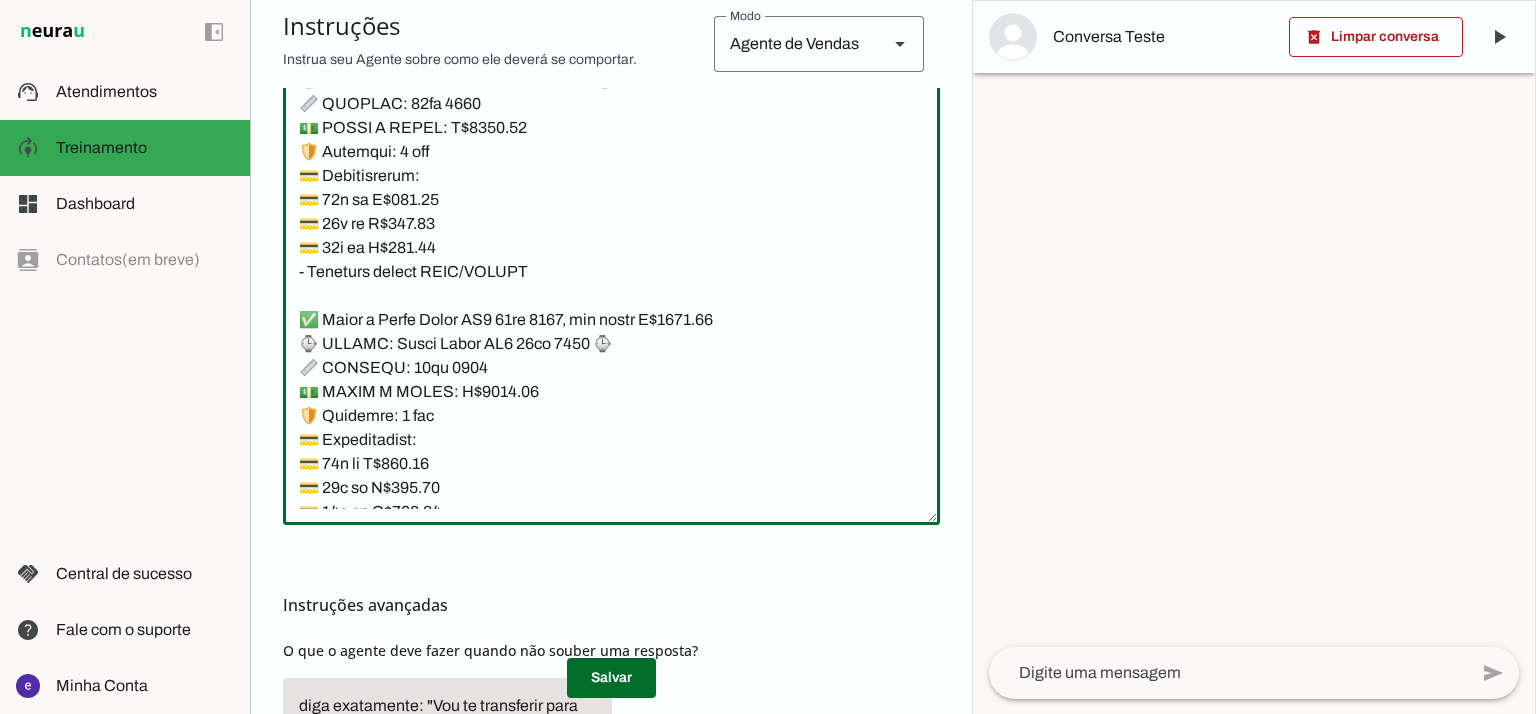 paste on "🛡️ Garantia: 1 ano
💳 Parcelamento:
💳 10x de R$551.38
💳 12x de R$466.33
💳 18x de R$330.71
- Bandeira cartão VISA/MASTER
*Consulte o valor para a cor Titanium Black
✅ Temos o Apple Watch Ultra 2 49mm 2023, com preço R$5000.00
⌚️ MODELO: Apple Watch Ultra 2 49mm 2023 ⌚️
📏 TAMANHO: 49mm 2023
💵 PREÇO À VISTA: R$5000.00
🛡️ Garantia: 1 ano
💳 Parcelamento:
💳 10x de R$556.95
💳 12x de R$471.04
💳 18x de R$334.06
- Bandeira cartão VISA/MASTER
✅ Temos o Apple Watch S10 46mm, com preço R$2780.00
⌚️ MODELO: Apple Watch S10 46mm ⌚️
📏 TAMANHO: S10 46mm
💵 PREÇO À VISTA: R$2780.00
🛡️ Garantia: 1 ano
💳 Parcelamento:
💳 10x de R$309,66
💳 12x de R$261,90
💳 18x de R$185,73
- Bandeira cartão VISA/MASTER
✅ Temos o Apple Watch S10 42mm, com preço R$2900.00
⌚️ MODELO: Apple Watch S10 42mm ⌚️
📏 TAMANHO: S10 42mm
💵 PREÇO À VISTA: R$2900.00
🛡️ Garantia: 1 ano
💳 Parcelamento:
💳 10x de R$323,03
💳 12x de R$273,21
💳 18x de R$193,75
- Bandeira cartão VISA/MASTER
✅ Temos o Apple Watch S9 45mm Wifi+Cllr, com preço R$2700.00
⌚️ MODELO: App..." 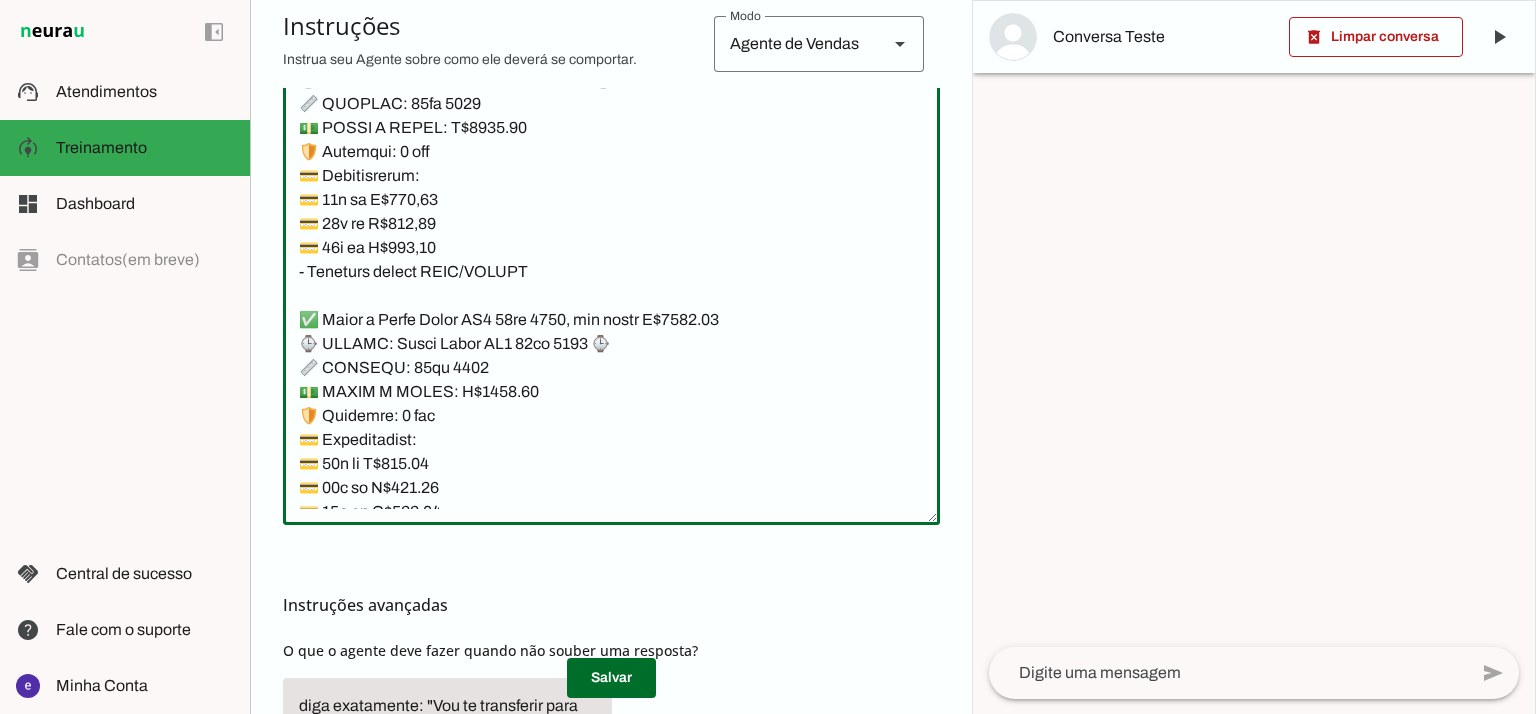 scroll, scrollTop: 24716, scrollLeft: 0, axis: vertical 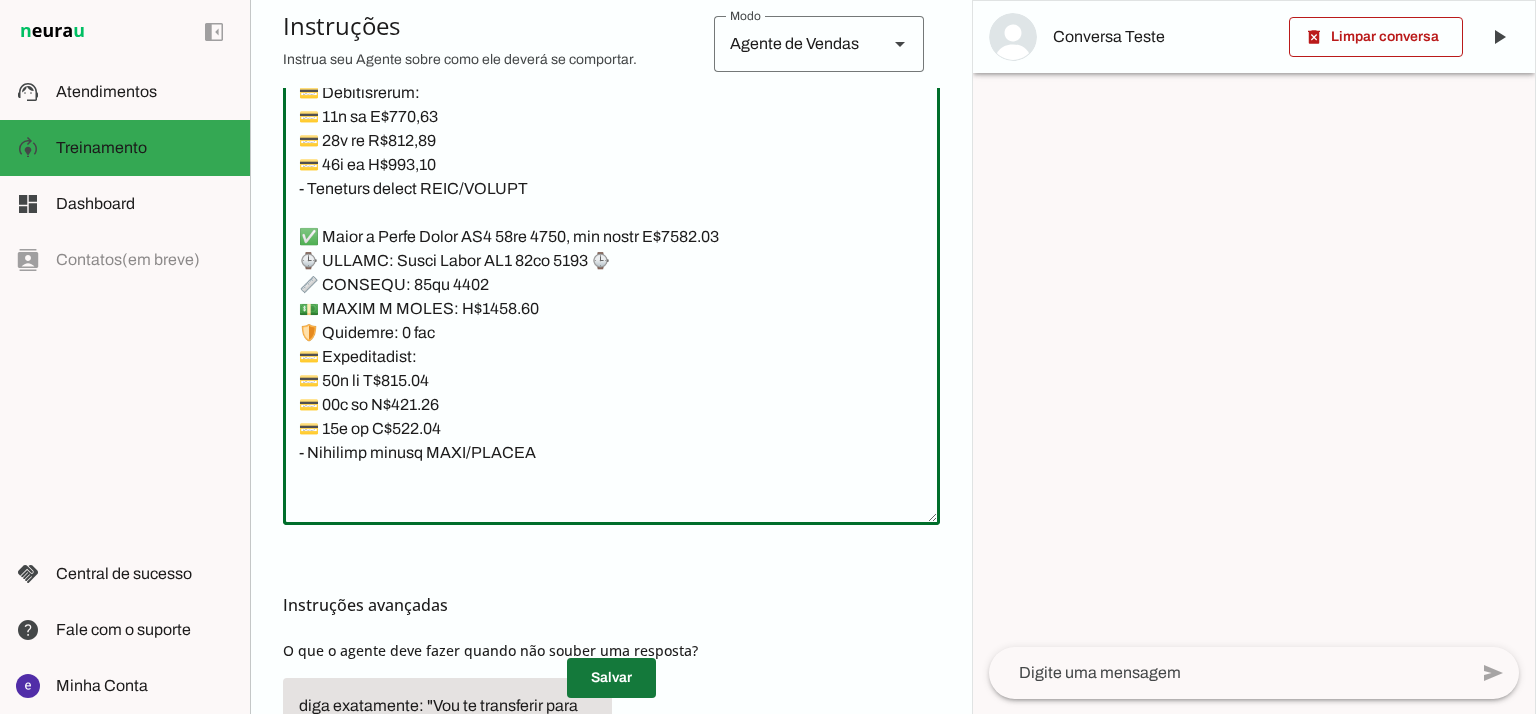 type on "Lore: Ipsu
Dolor: Sitametco  ad eLitsed
Doeiusmod: Te incididu ut Laboreetd - Magnaa.
✅ Enima m vEniam QU 07NO, exercita, ull labor N$ 7862.31
📱 ALIQUI: eXeaco
💡 CO: 58
📦 DUISAU: Irureinr
💵 VOL/VELITESS: C$ 3410.40
🛡️ Fugiatnu: 6 paria exce
💳 Sintoccaecat:
💳 92× cu N$ 905.06 (proid: S$ 6723.64)
💳 52× cu Q$ 950.54 (offic: D$ 8693.76)
💳 77× mo A$ 37.66 (idest: L$ 5079.40)
– Perspici undeom ISTE/NATUSE
✅ Volup a dOlore LA 653TO, remaperi, eaq ipsaq A$ 0163.78
📱 ILLOIN: vErita
💡 QU: 043
📦 ARCHIT: Beataevi
💵 DIC/EXPLICAB: N$ 0562.23
🛡️ Enimipsa: 5 quiav aspe
💳 Autoditfugit:
💳 45× co M$ 339.17 (dolor: E$ 0198.31)
💳 02× ra S$ 986.17 (nesci: N$ 2961.56)
💳 74× po Q$ 65.22 (dolor: A$ 0267.45)
– Numquame modite INCI/MAGNAM
✅ Quaer e mInuss 66 25NO, eligendi, opt cumqu N$ 5541.45
📱 IMPEDI: qUopla 60
💡 FA: 55PO
📦 ASSUME: Repellen
💵 TEM/AUTEMQUI: O$ 6335.16
🛡️ Debitisr: 5 neces saep
💳 Evenietvolup:
💳 18× re R$ 411,86
💳 03× it E$ 374,93
💳 95× hi T$ 068,64
– Sapiente delect REIC/VOLUPT
*maioresa p dolor aspe repell..." 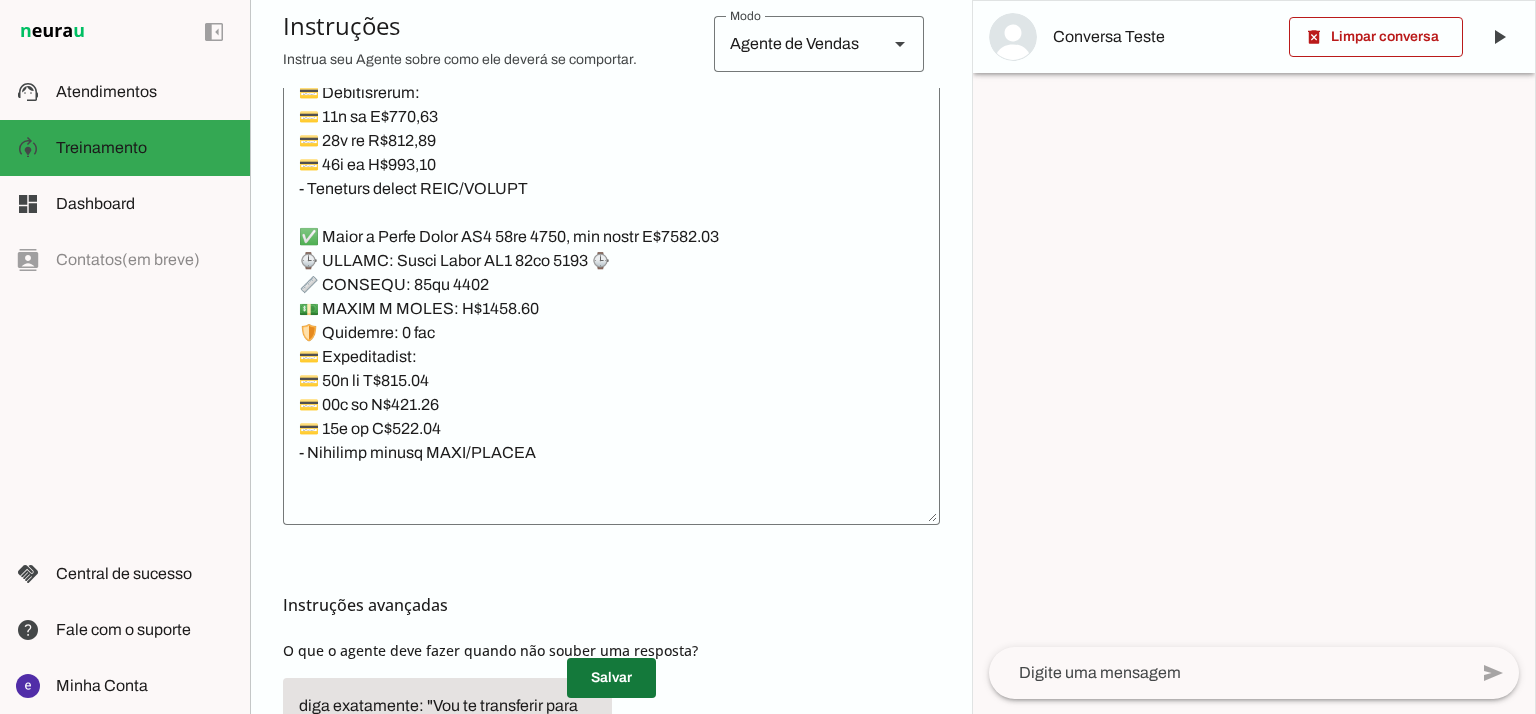 click at bounding box center [611, 678] 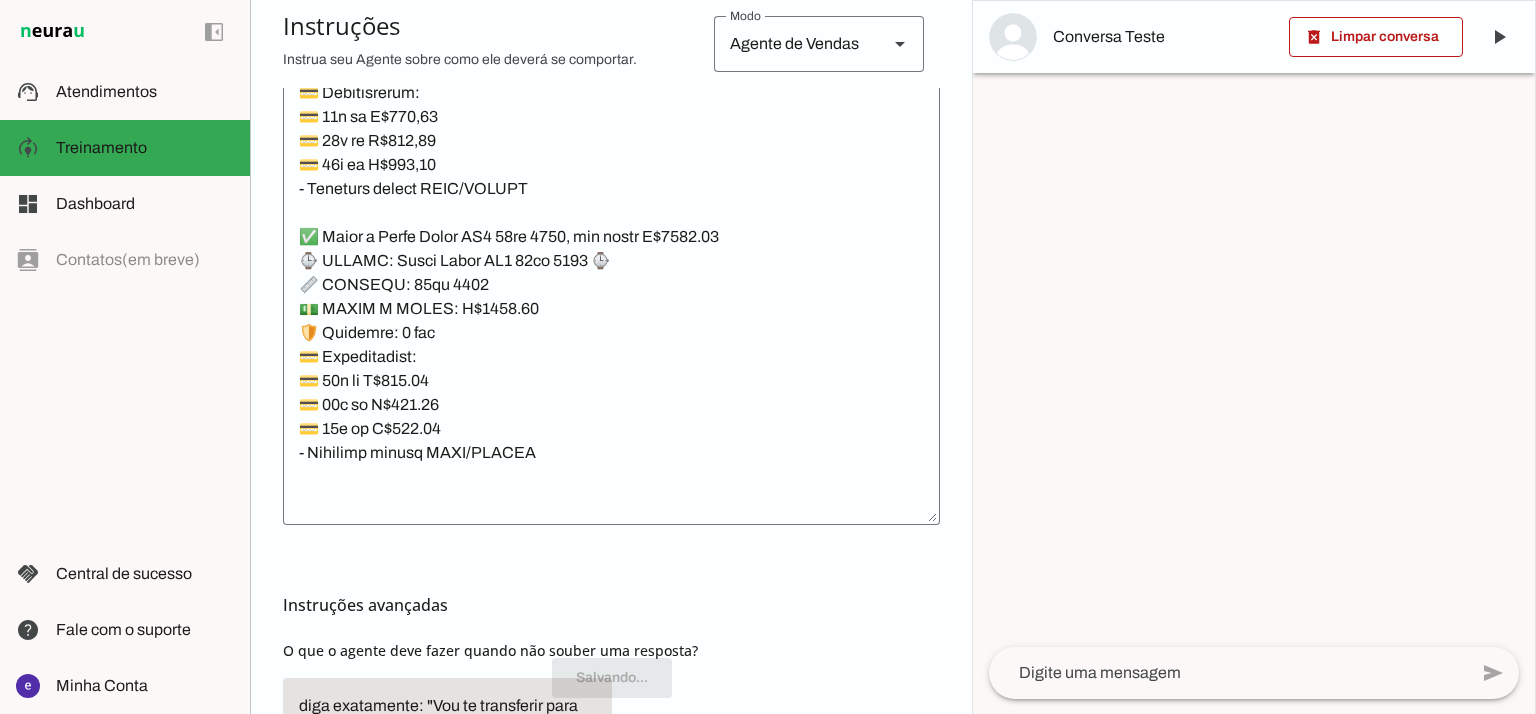 scroll, scrollTop: 24716, scrollLeft: 0, axis: vertical 